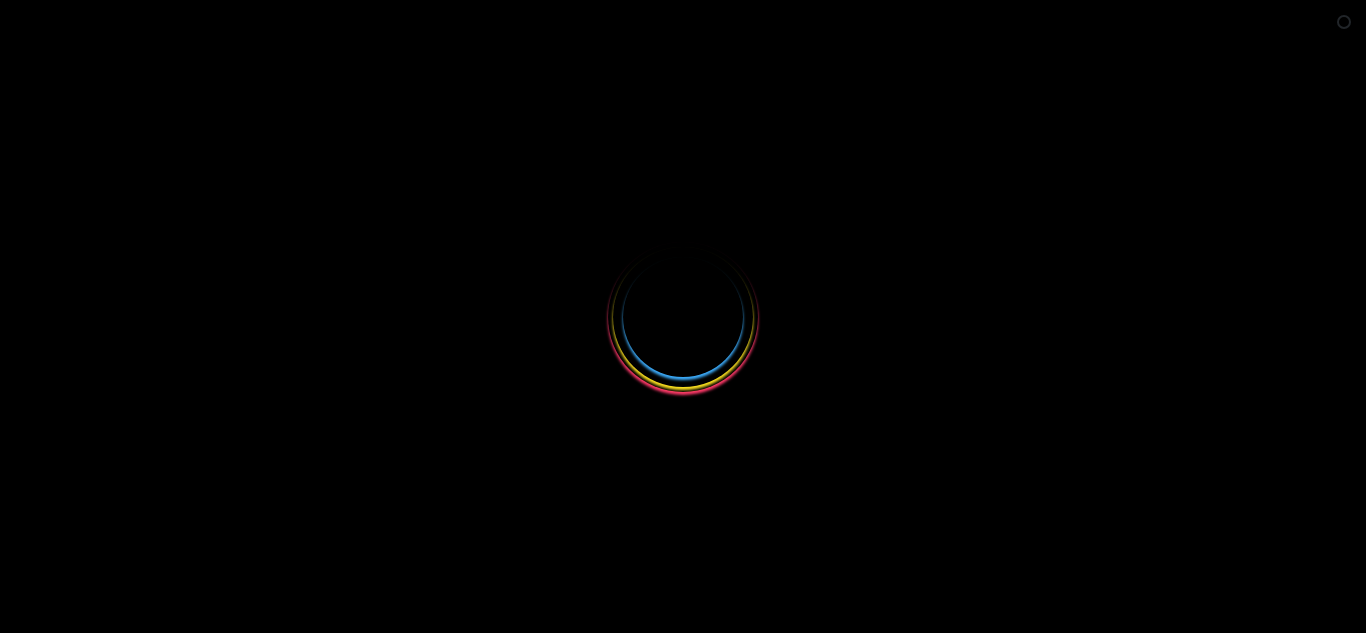scroll, scrollTop: 0, scrollLeft: 0, axis: both 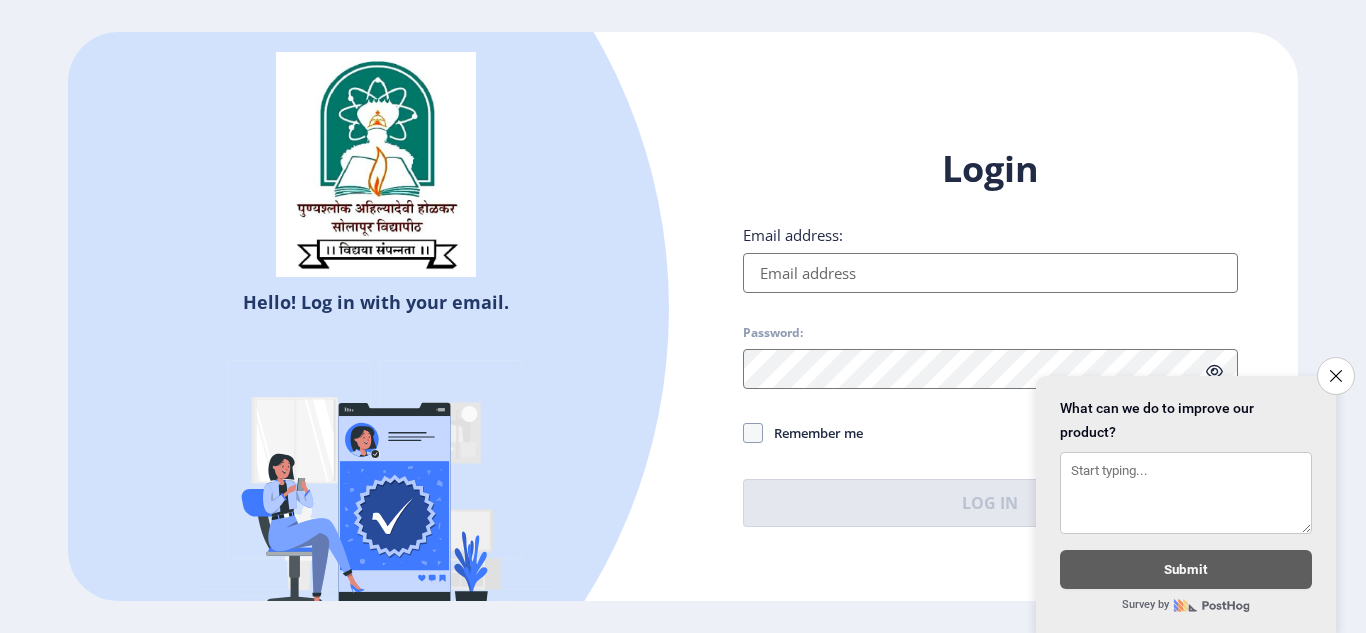 click on "Close survey" 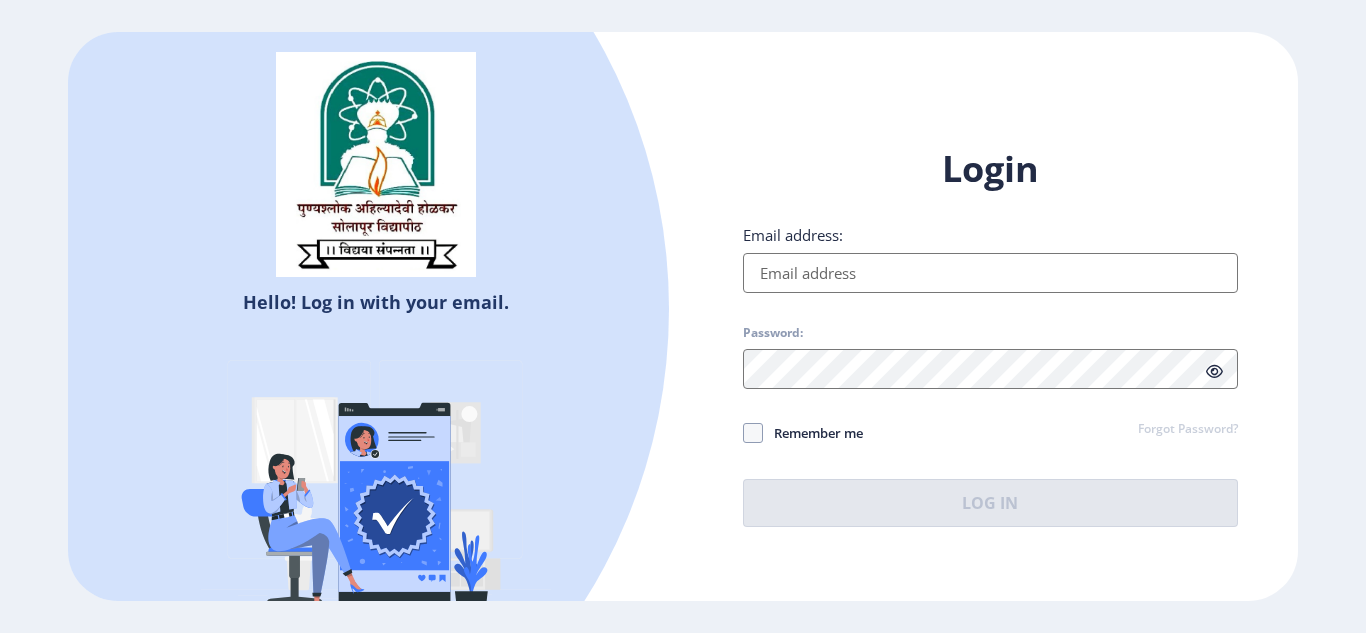 click on "Remember me Forgot Password?" 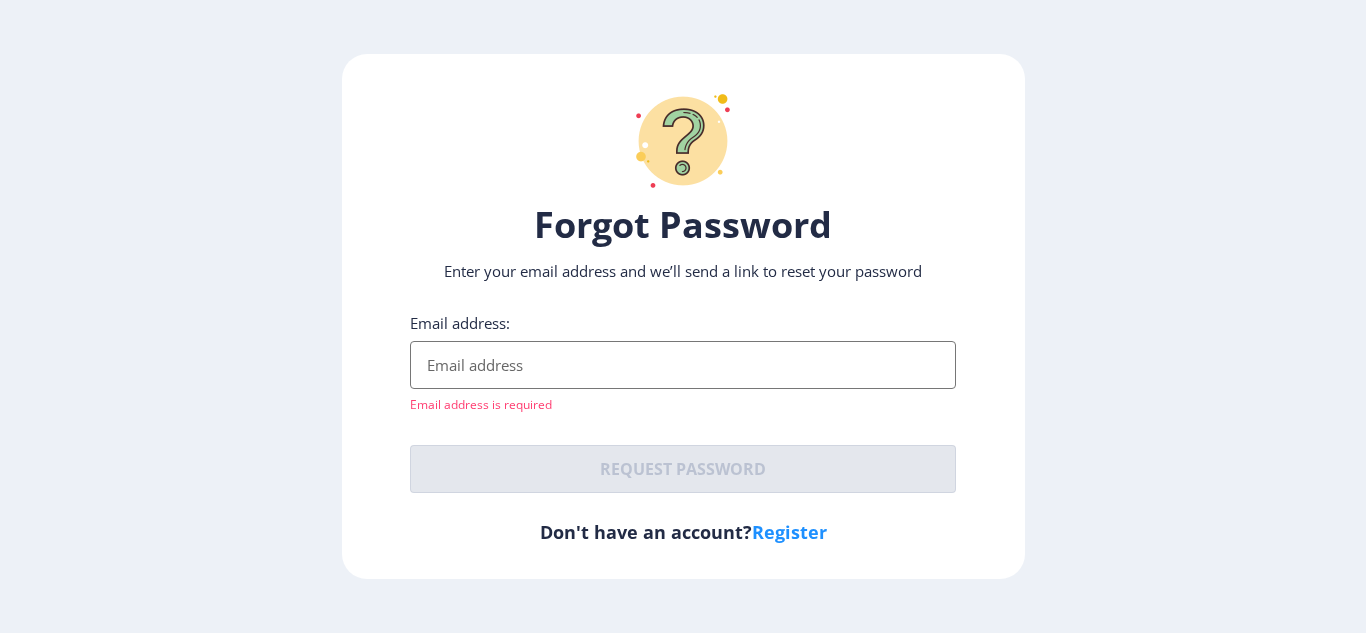 click on "Forgot Password Enter your email address and we’ll send a link to reset your password Email address:  Email address is required  Request password   Don't have an account?  Register" 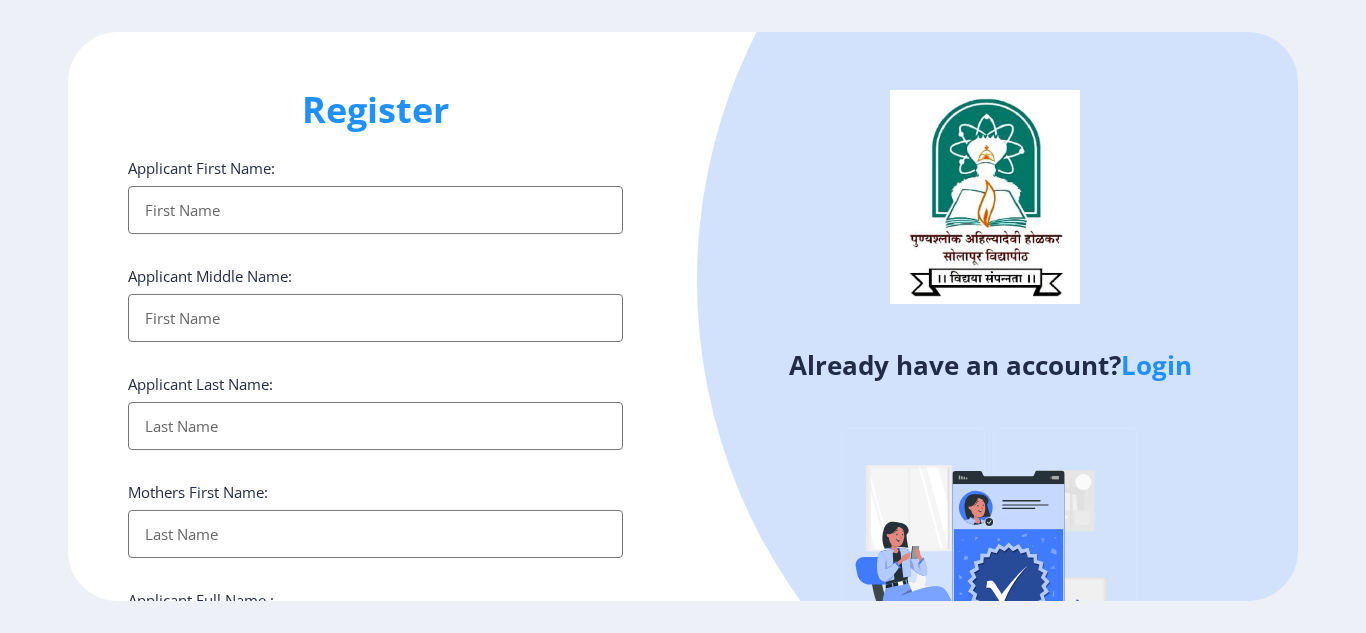 click on "Applicant First Name:" at bounding box center [375, 210] 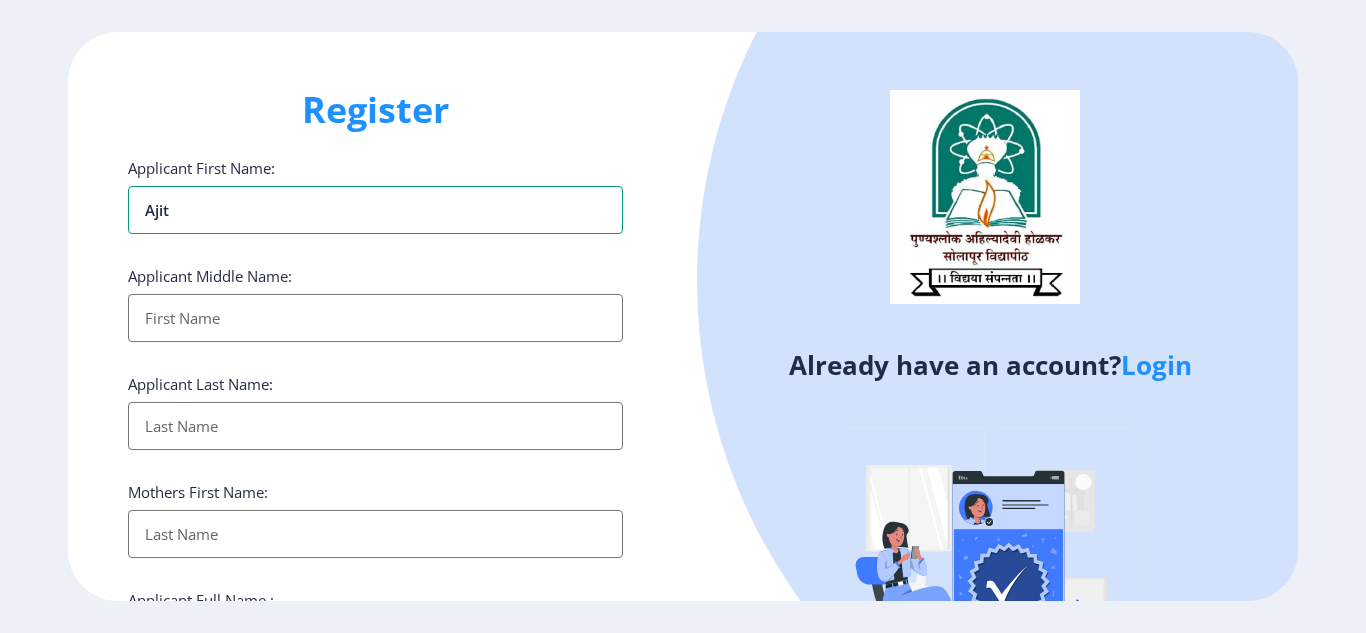 type on "Ajit" 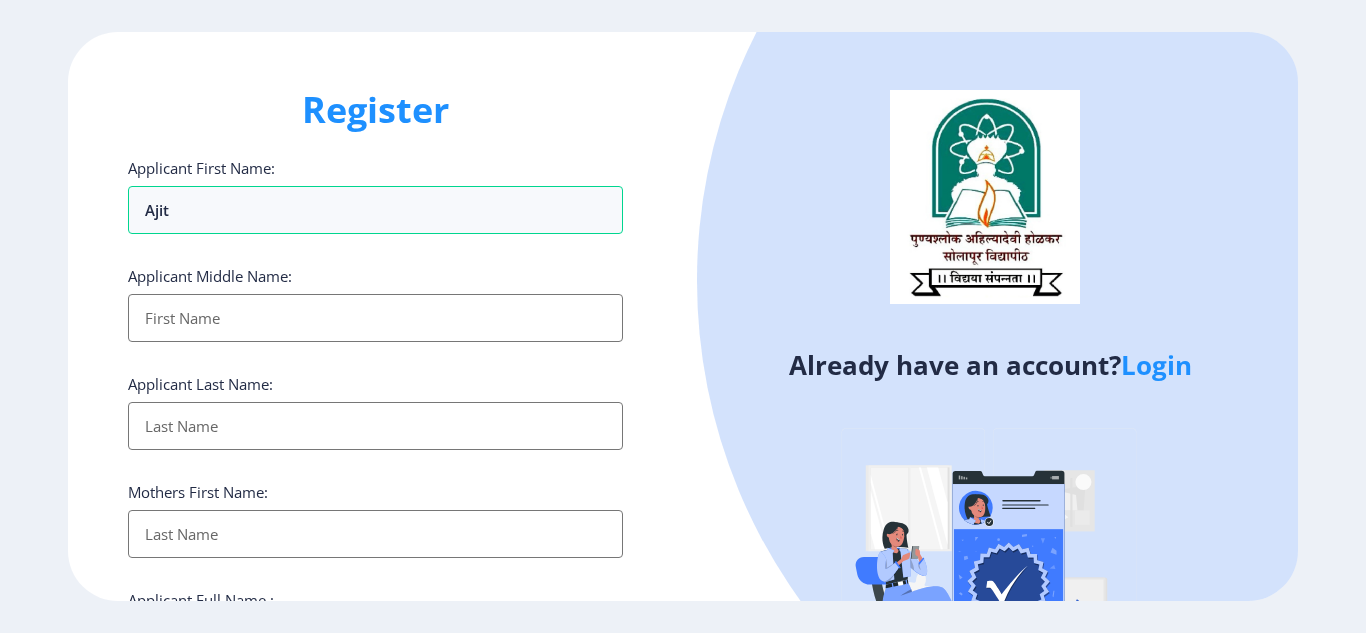 click on "Applicant First Name:" at bounding box center [375, 318] 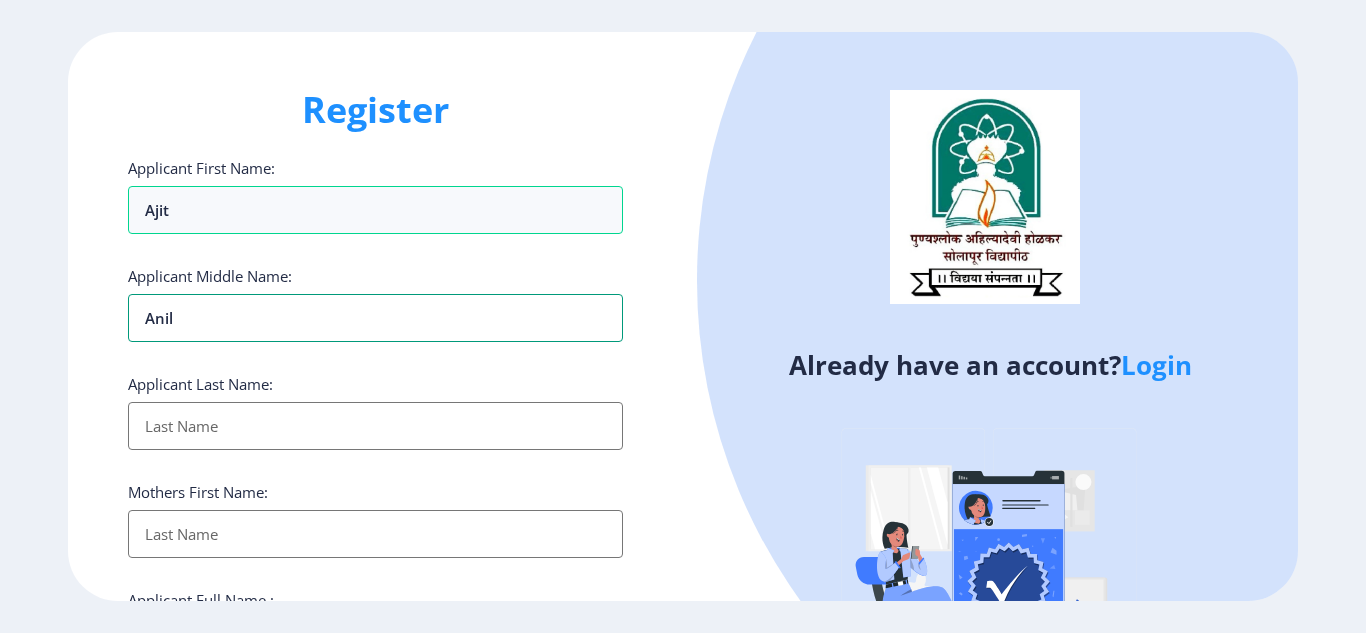 type on "Anil" 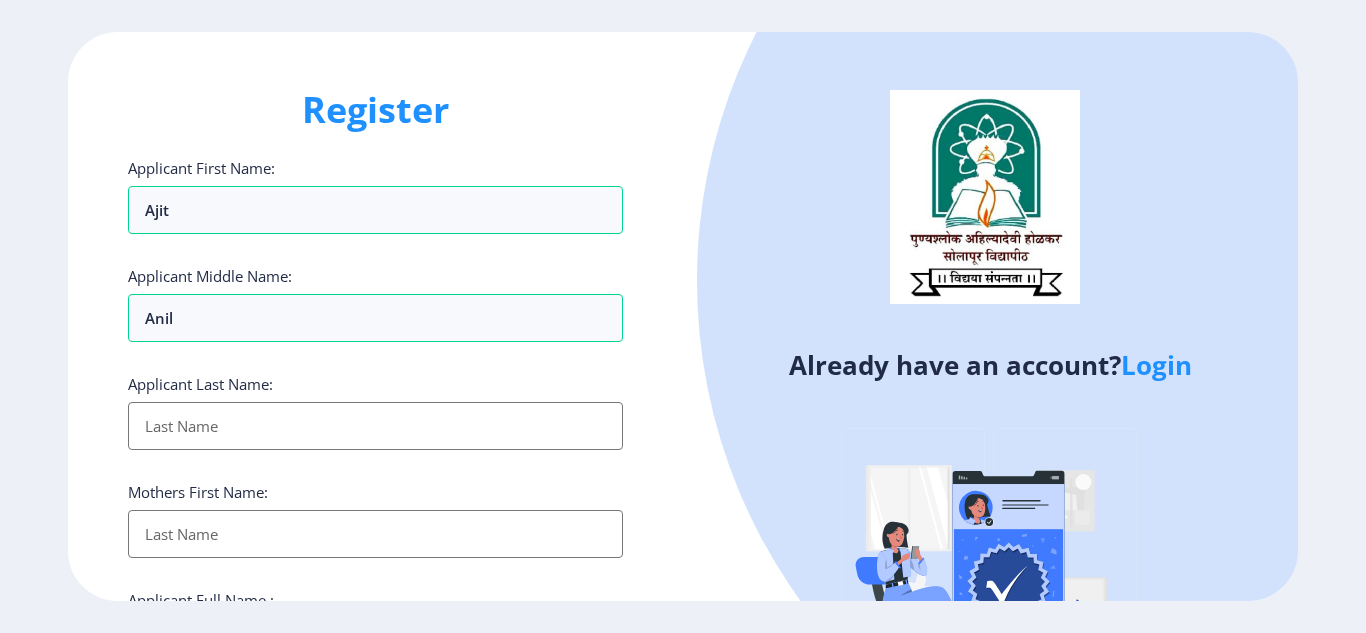 click on "Applicant First Name:" at bounding box center (375, 426) 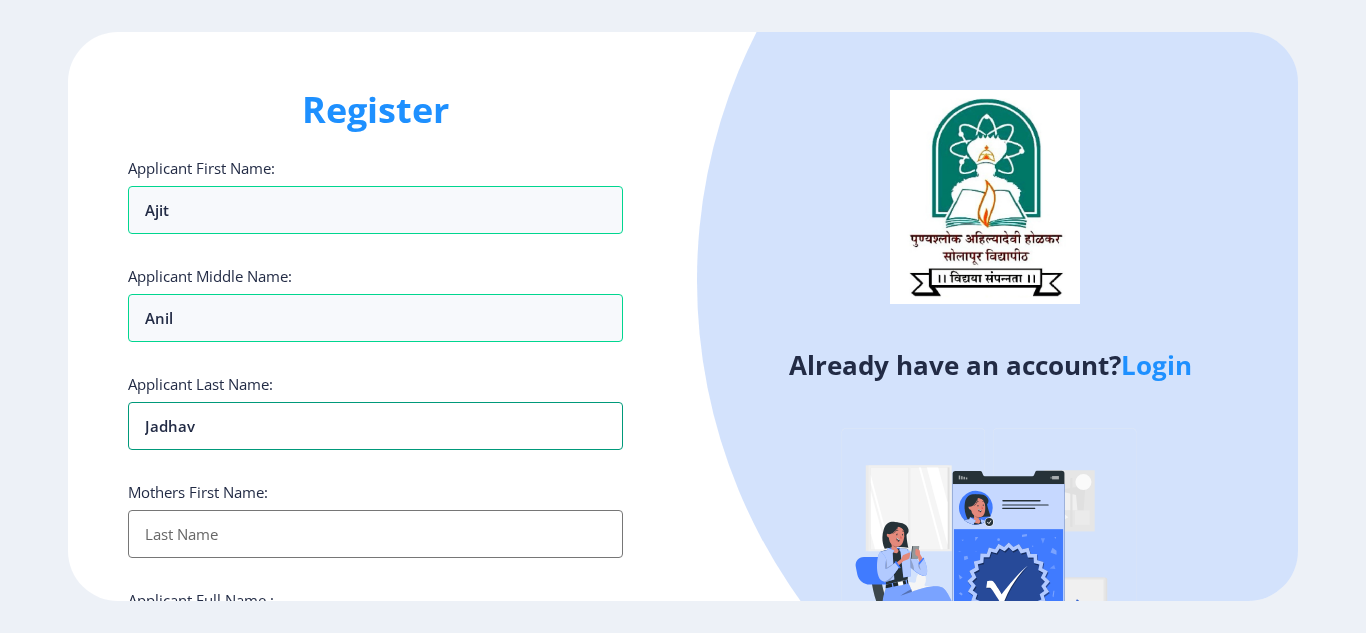 type on "Jadhav" 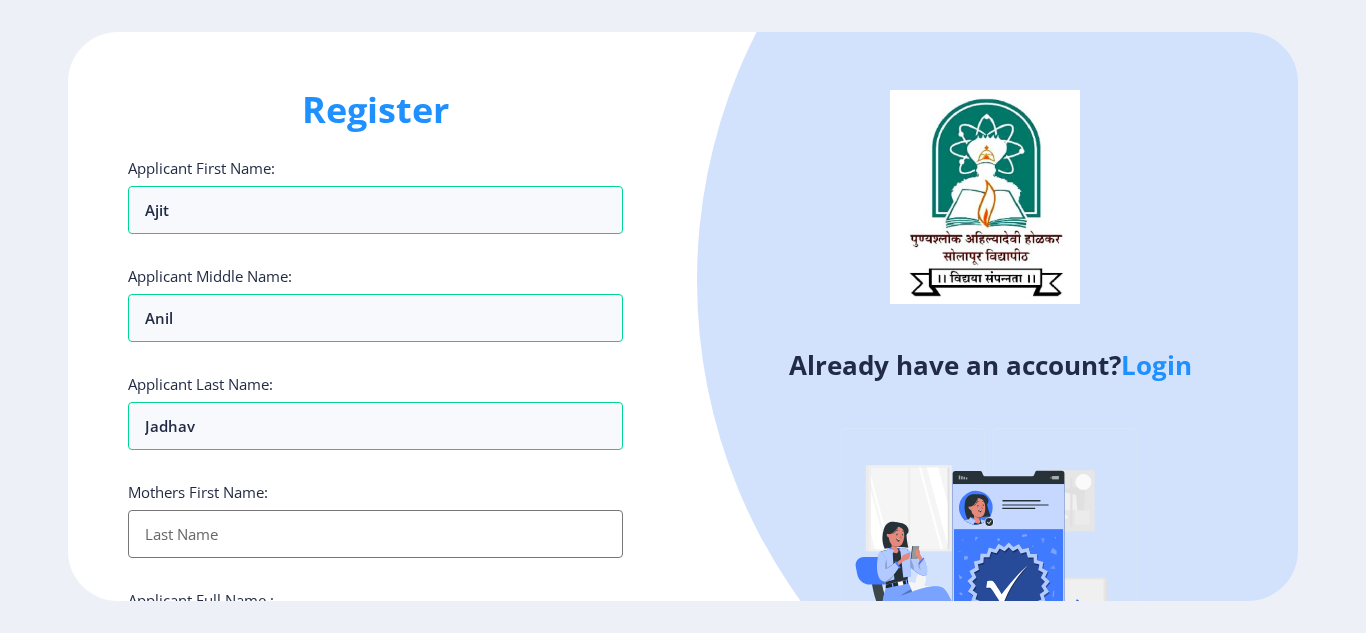 click on "Applicant First Name:" at bounding box center (375, 534) 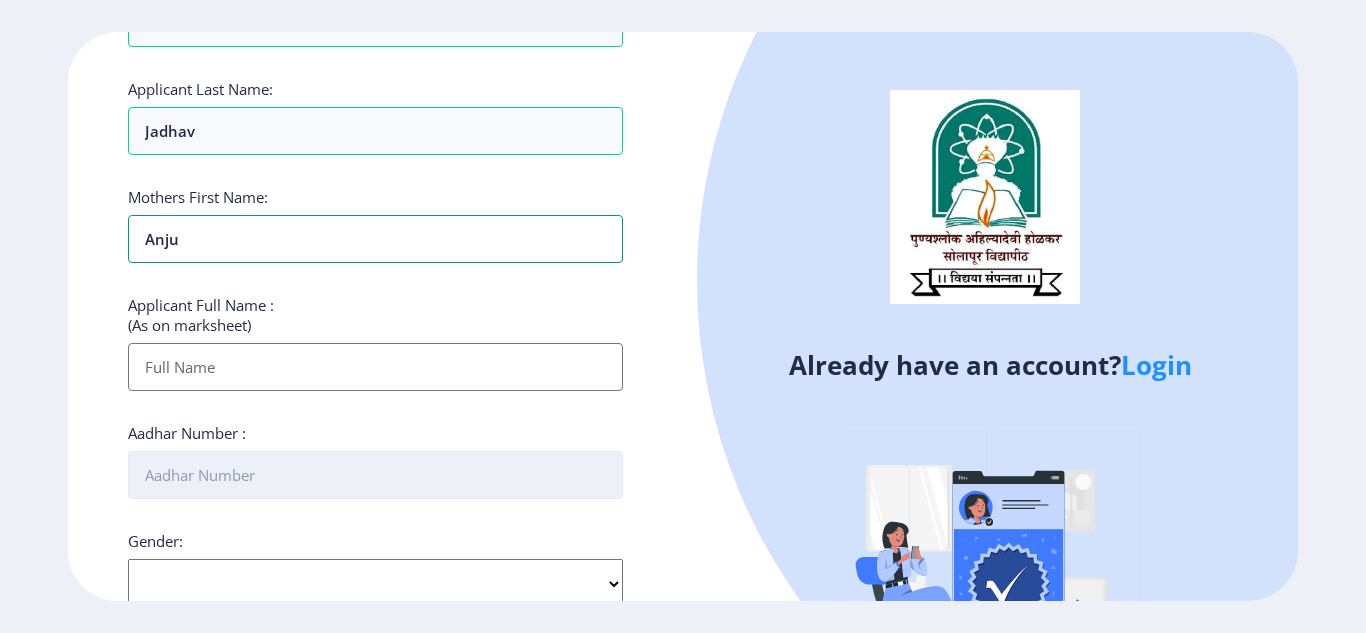 scroll, scrollTop: 300, scrollLeft: 0, axis: vertical 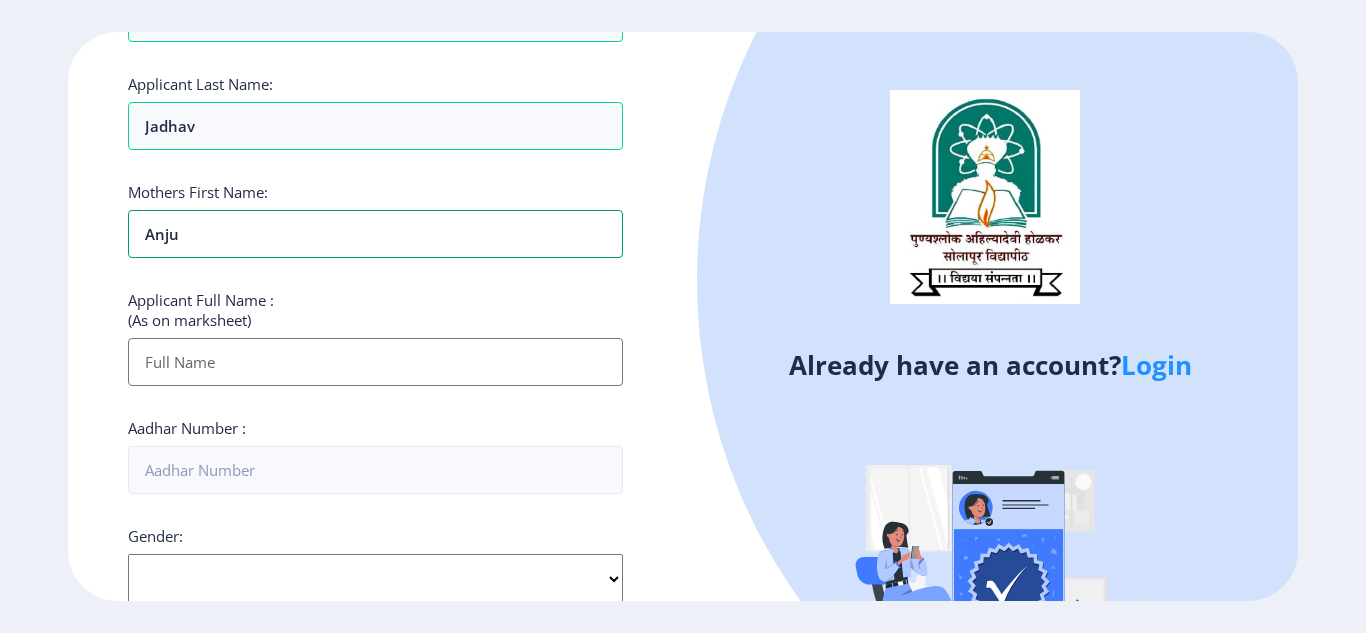 type on "Anju" 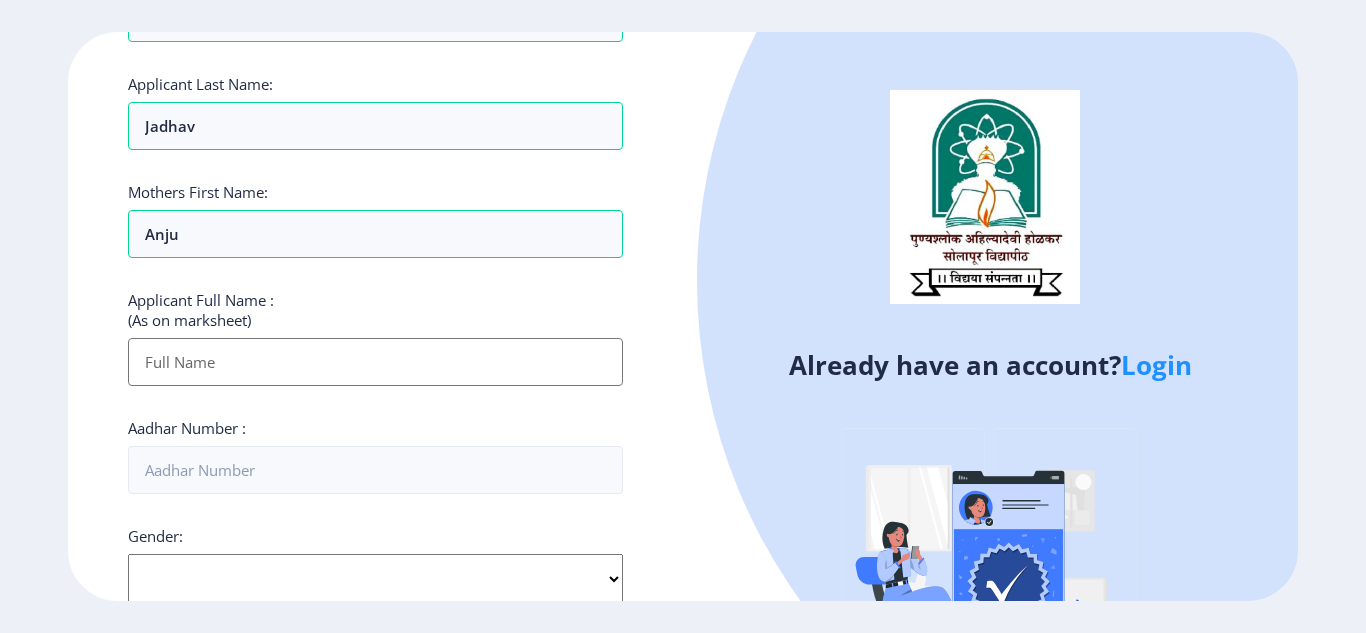 click on "Applicant First Name:" at bounding box center (375, 362) 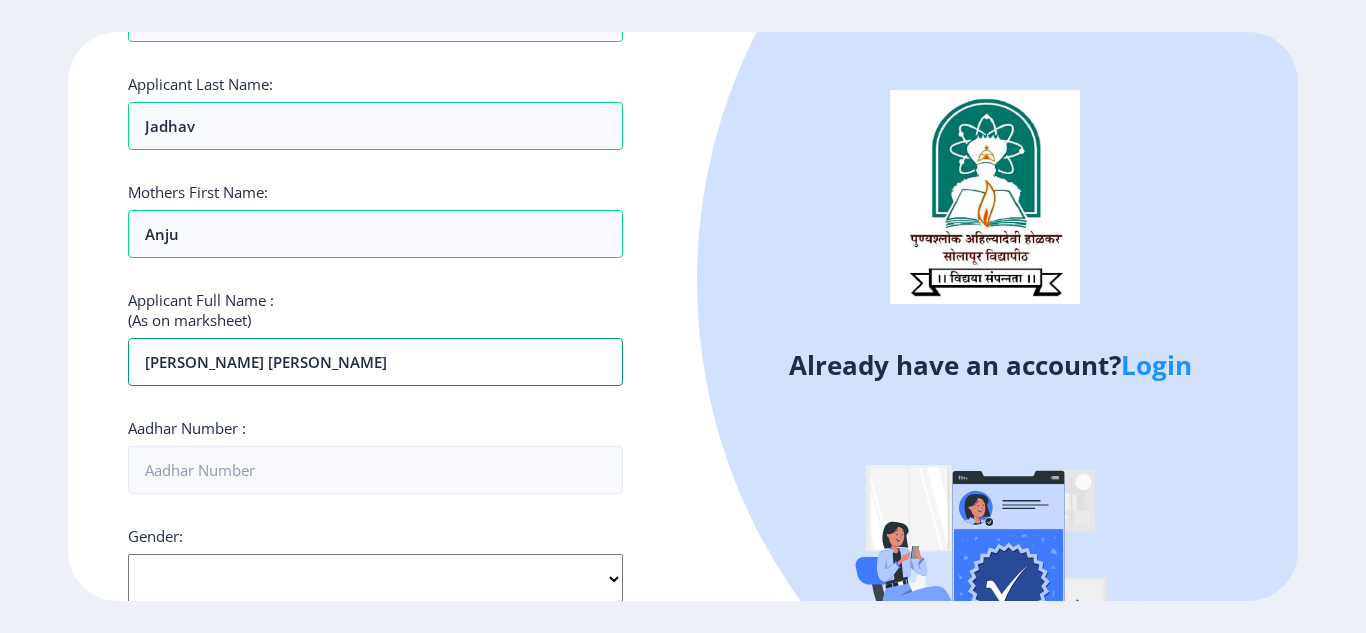 scroll, scrollTop: 500, scrollLeft: 0, axis: vertical 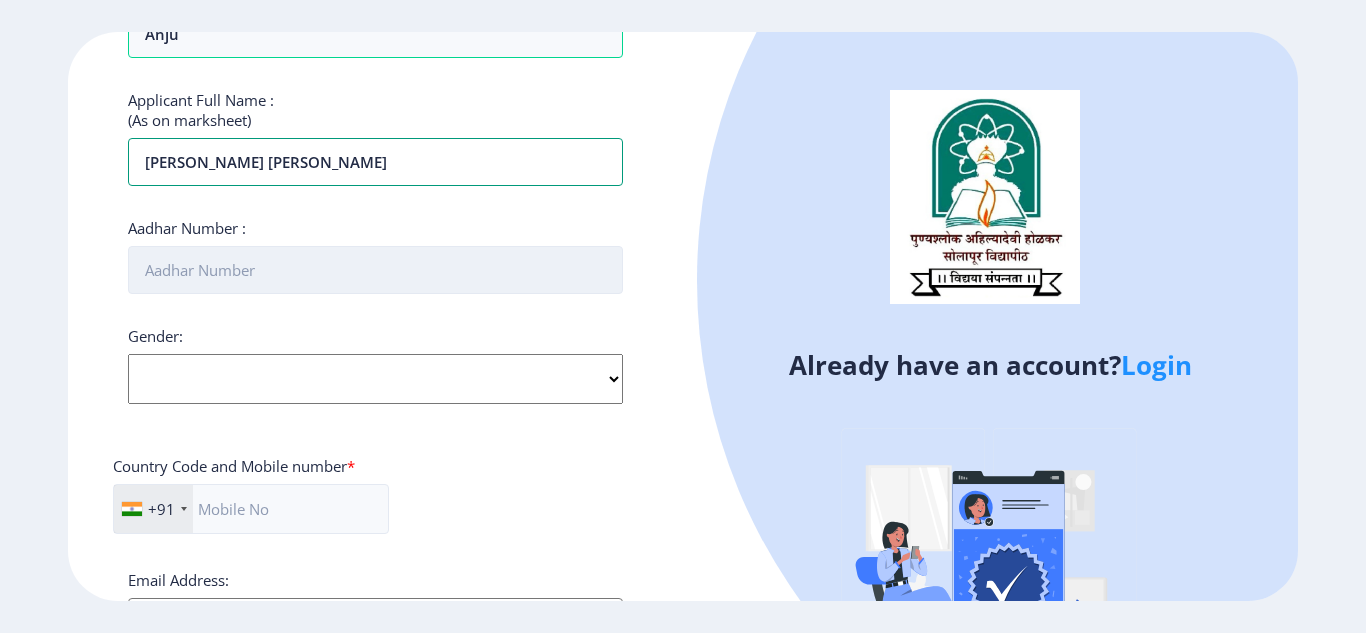 type on "[PERSON_NAME] [PERSON_NAME]" 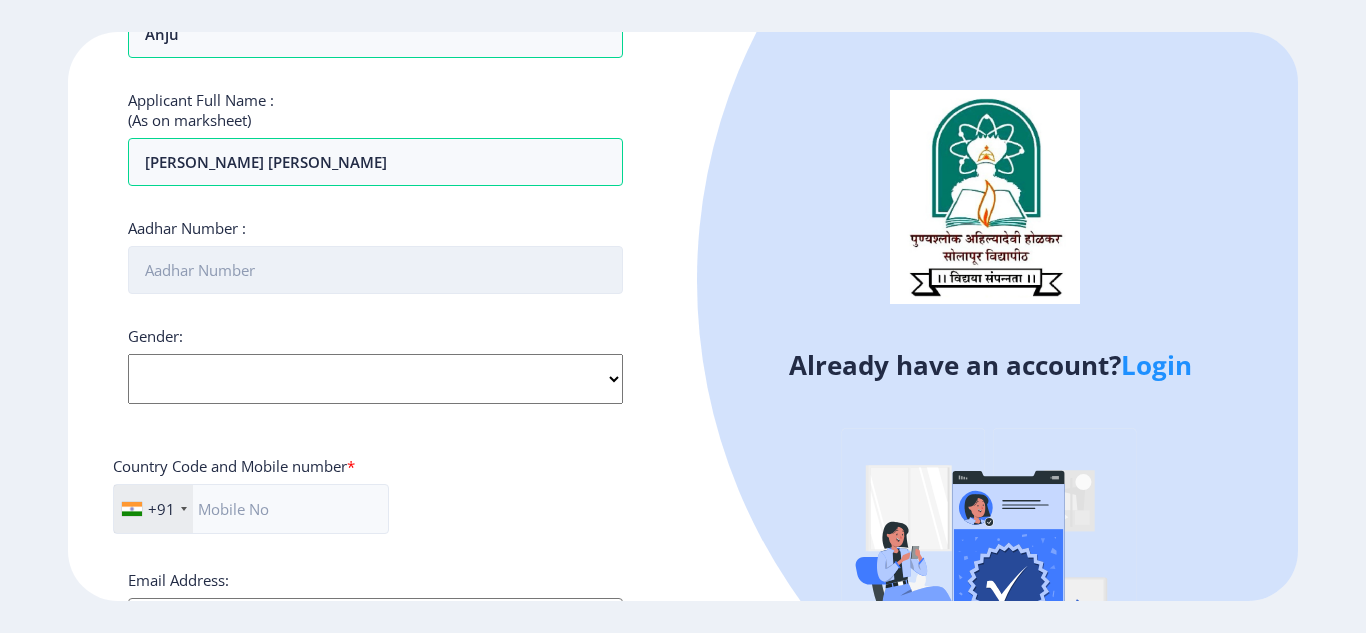 click on "Aadhar Number :" at bounding box center (375, 270) 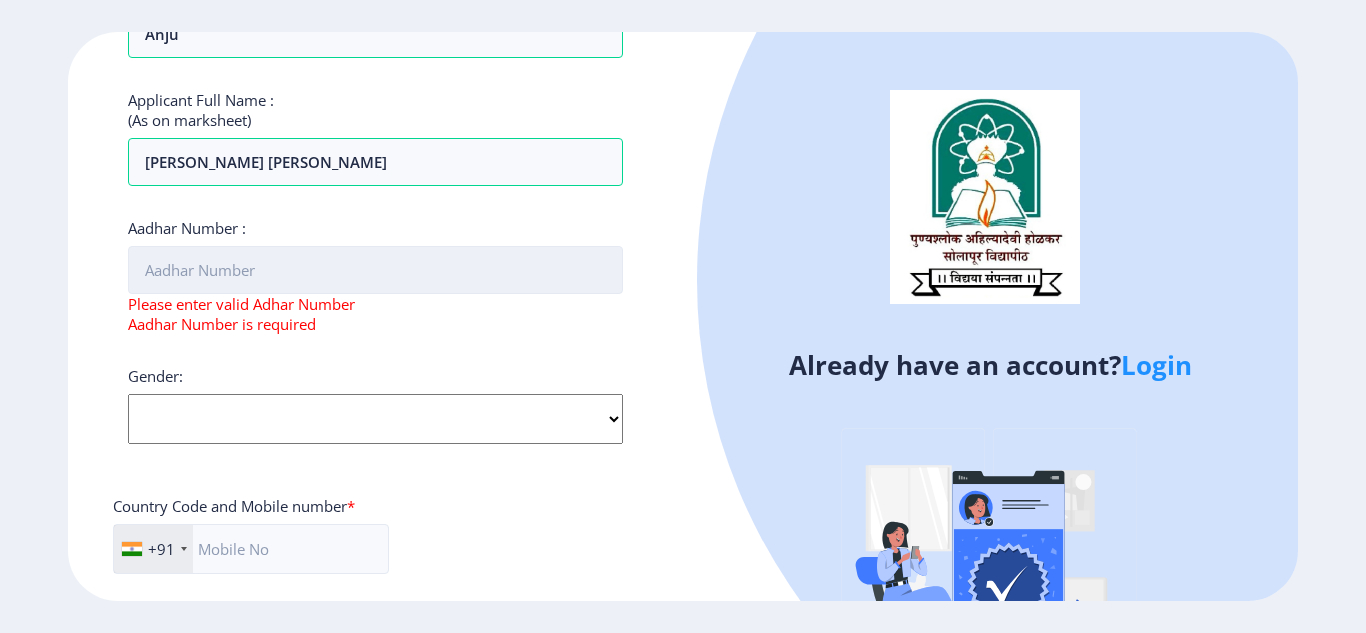 click on "Aadhar Number :" at bounding box center (375, 270) 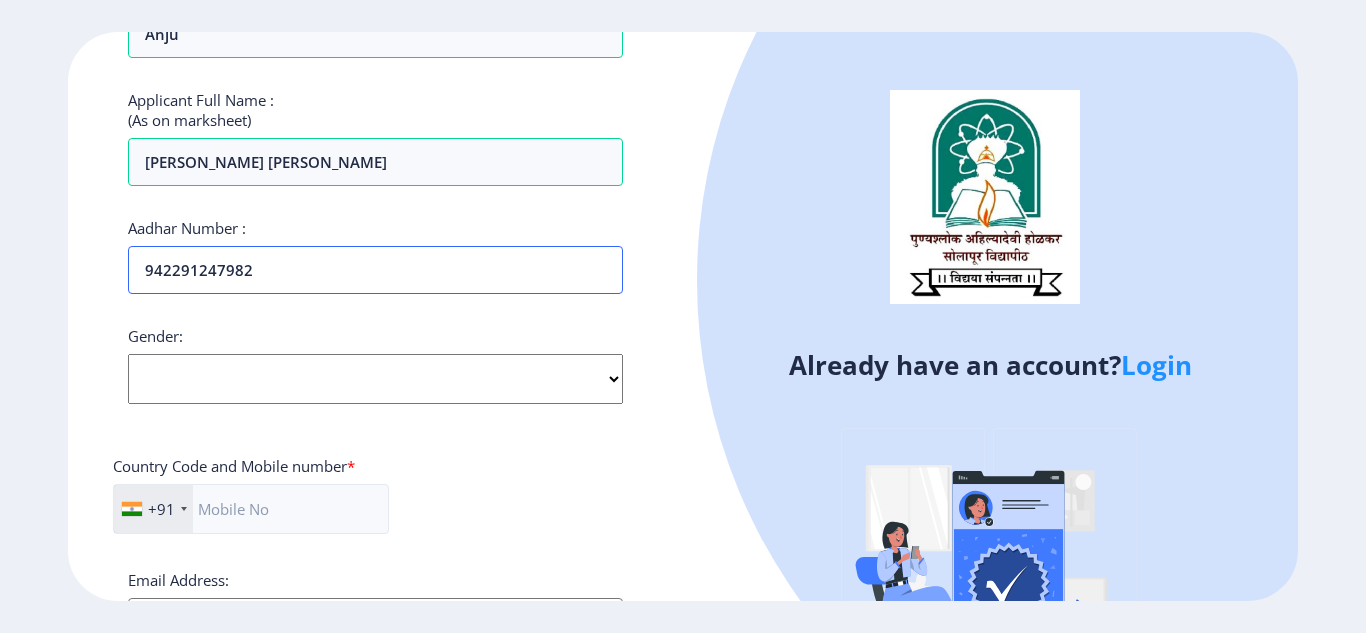 type on "942291247982" 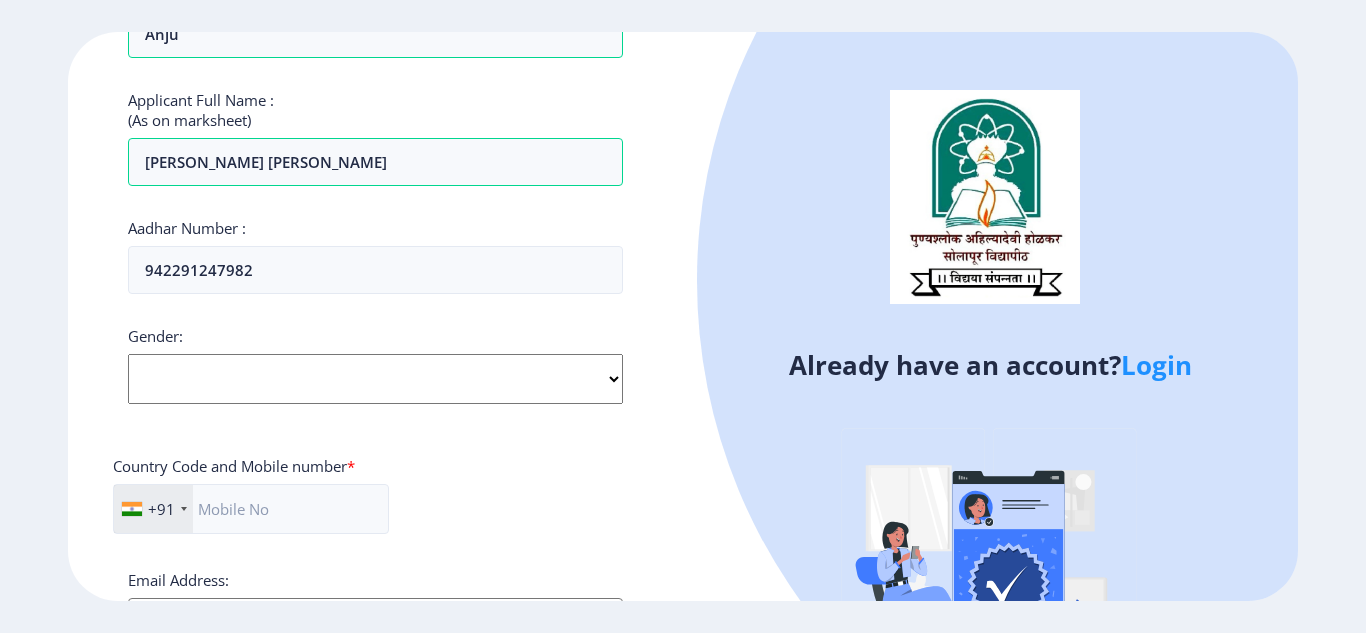 click on "Select Gender [DEMOGRAPHIC_DATA] [DEMOGRAPHIC_DATA] Other" 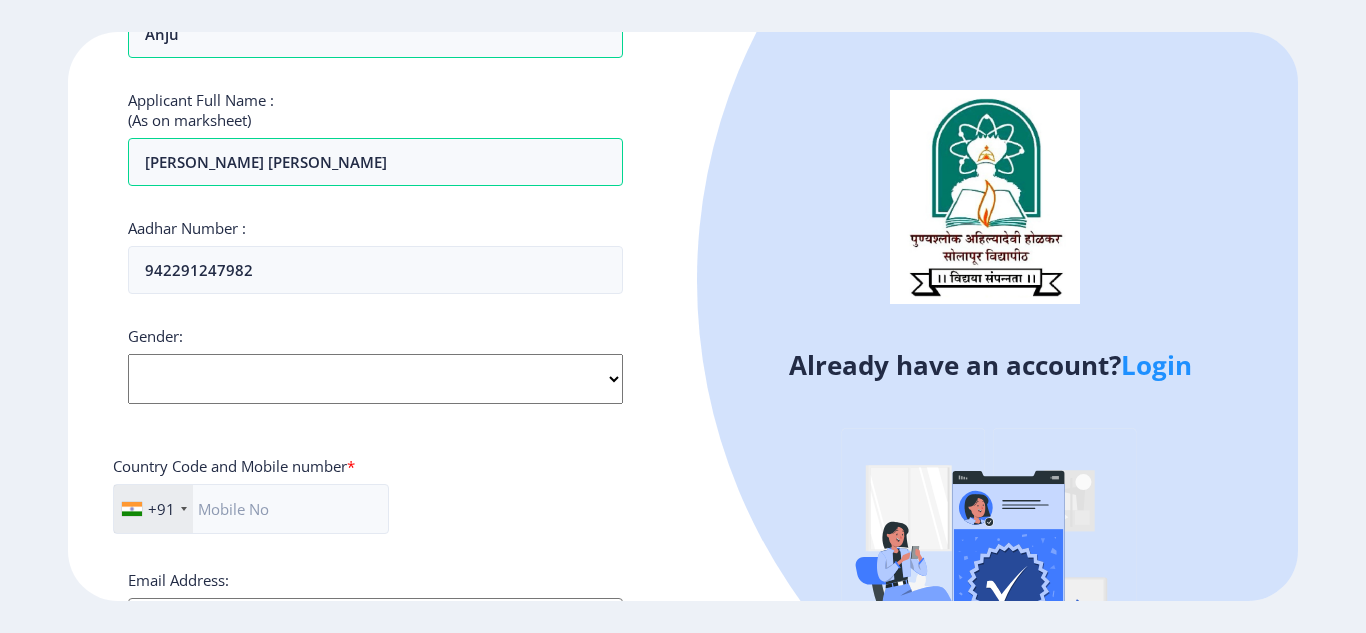 select on "[DEMOGRAPHIC_DATA]" 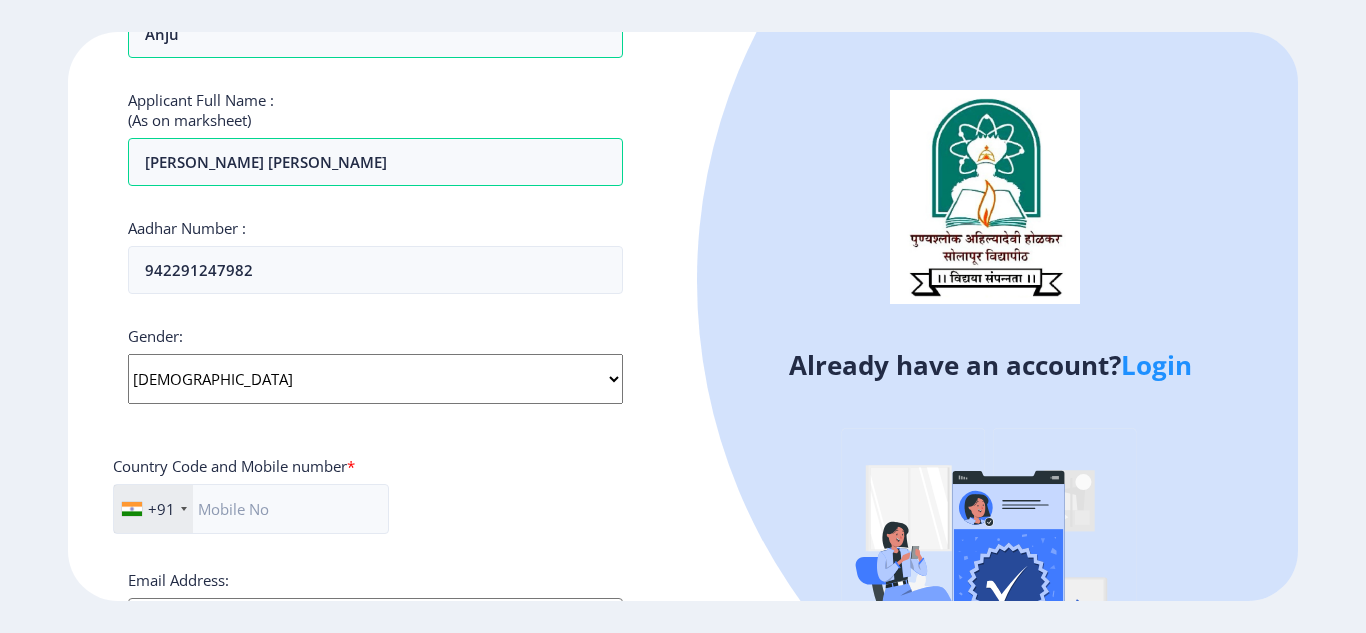 click on "Select Gender [DEMOGRAPHIC_DATA] [DEMOGRAPHIC_DATA] Other" 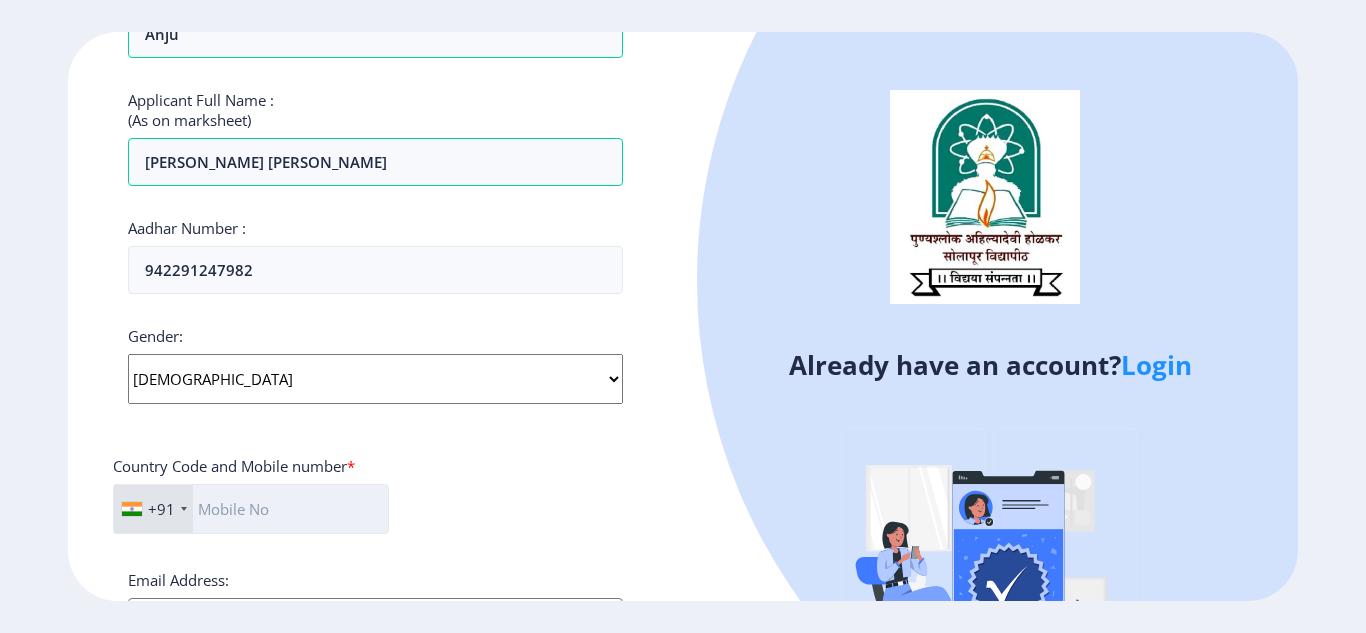 click 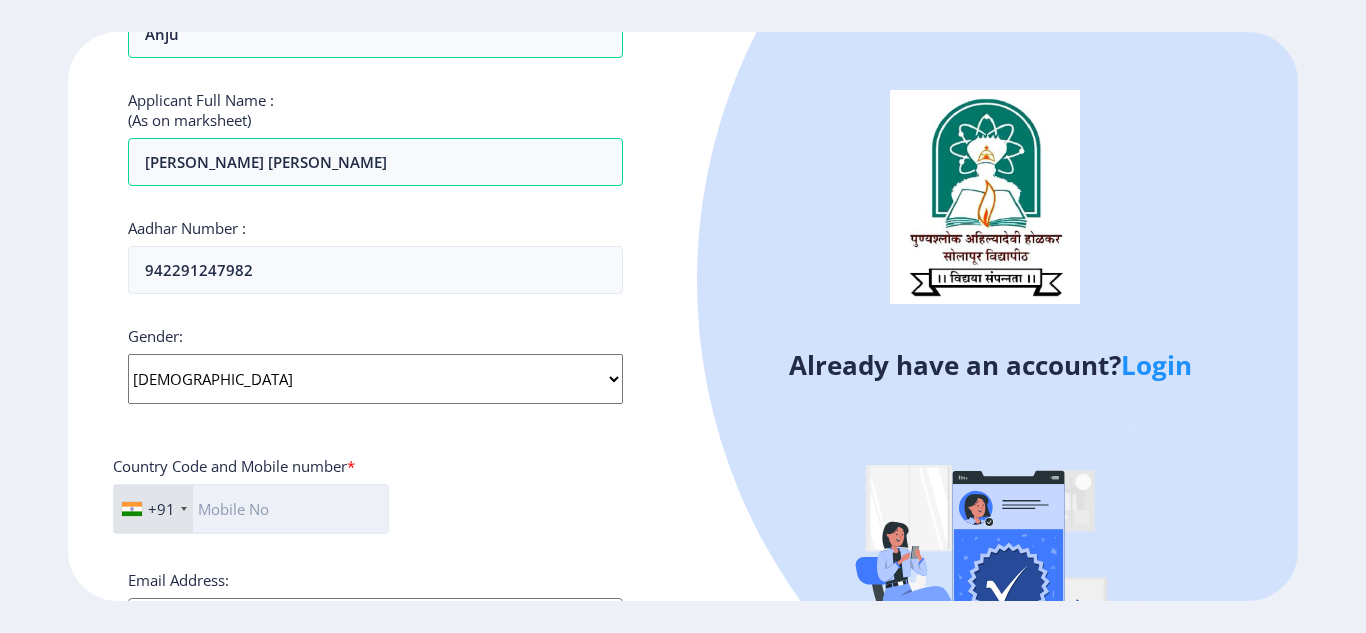 click 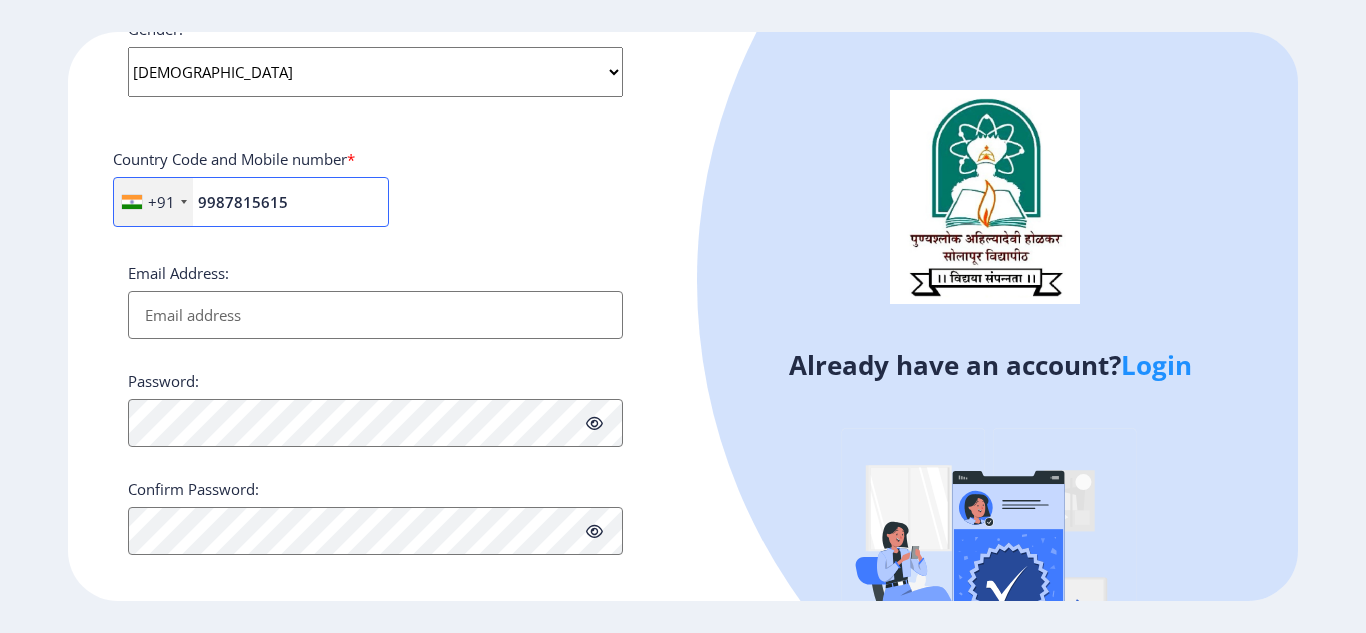 scroll, scrollTop: 822, scrollLeft: 0, axis: vertical 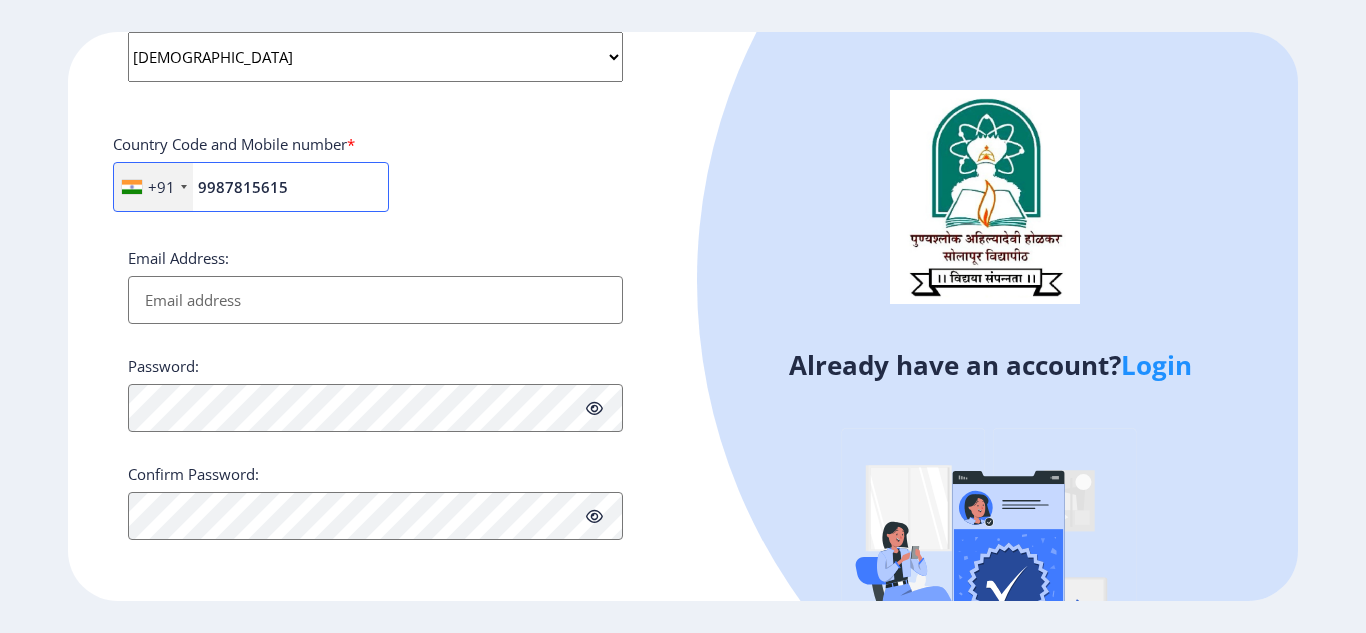 type on "9987815615" 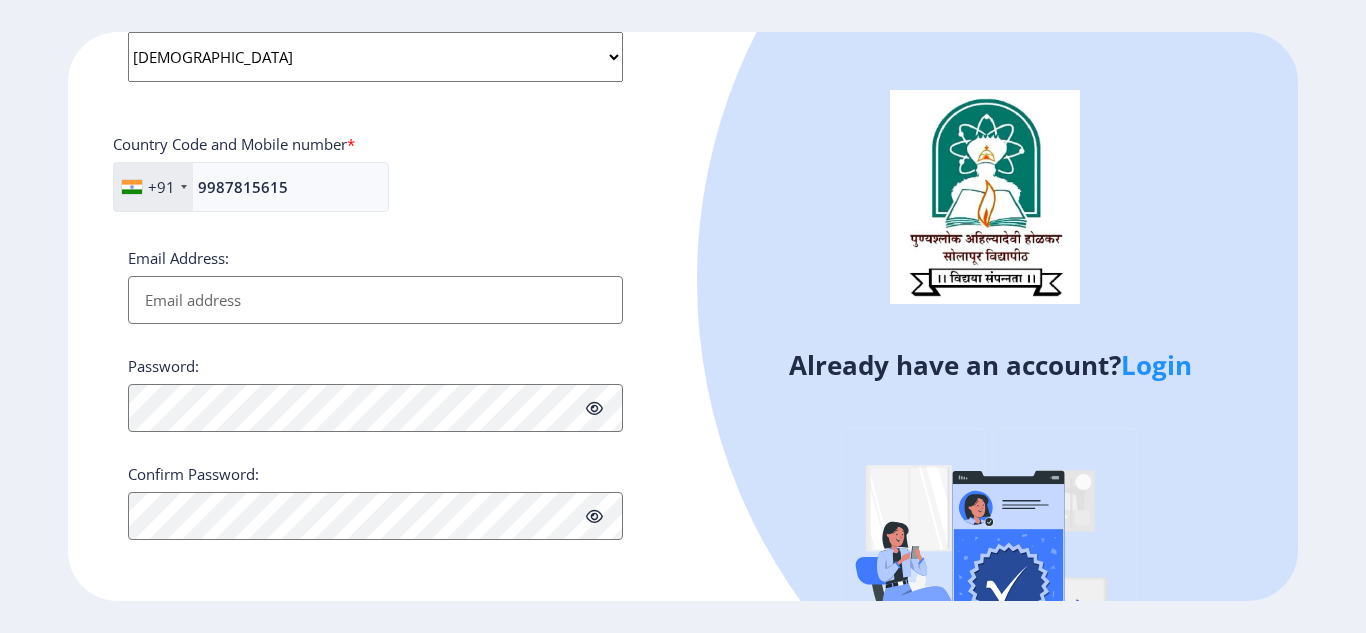 click on "Email Address:" at bounding box center (375, 300) 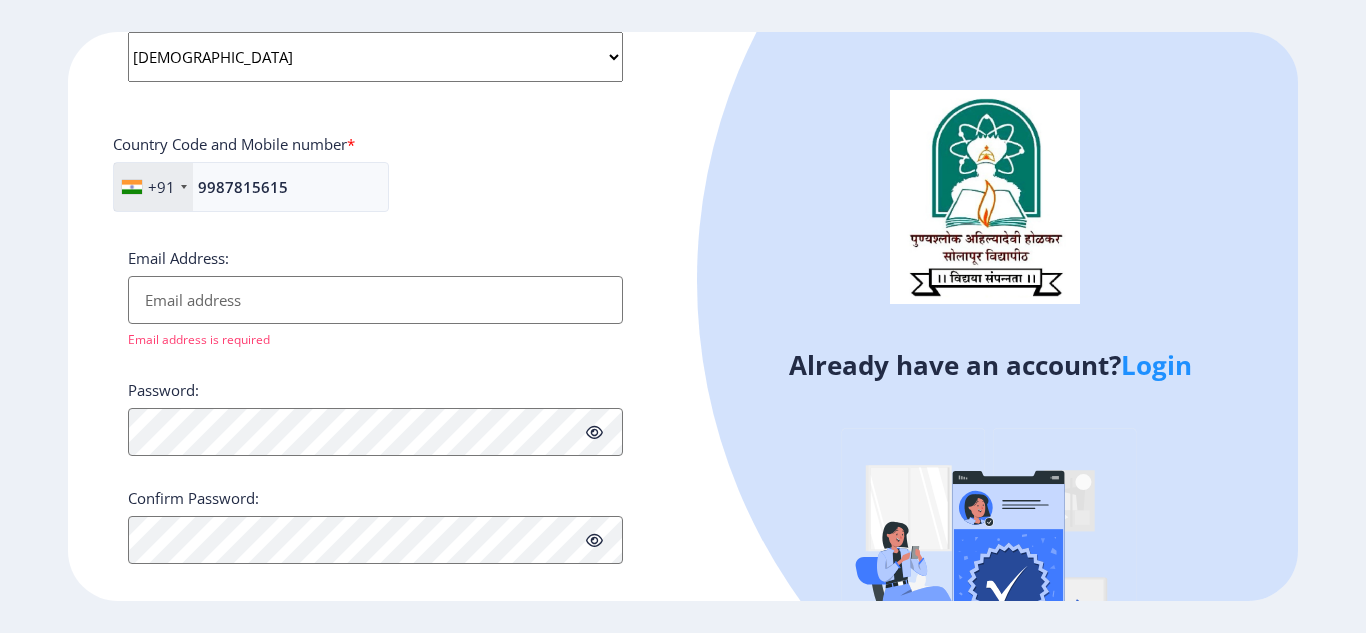 scroll, scrollTop: 846, scrollLeft: 0, axis: vertical 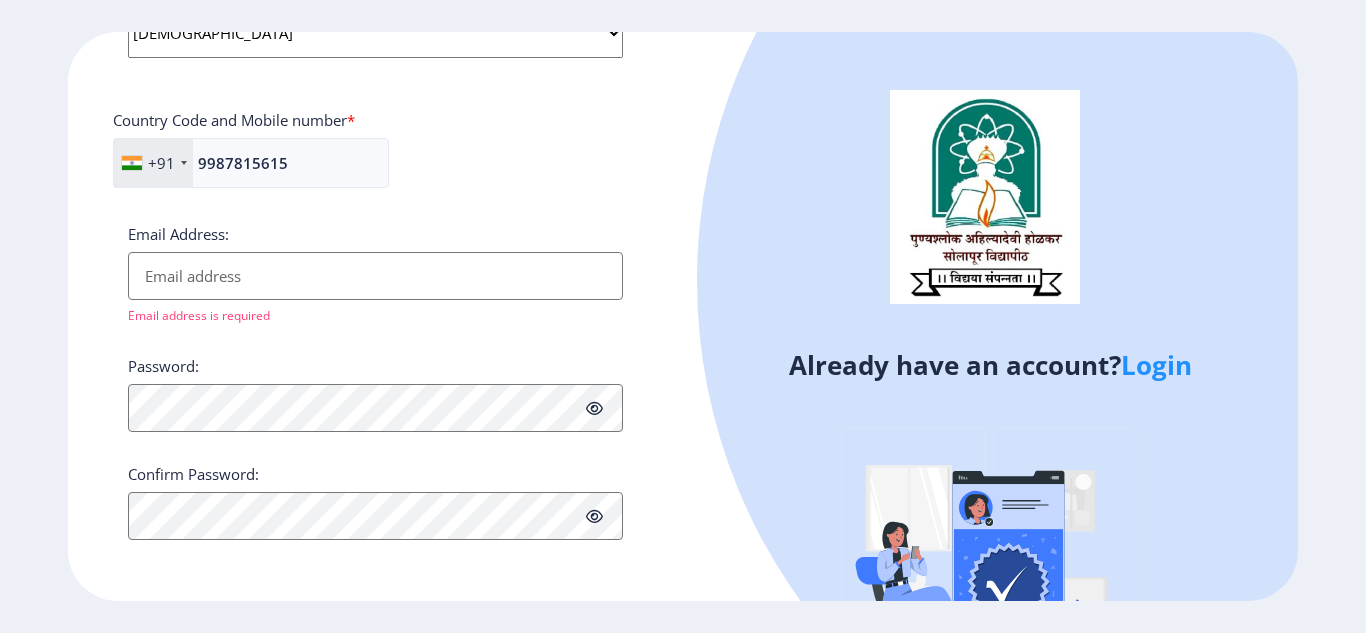 click on "Email Address:" at bounding box center (375, 276) 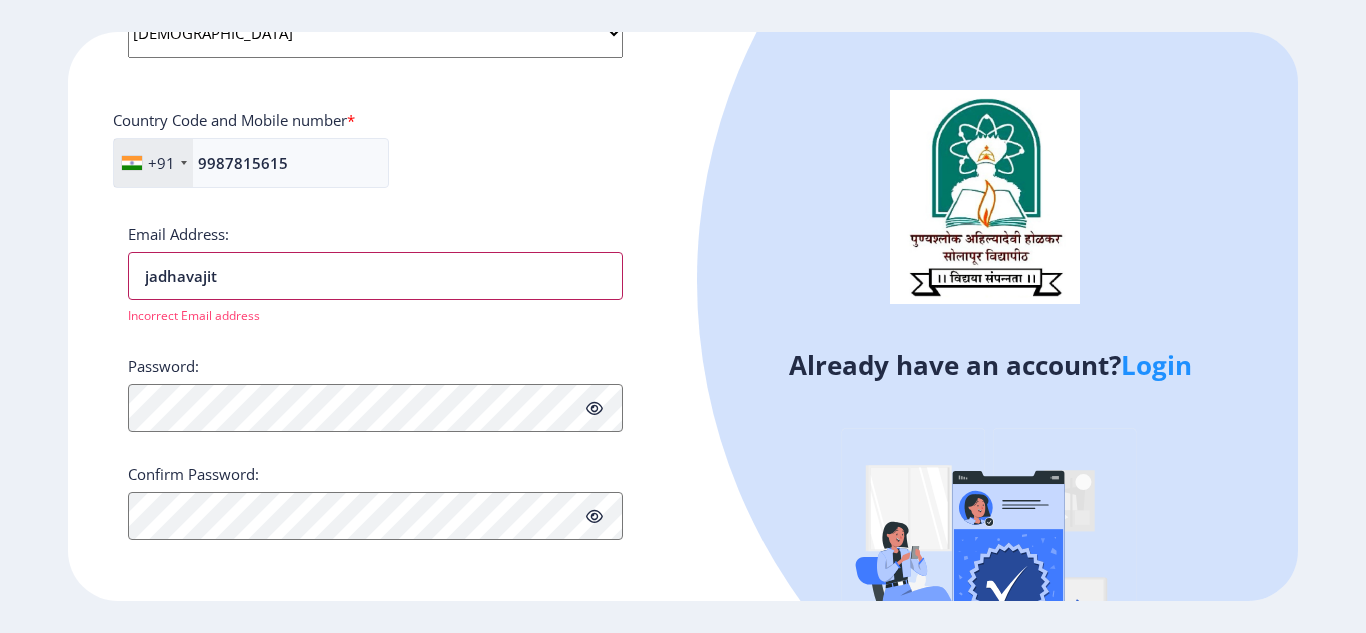 drag, startPoint x: 304, startPoint y: 274, endPoint x: 62, endPoint y: 273, distance: 242.00206 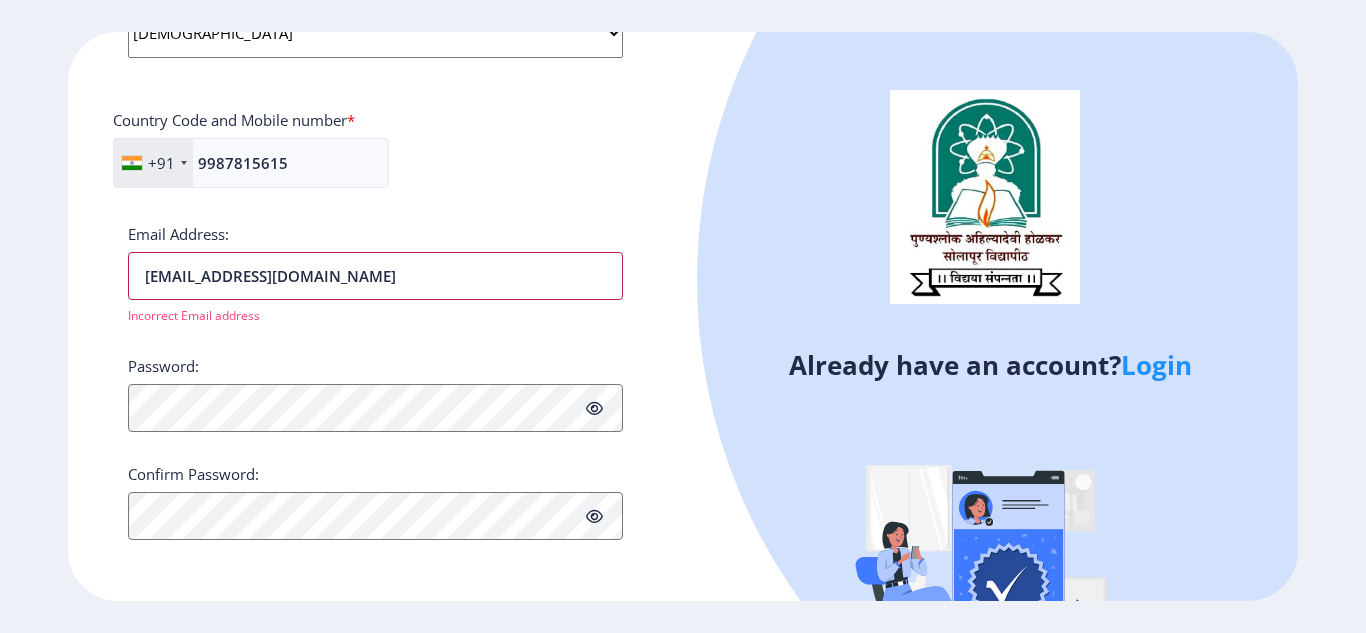scroll, scrollTop: 822, scrollLeft: 0, axis: vertical 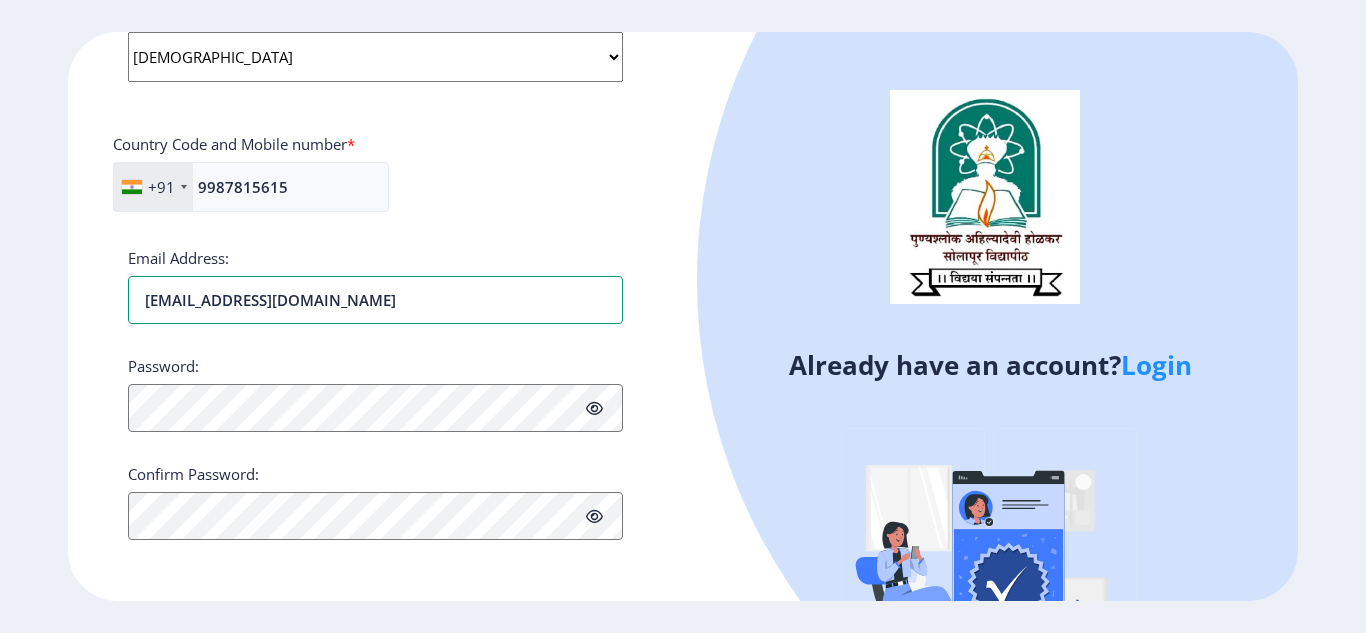 type on "[EMAIL_ADDRESS][DOMAIN_NAME]" 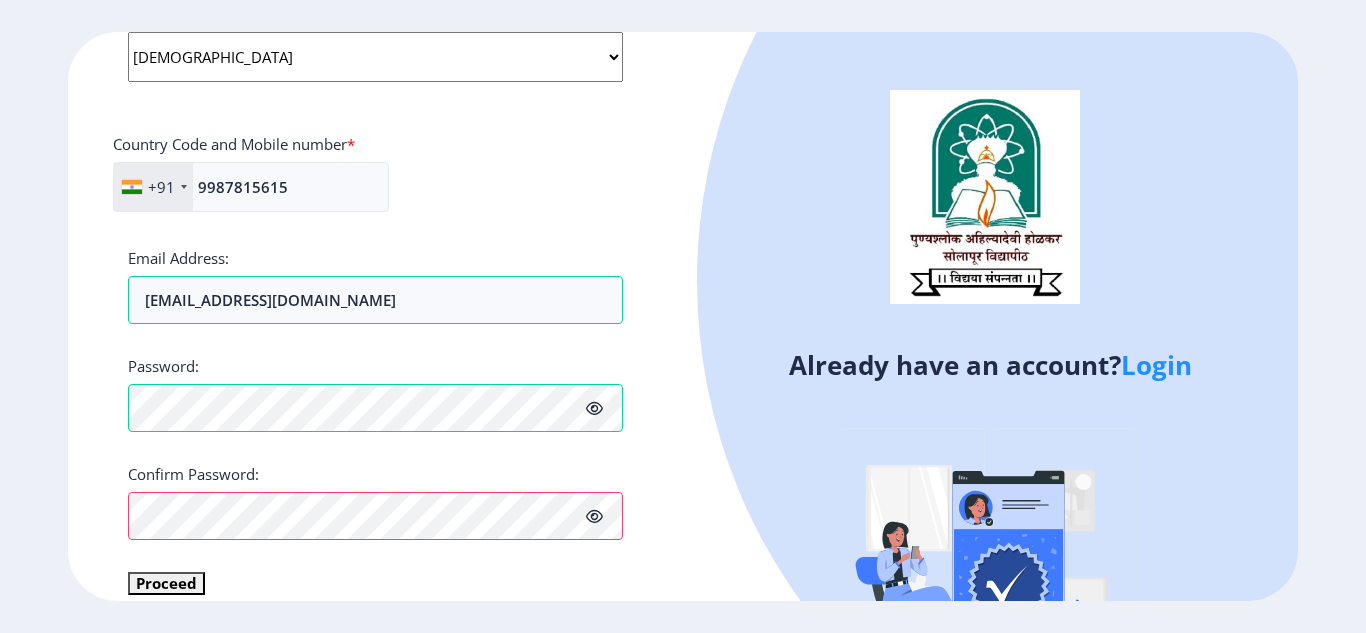 click 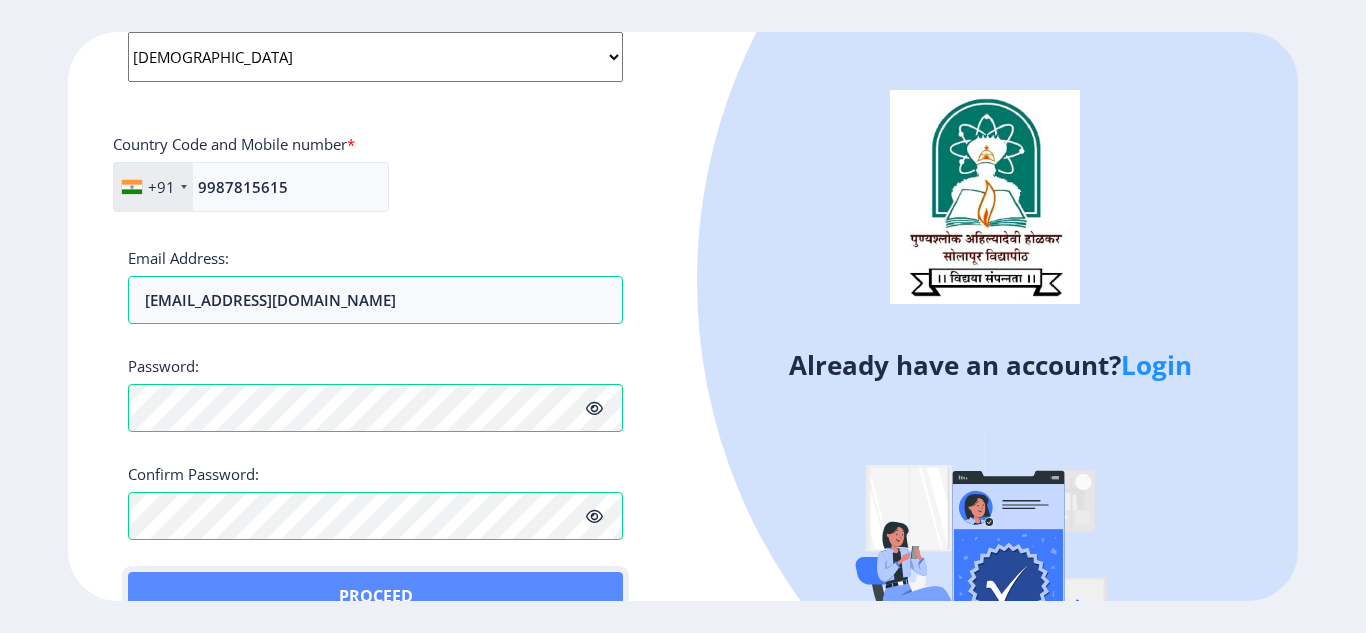 click on "Proceed" 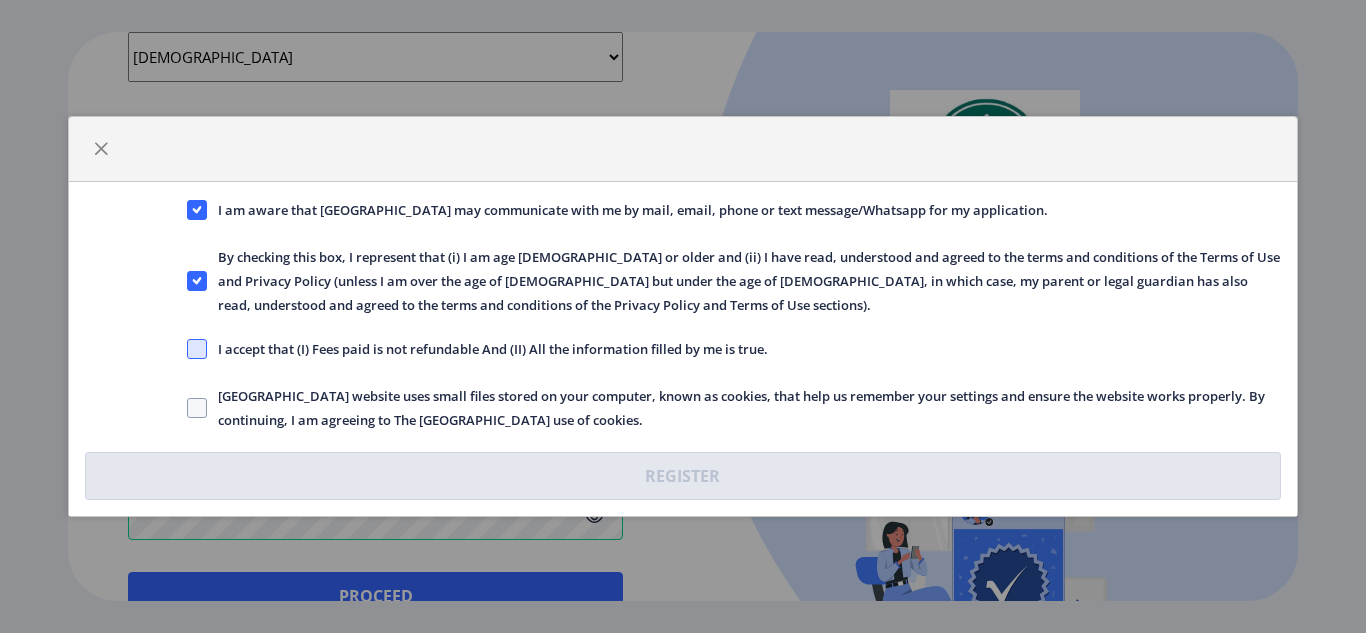 click 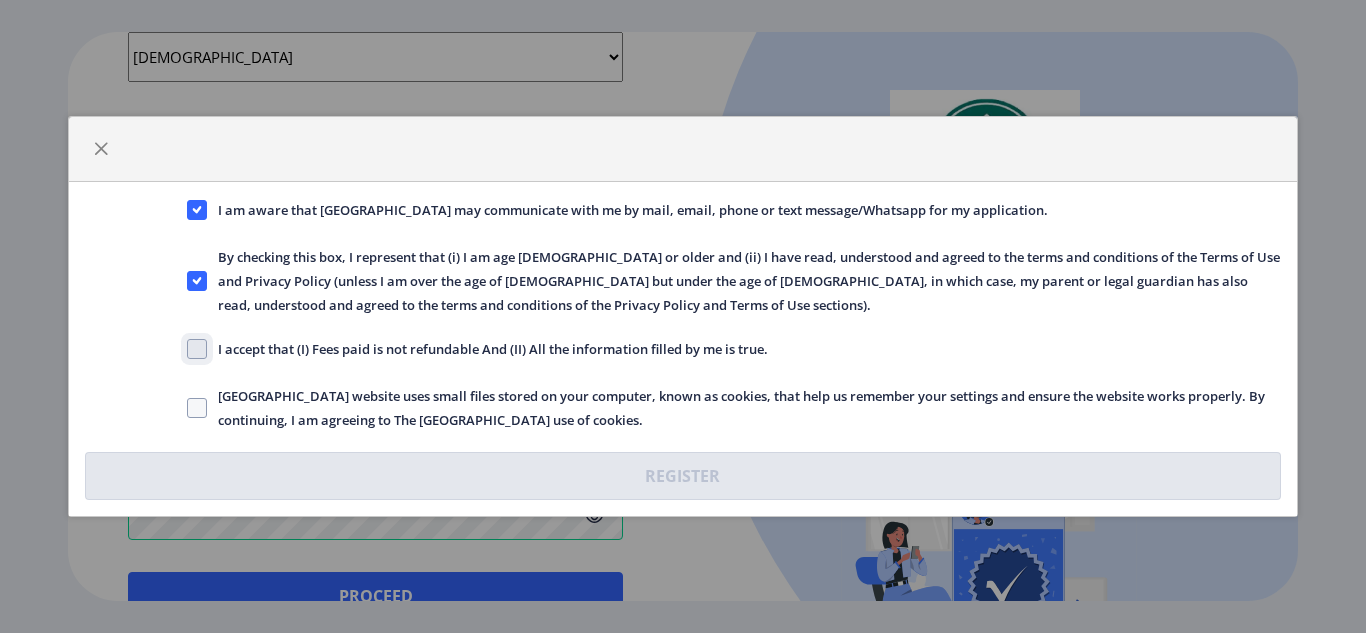 click on "I accept that (I) Fees paid is not refundable And (II) All the information filled by me is true." 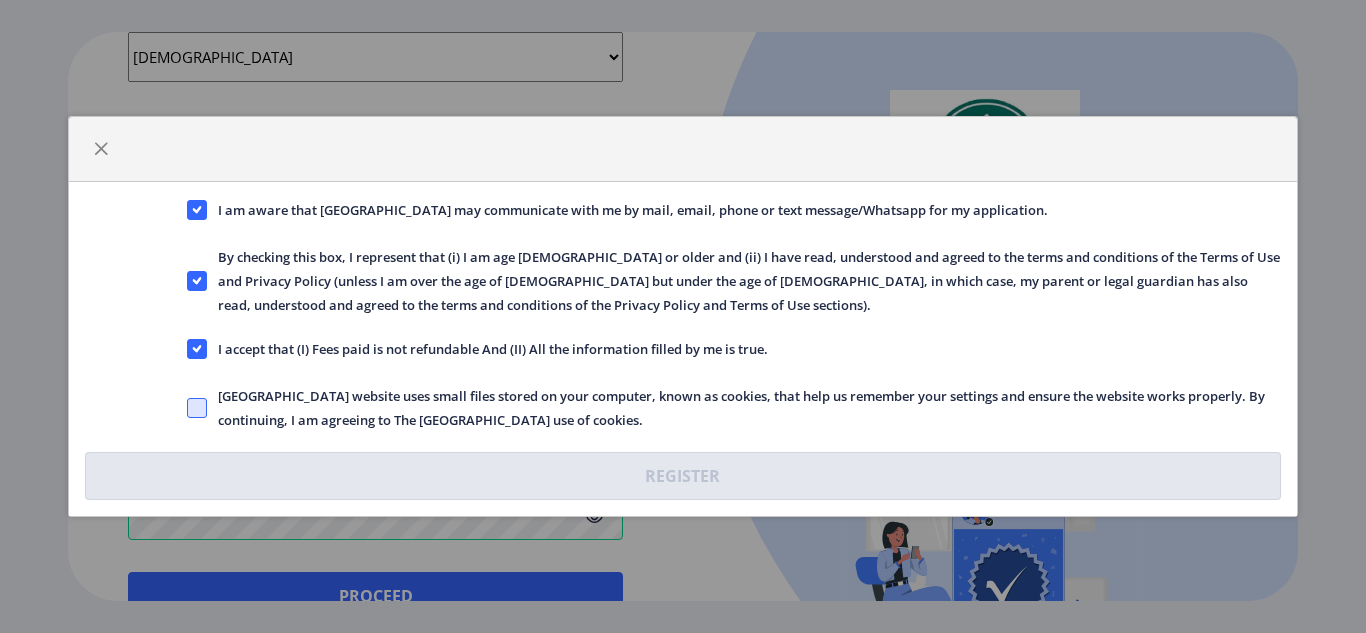 click 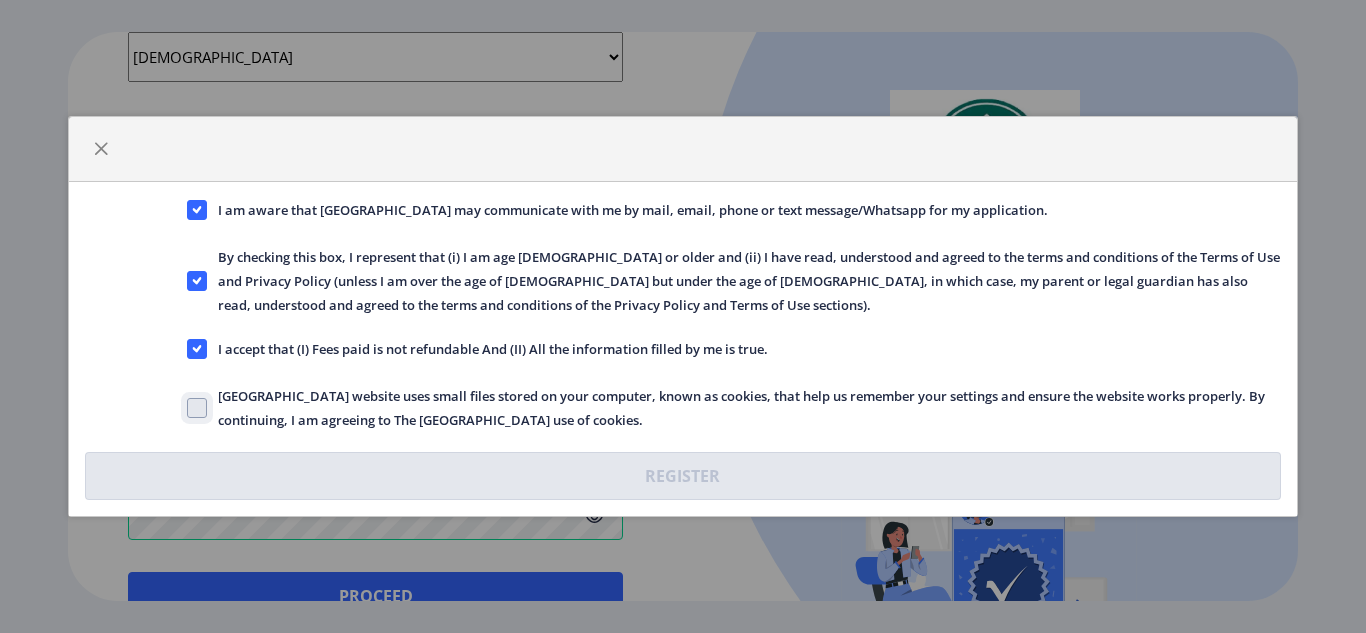 click on "[GEOGRAPHIC_DATA] website uses small files stored on your computer, known as cookies, that help us remember your settings and ensure the website works properly. By continuing, I am agreeing to The [GEOGRAPHIC_DATA] use of cookies." 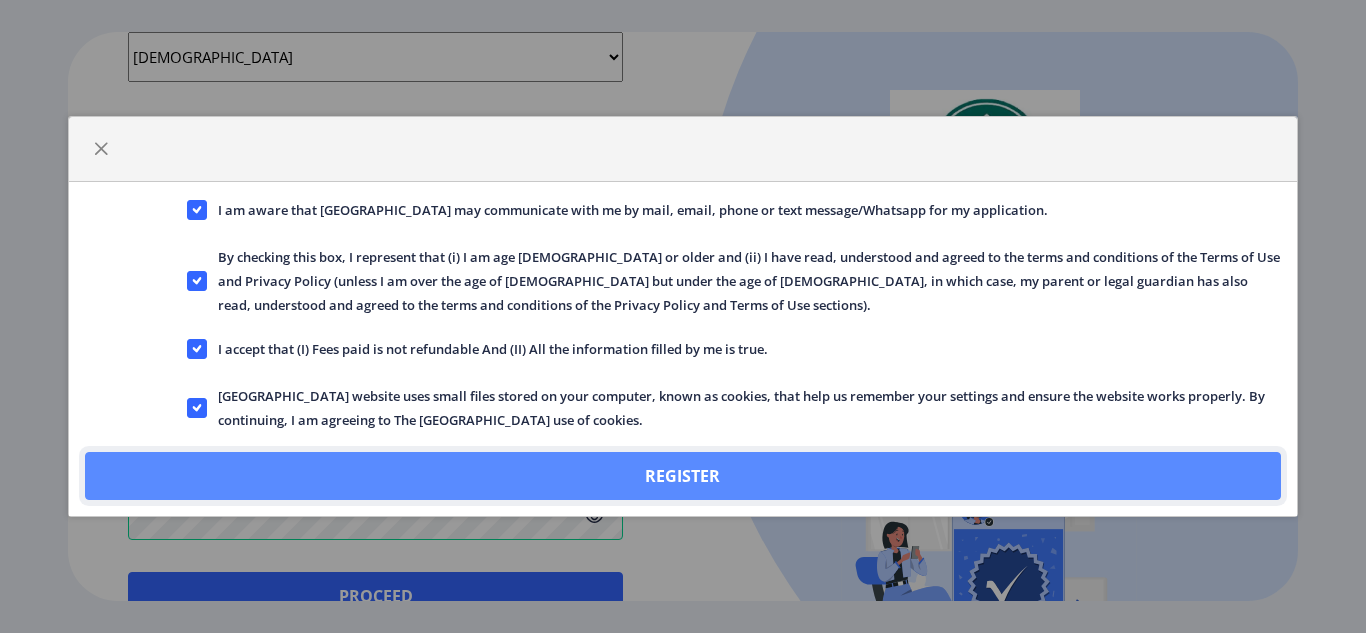 click on "Register" 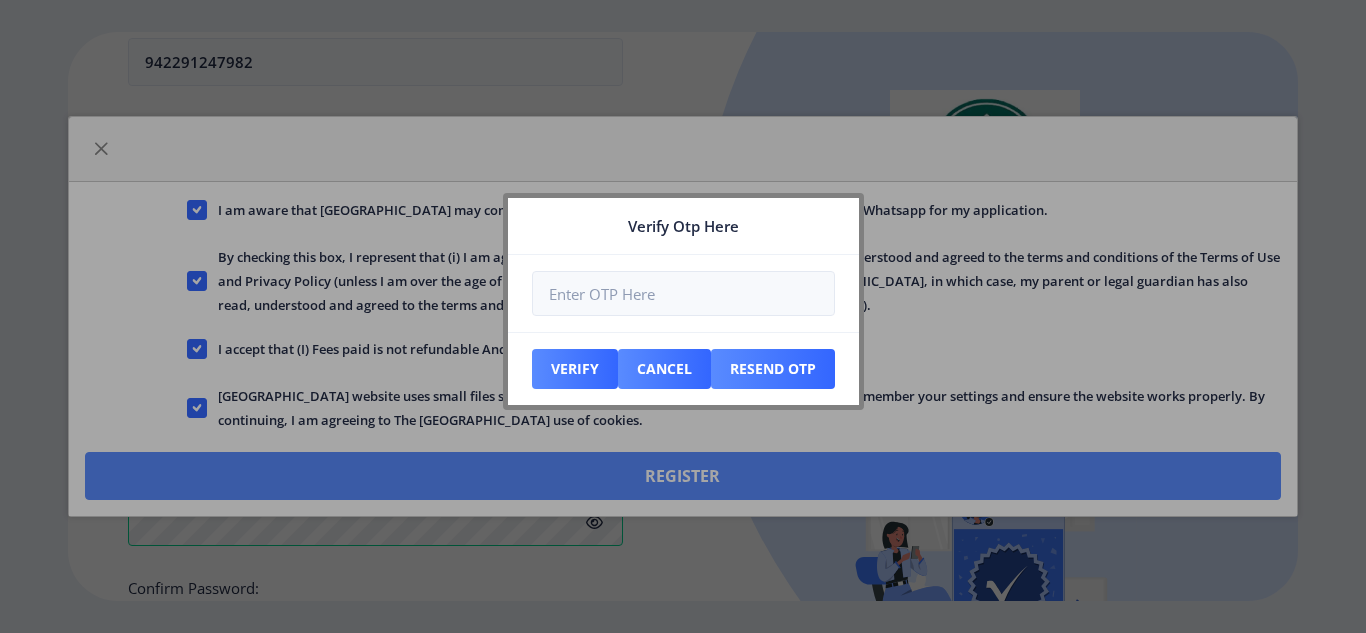 scroll, scrollTop: 936, scrollLeft: 0, axis: vertical 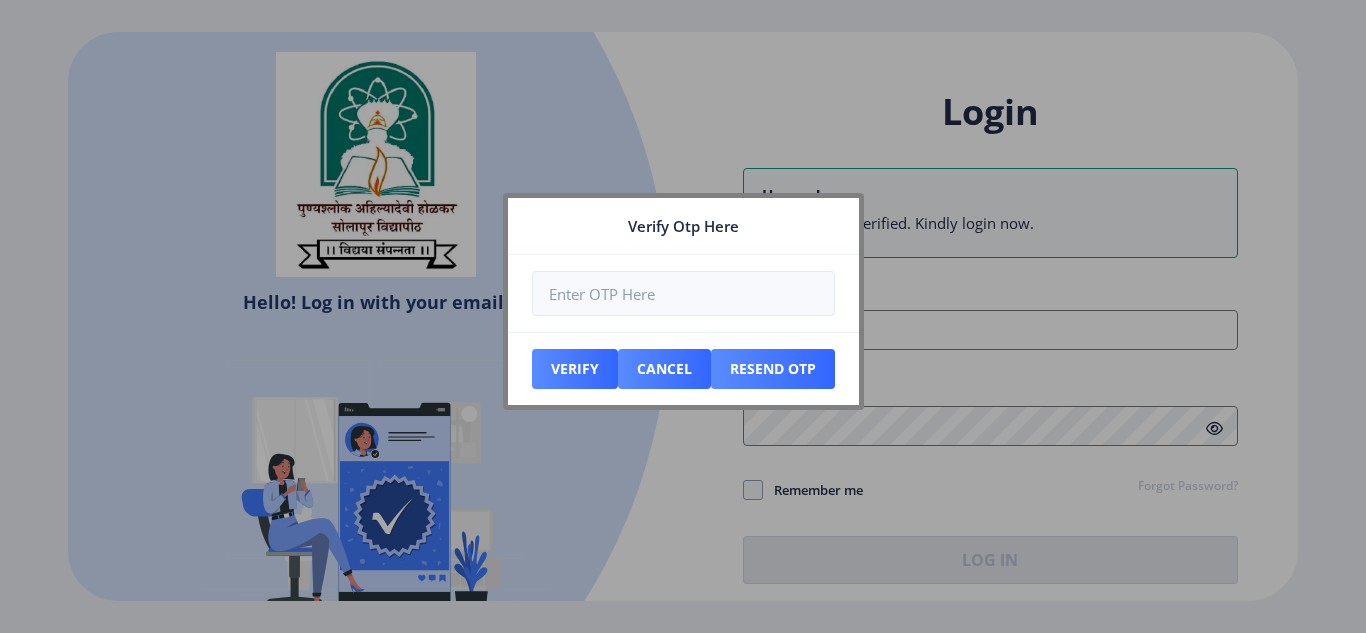 type on "[EMAIL_ADDRESS][DOMAIN_NAME]" 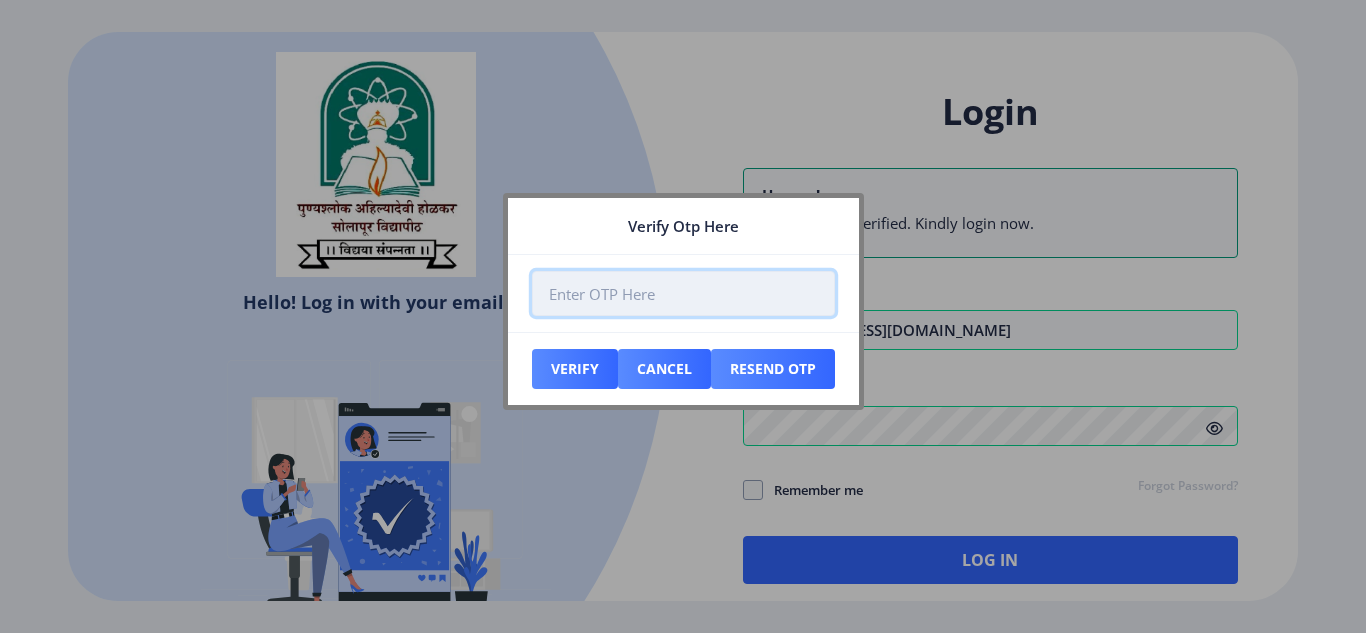 click at bounding box center (683, 293) 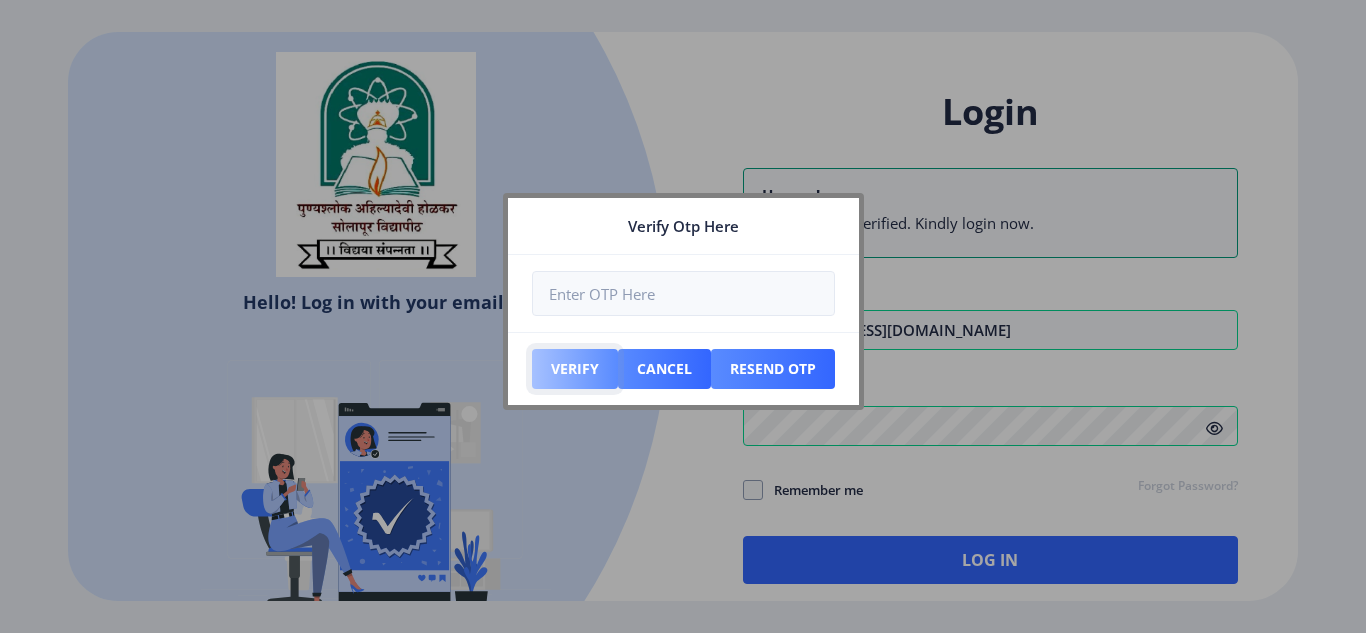 click on "Verify" at bounding box center (575, 369) 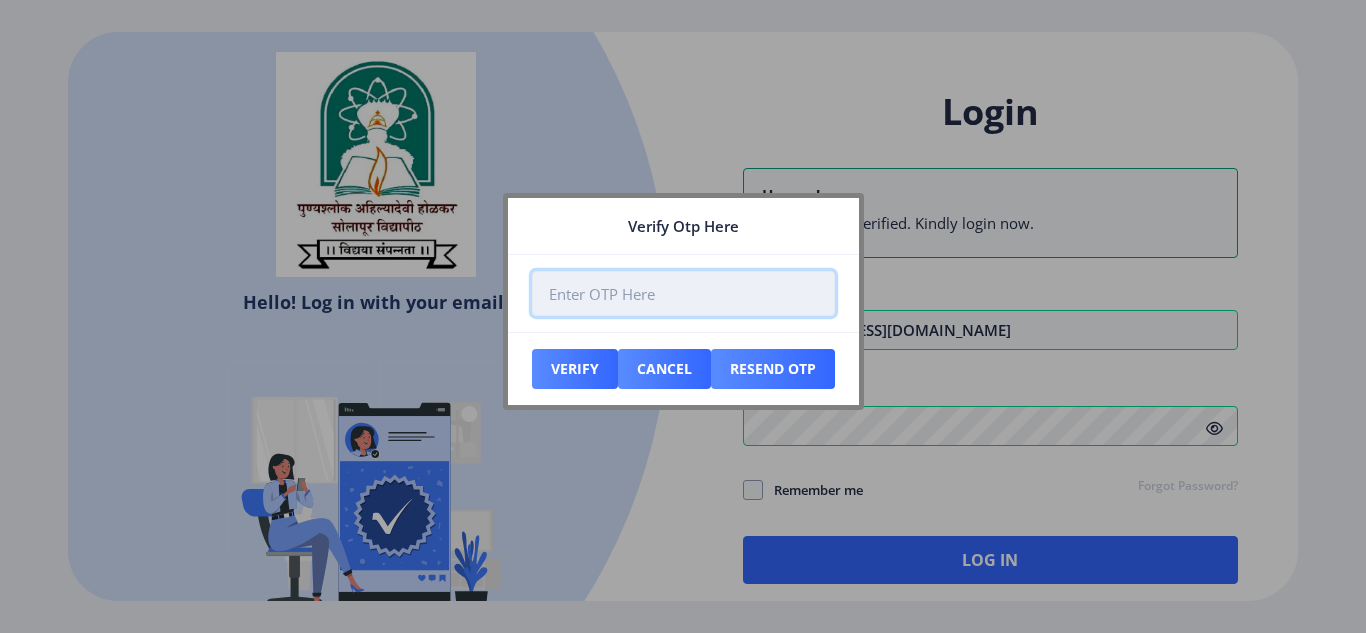 click at bounding box center (683, 293) 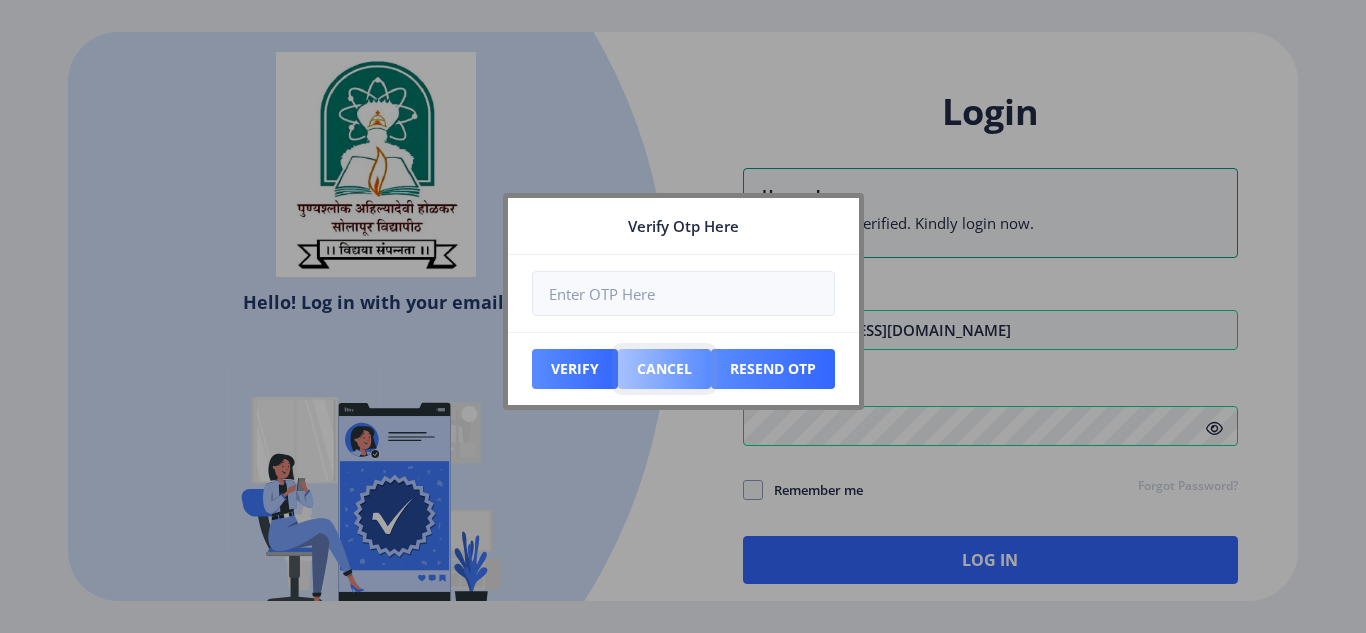 click on "Cancel" at bounding box center [575, 369] 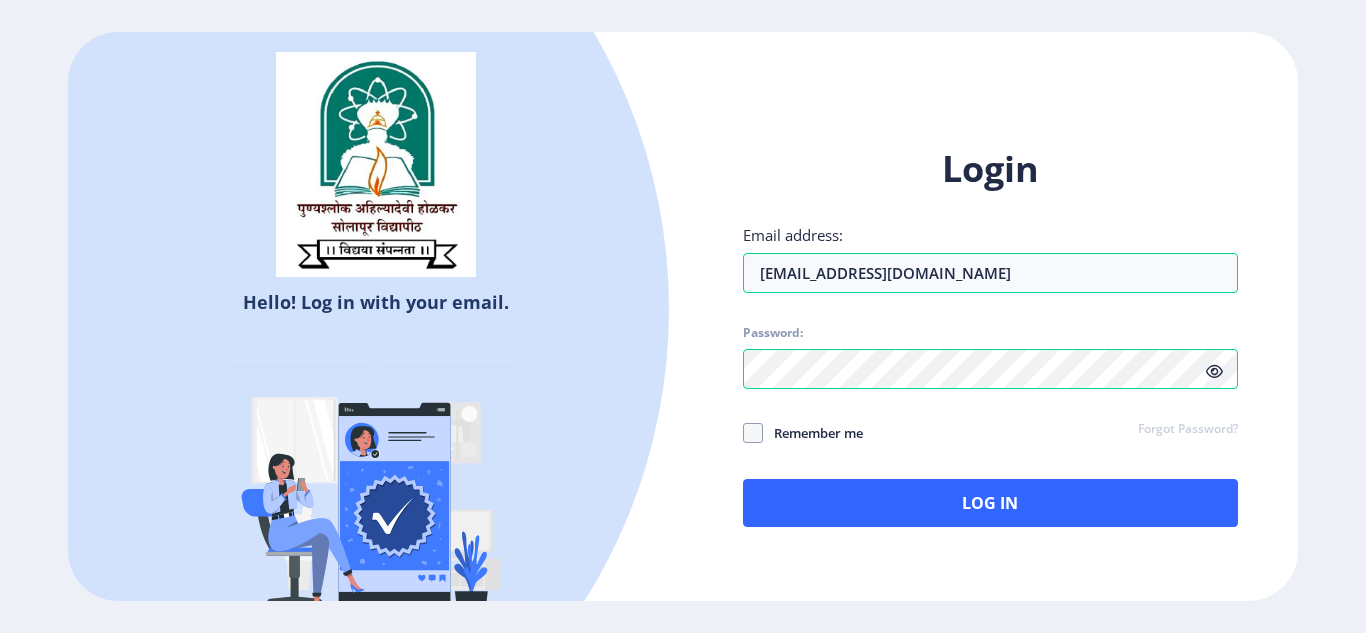 click on "Remember me" 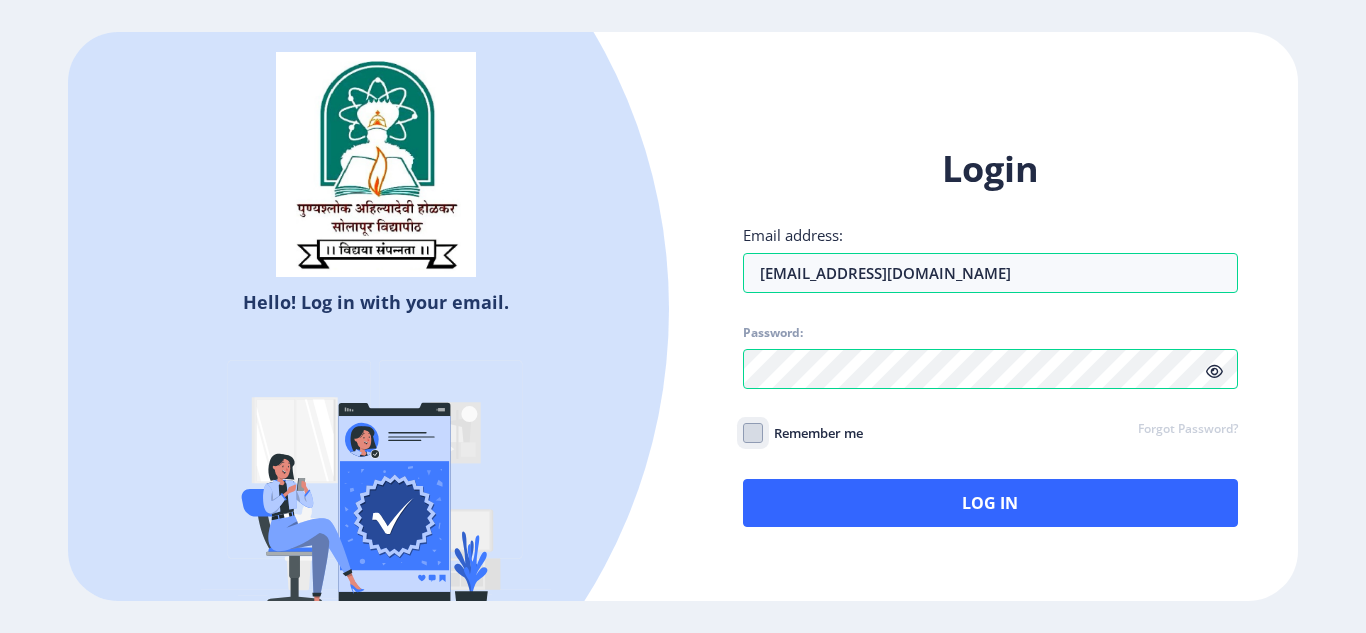 checkbox on "true" 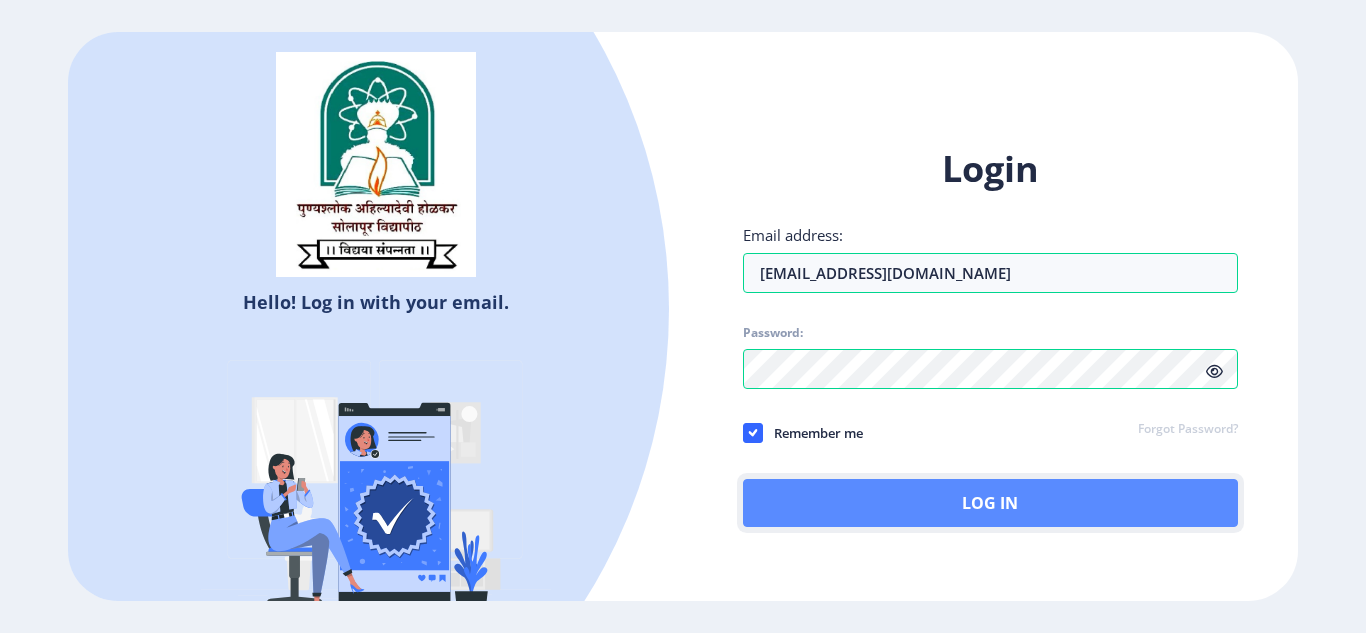 click on "Log In" 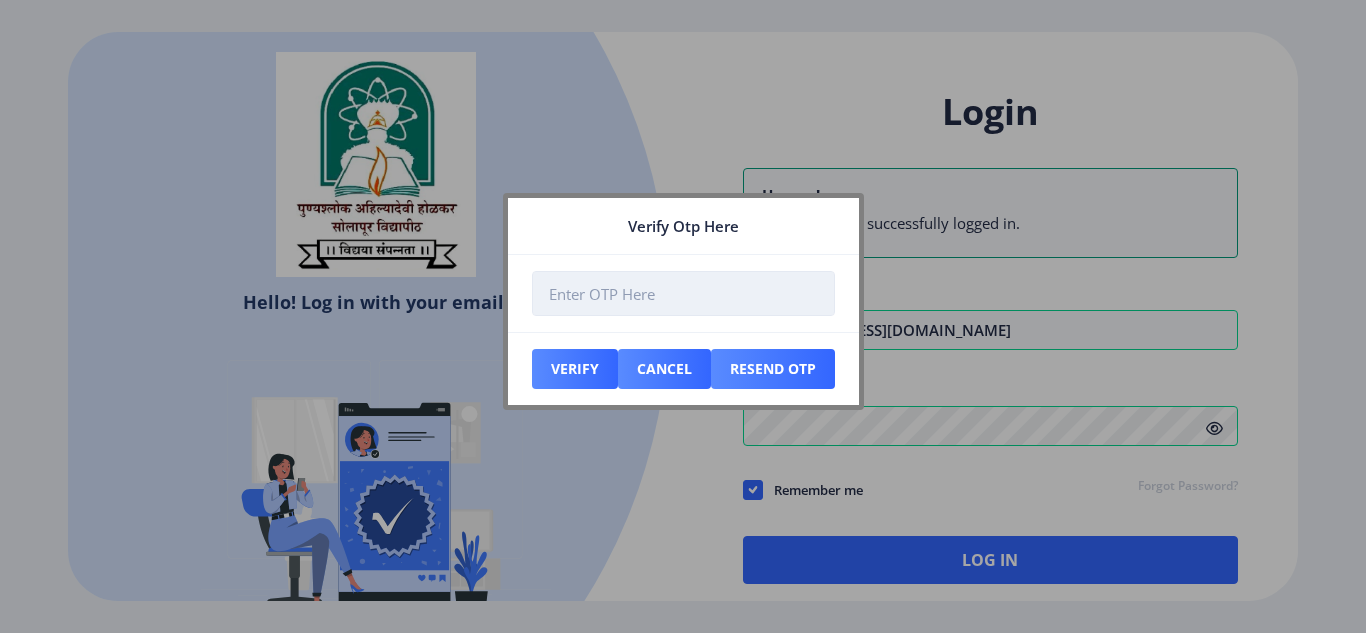click at bounding box center [683, 293] 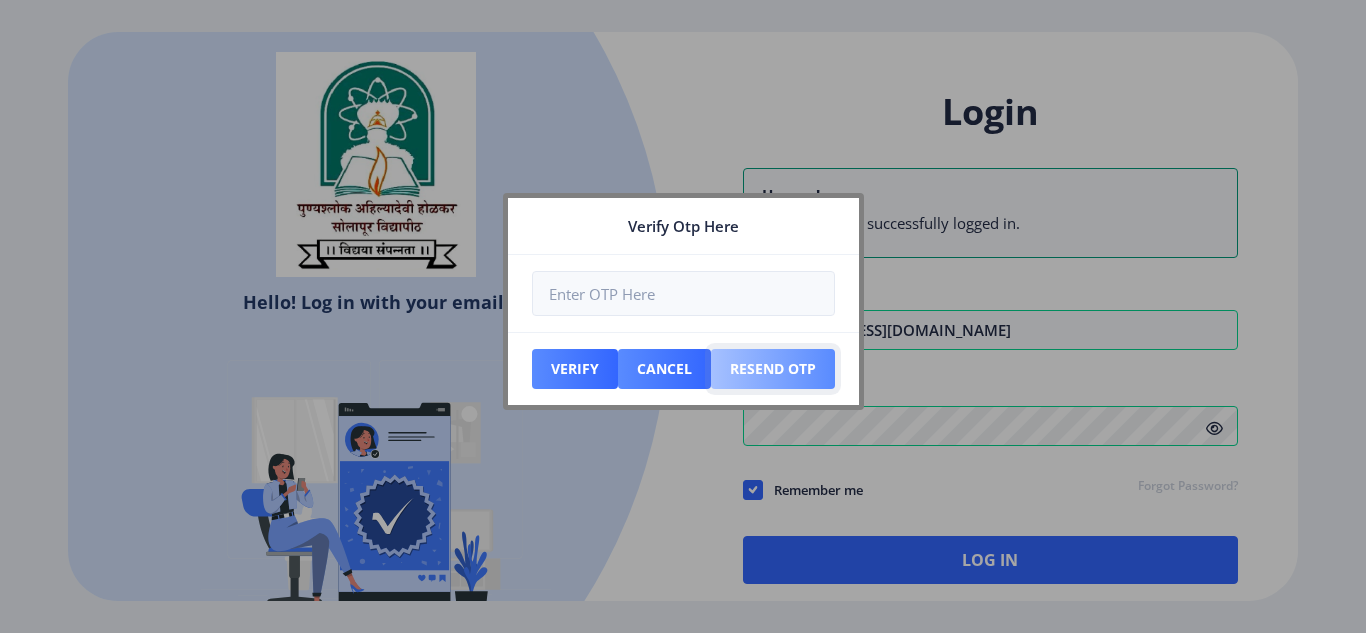 click on "Resend Otp" at bounding box center (575, 369) 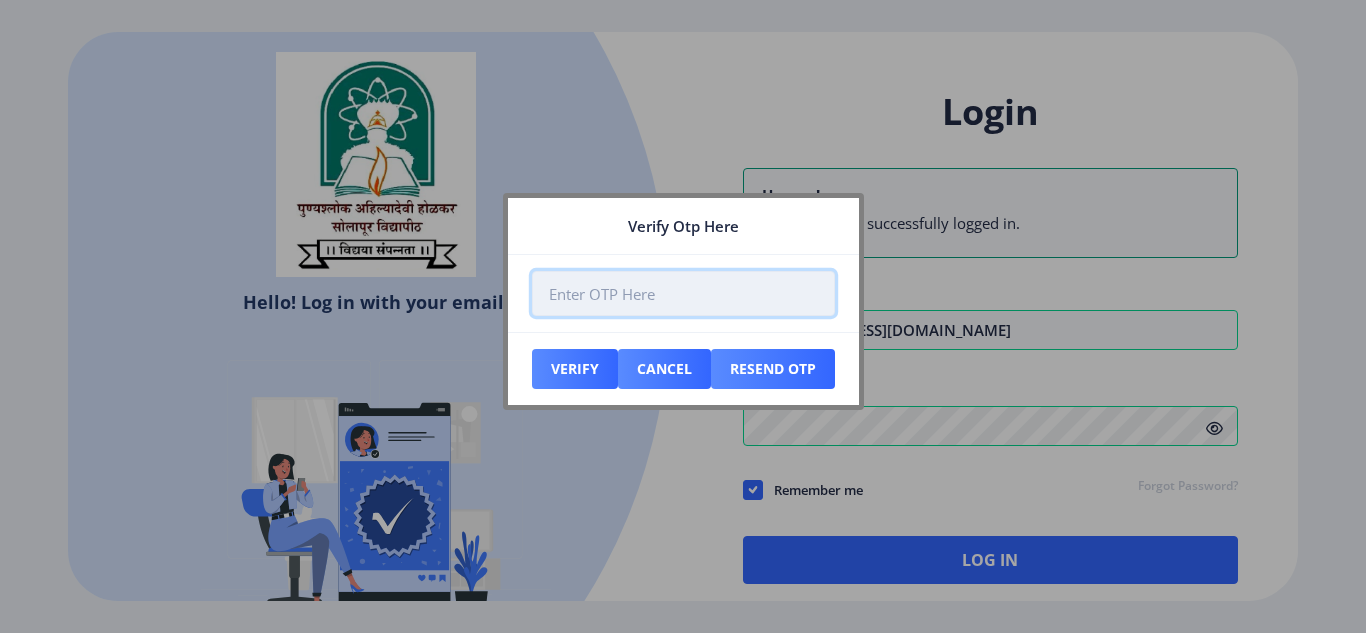 click at bounding box center (683, 293) 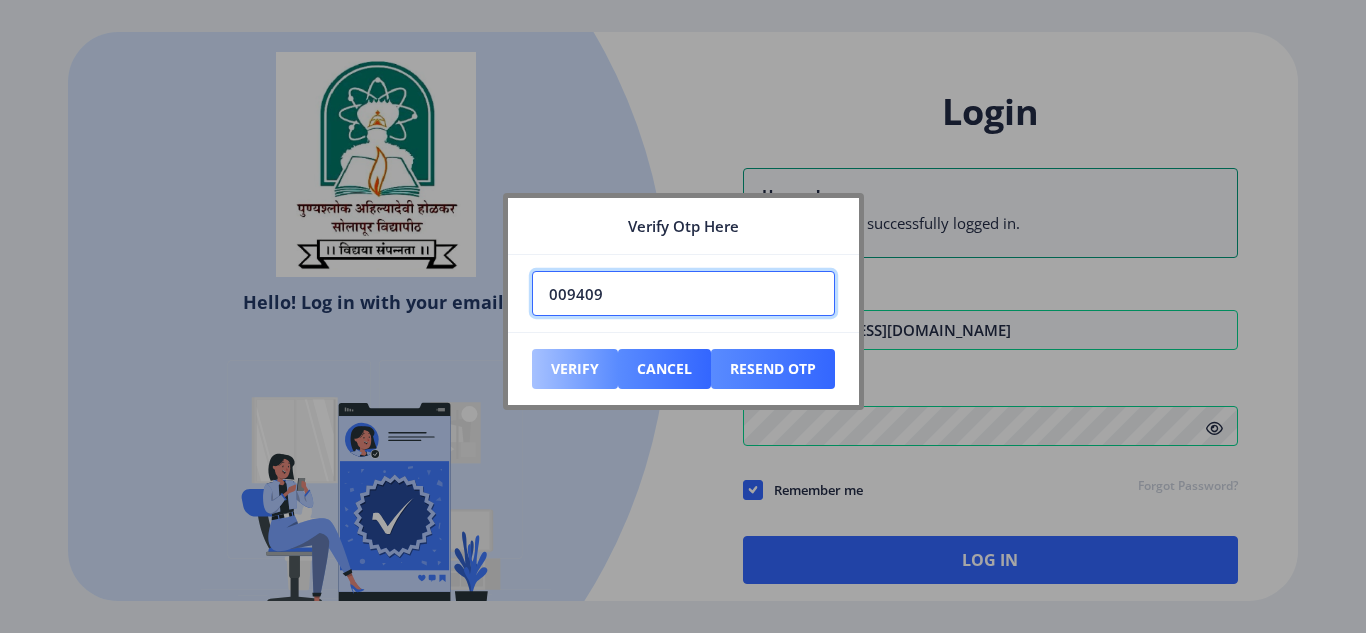type on "009409" 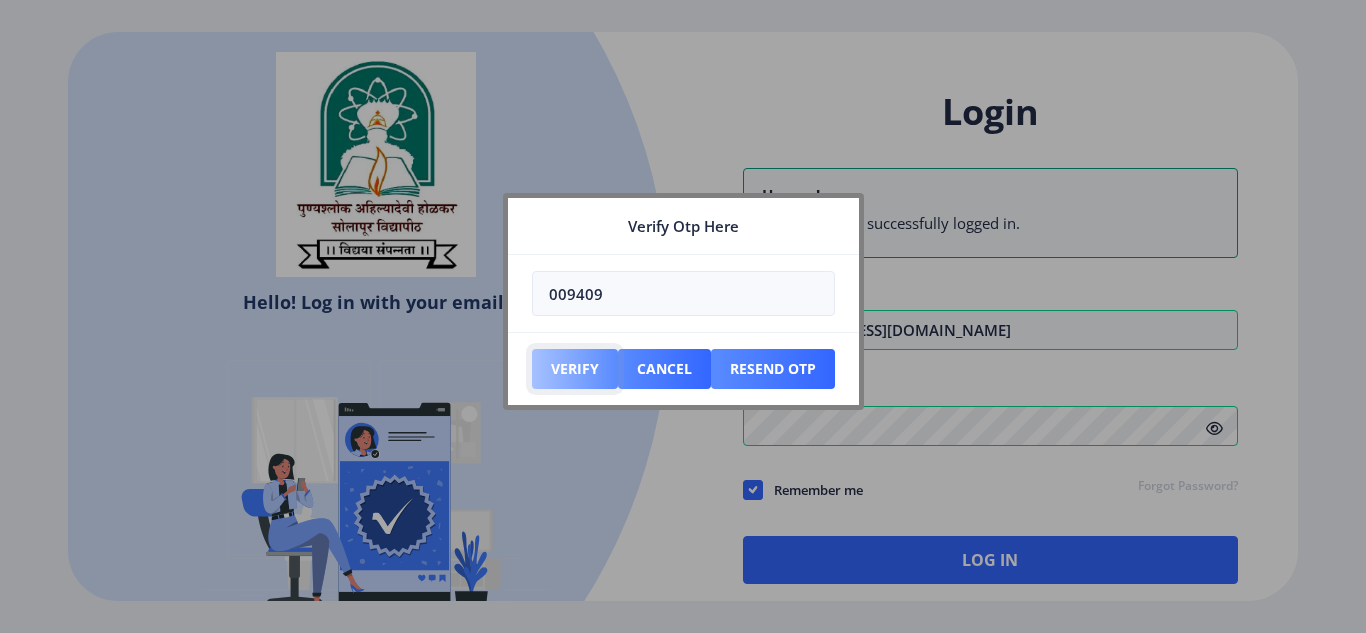 click on "Verify" at bounding box center (575, 369) 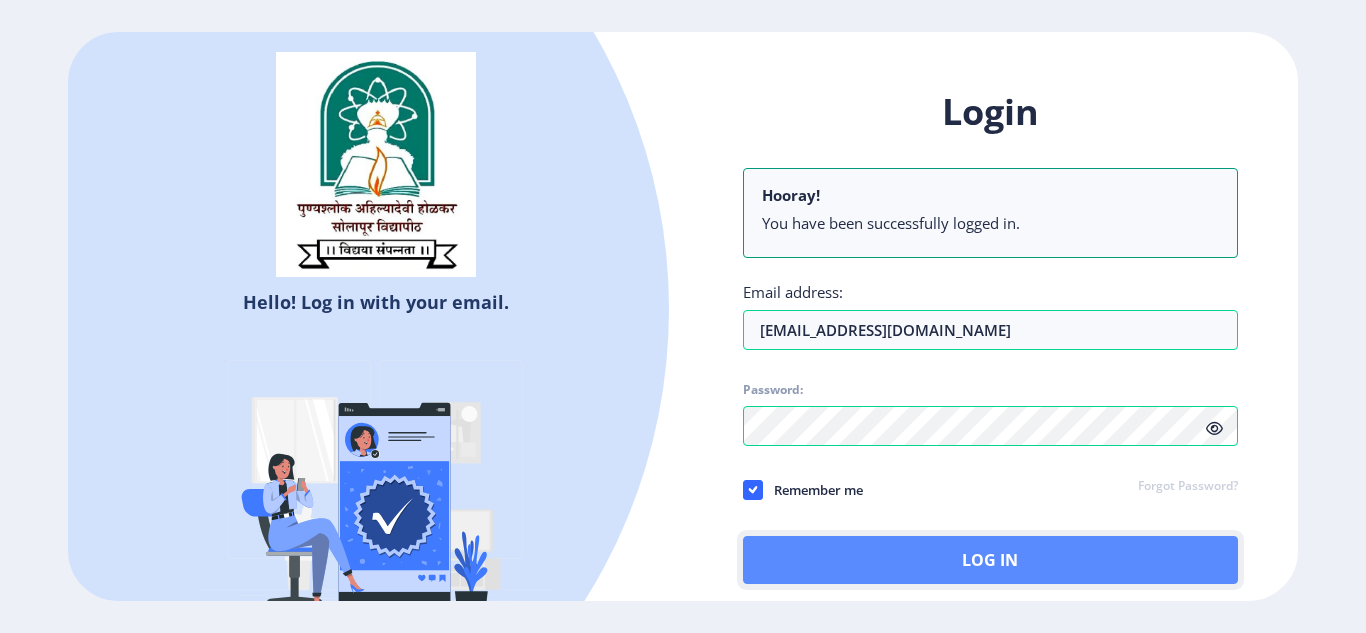 click on "Log In" 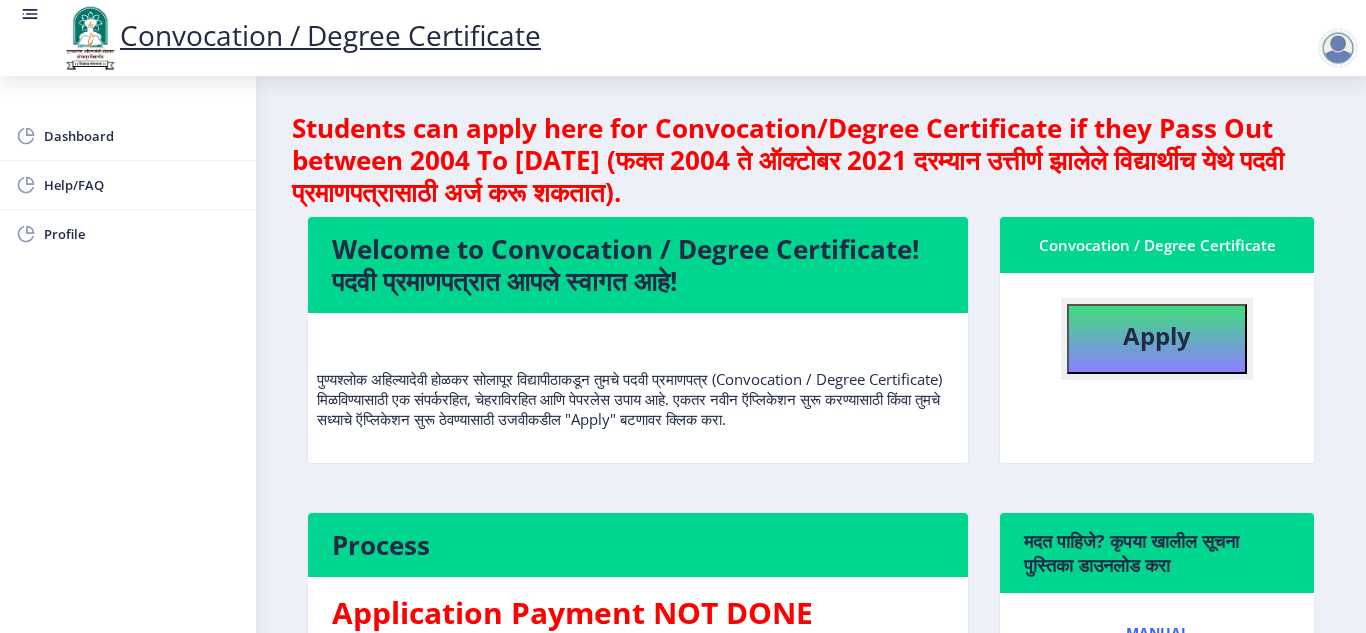 click on "Apply" 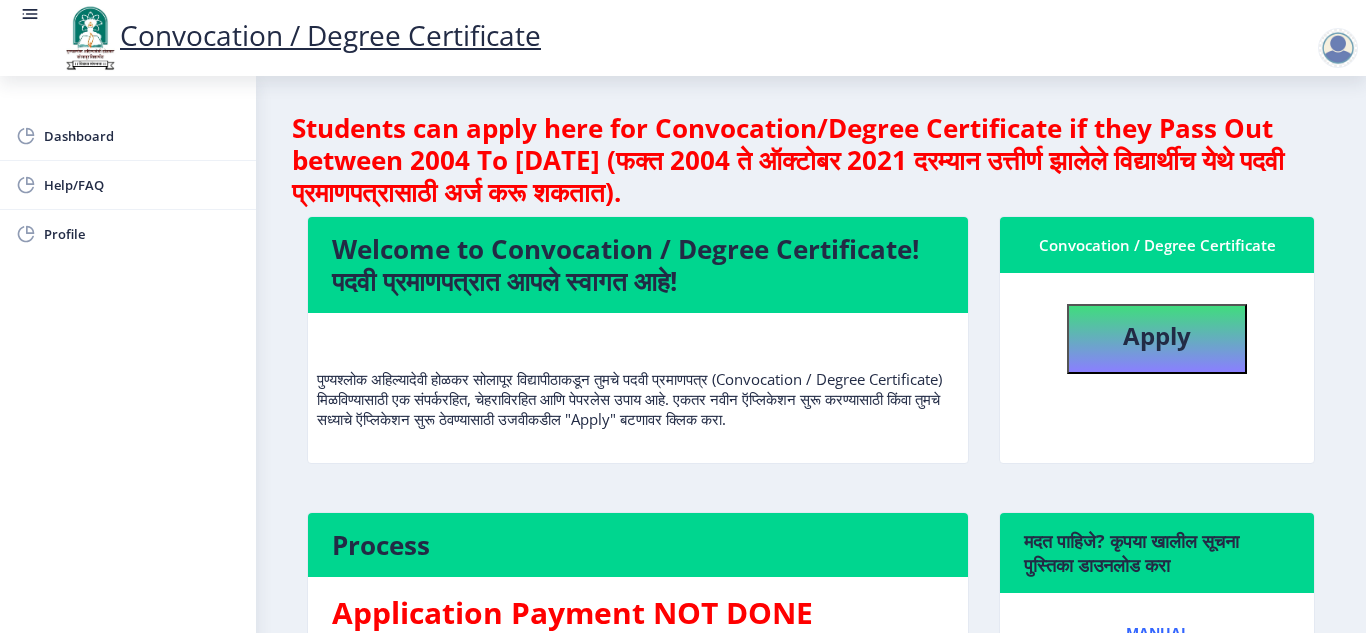 select 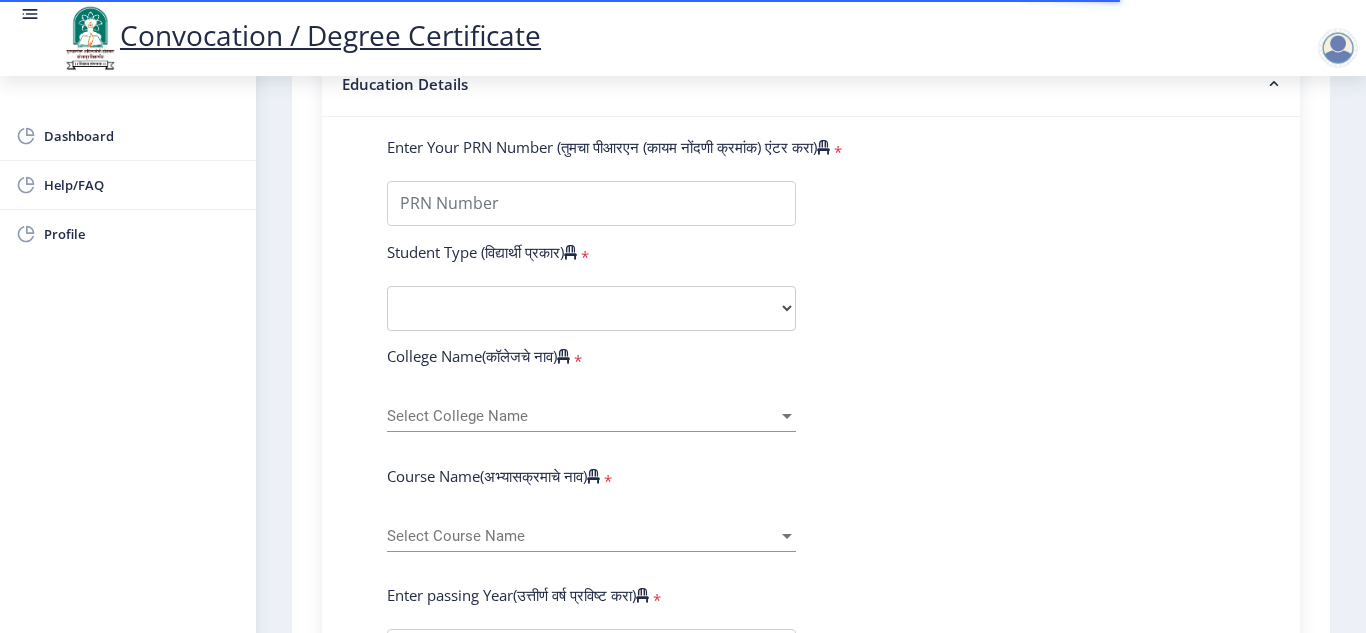 scroll, scrollTop: 500, scrollLeft: 0, axis: vertical 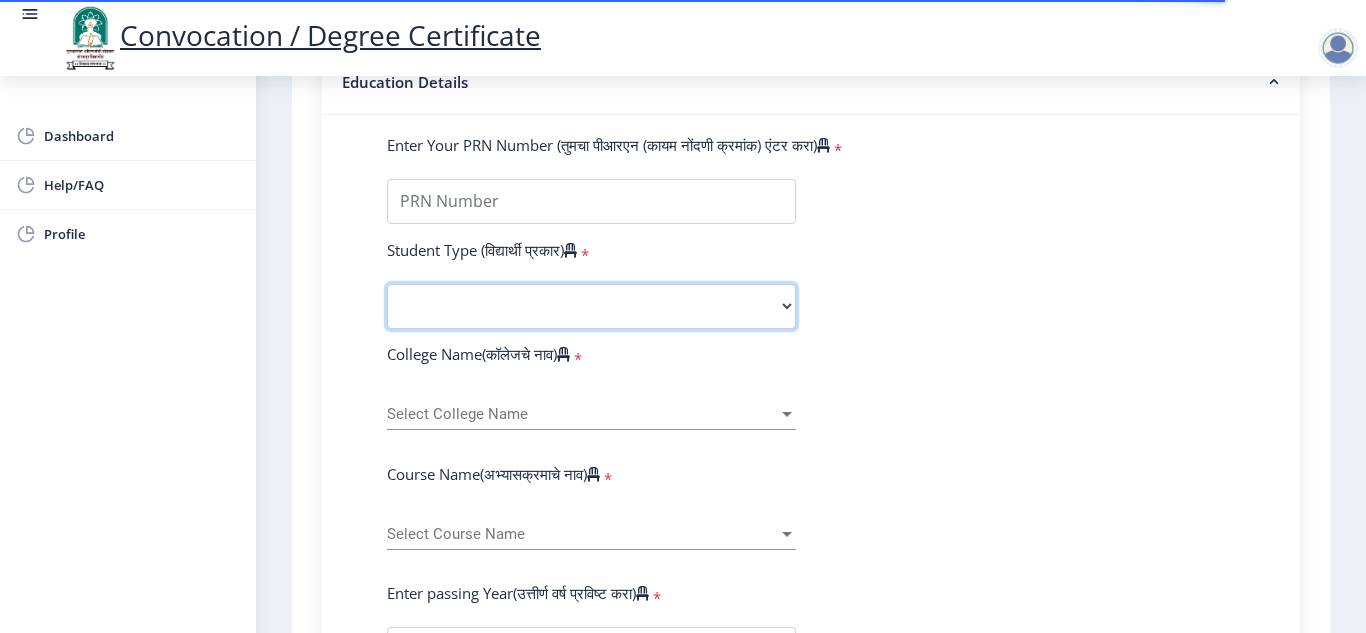 click on "Select Student Type Regular External" at bounding box center [591, 306] 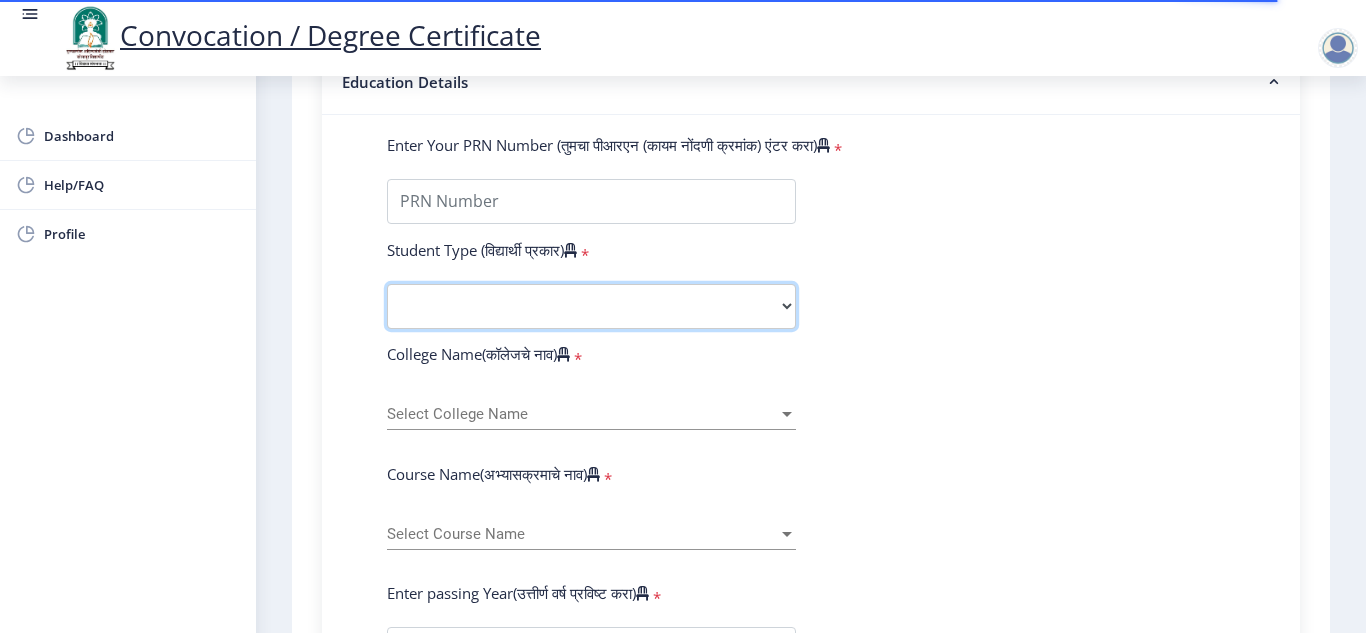 select on "Regular" 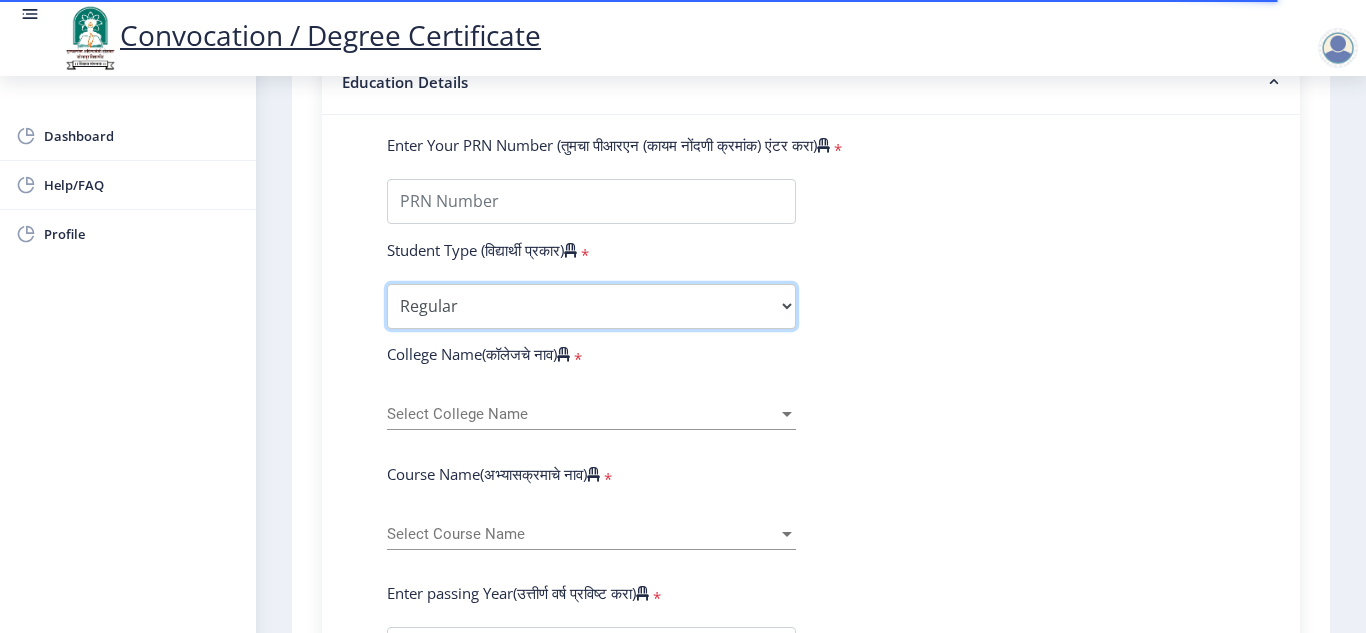 click on "Select Student Type Regular External" at bounding box center (591, 306) 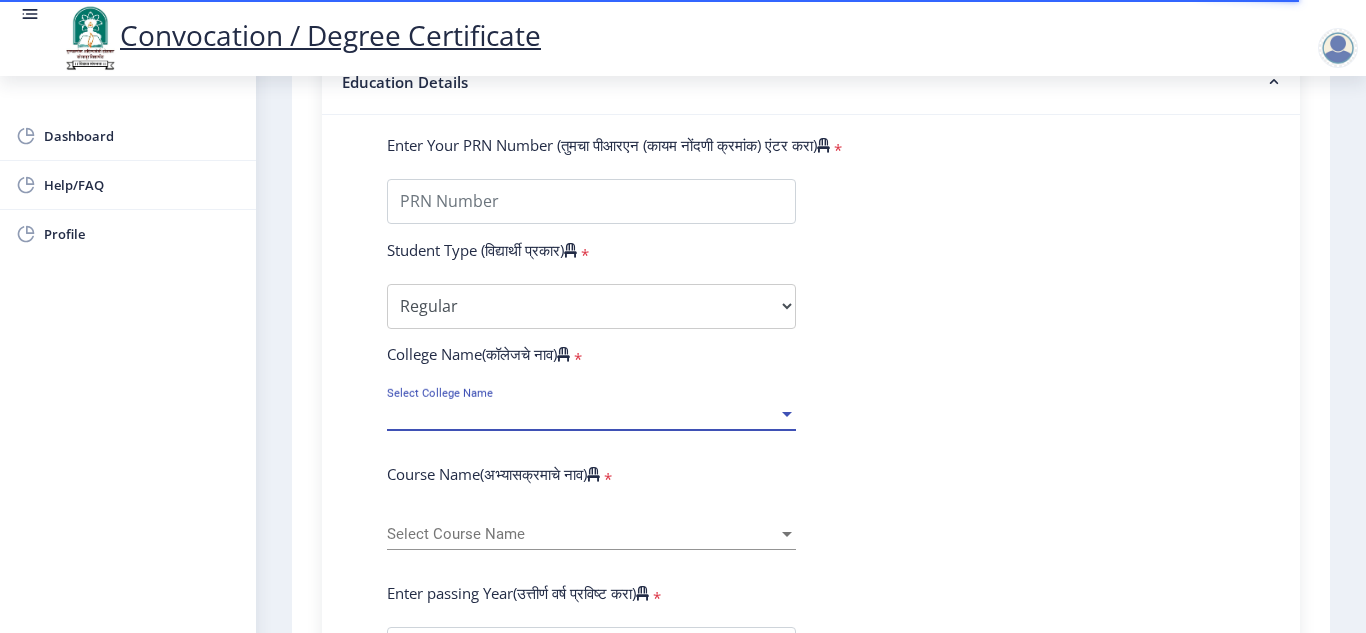 click on "Select College Name" at bounding box center (582, 414) 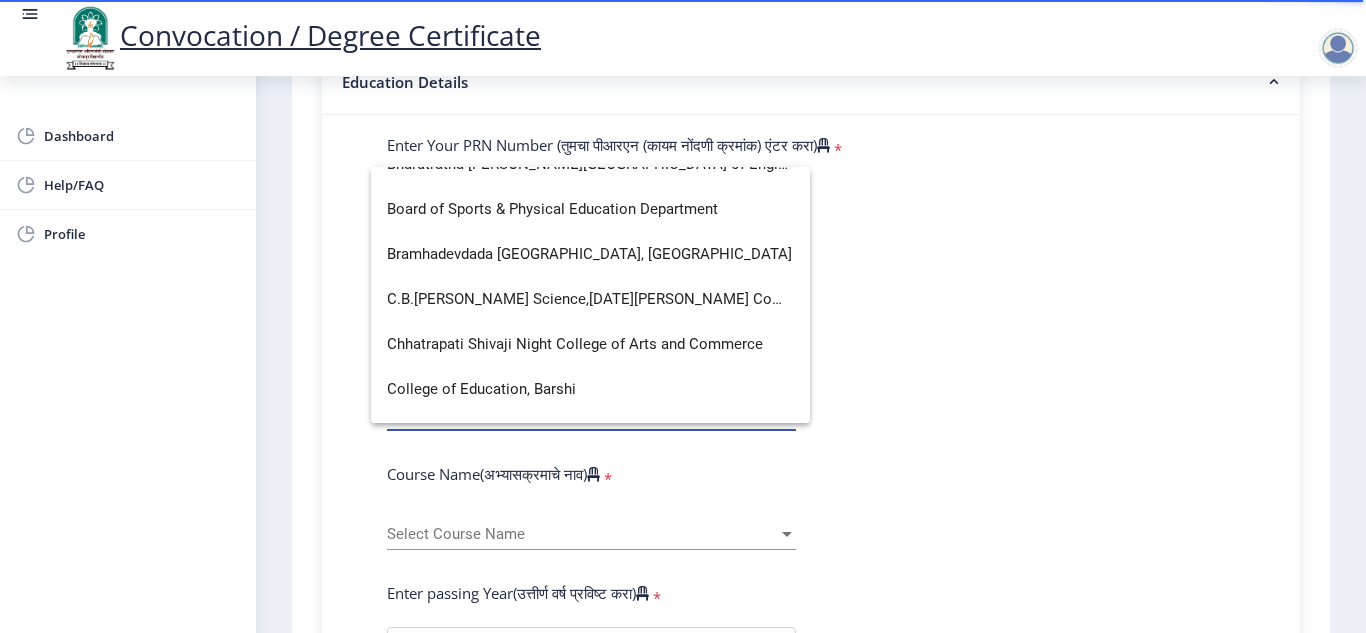 scroll, scrollTop: 1000, scrollLeft: 0, axis: vertical 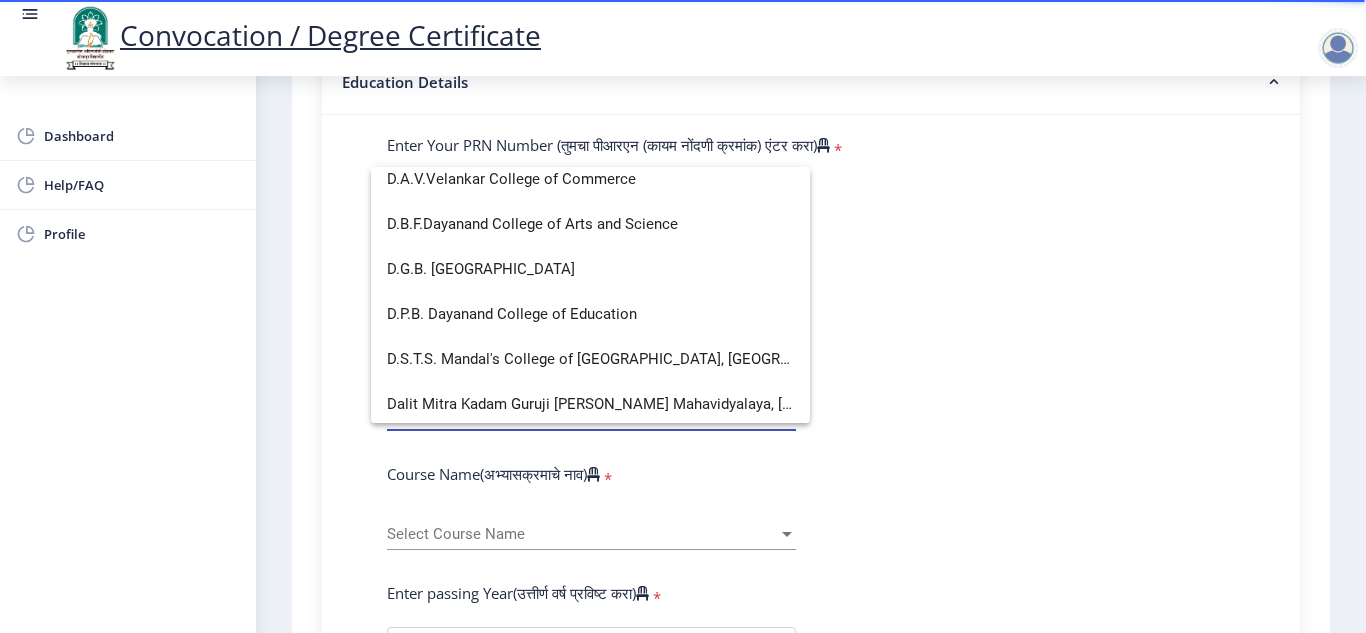 click 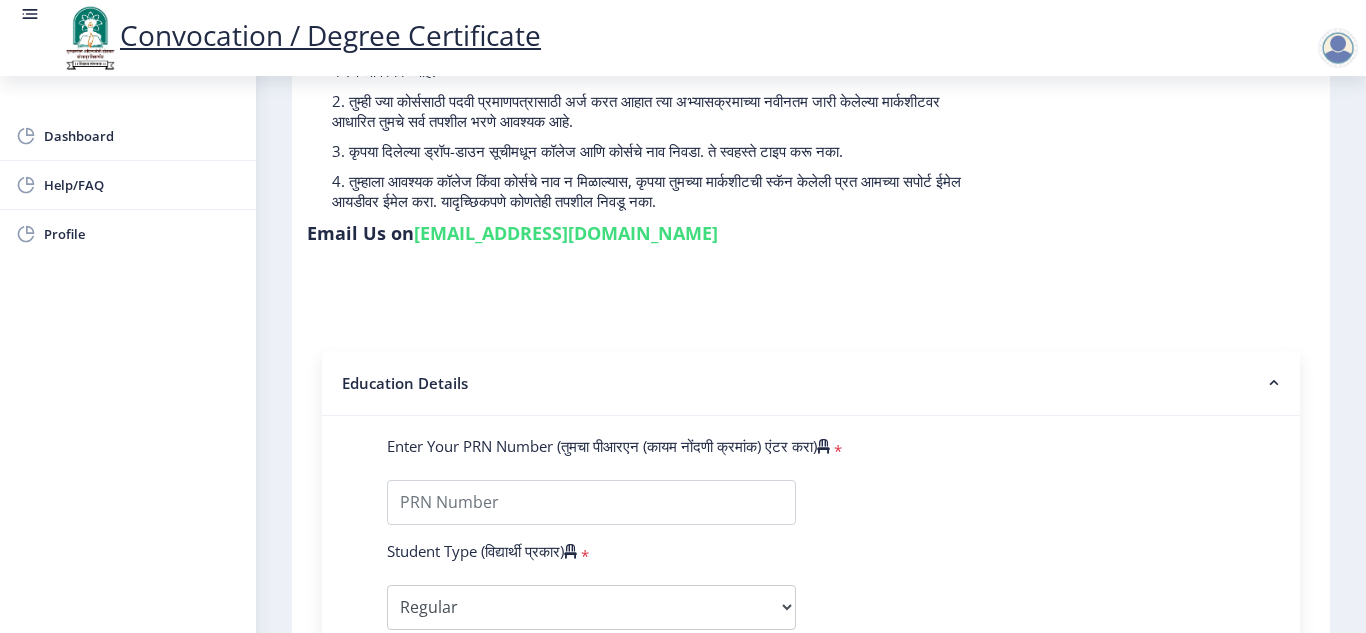scroll, scrollTop: 200, scrollLeft: 0, axis: vertical 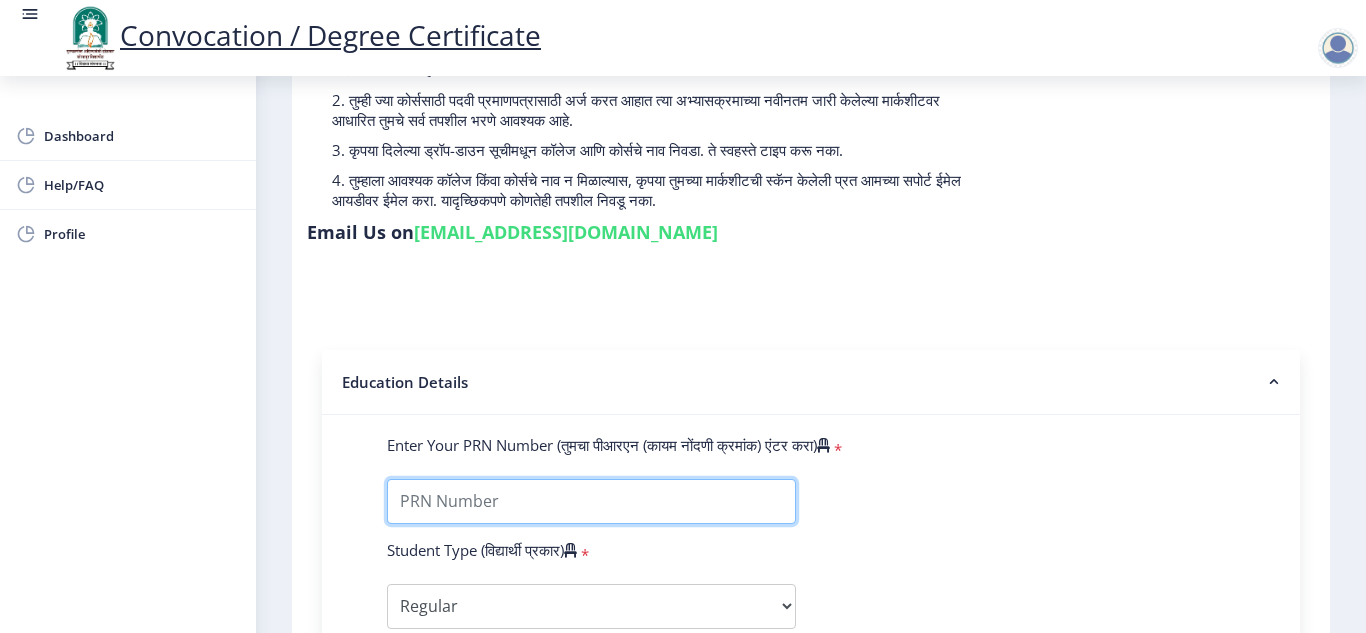 click on "Enter Your PRN Number (तुमचा पीआरएन (कायम नोंदणी क्रमांक) एंटर करा)" at bounding box center [591, 501] 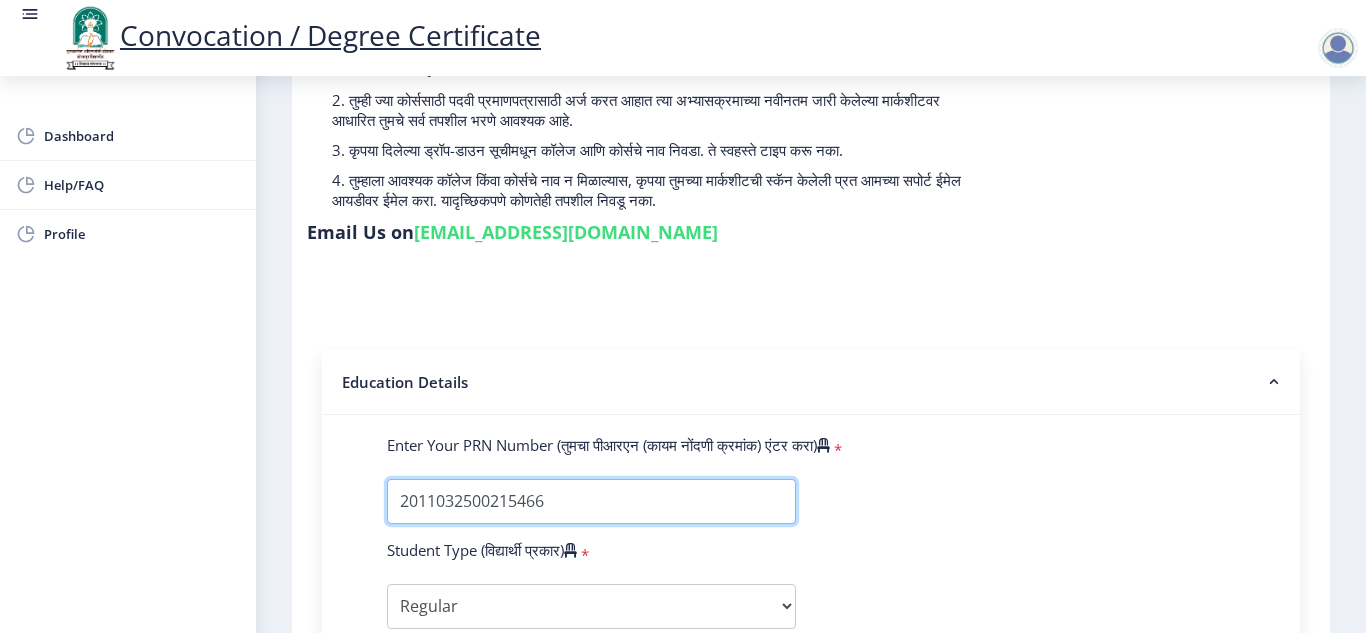 scroll, scrollTop: 300, scrollLeft: 0, axis: vertical 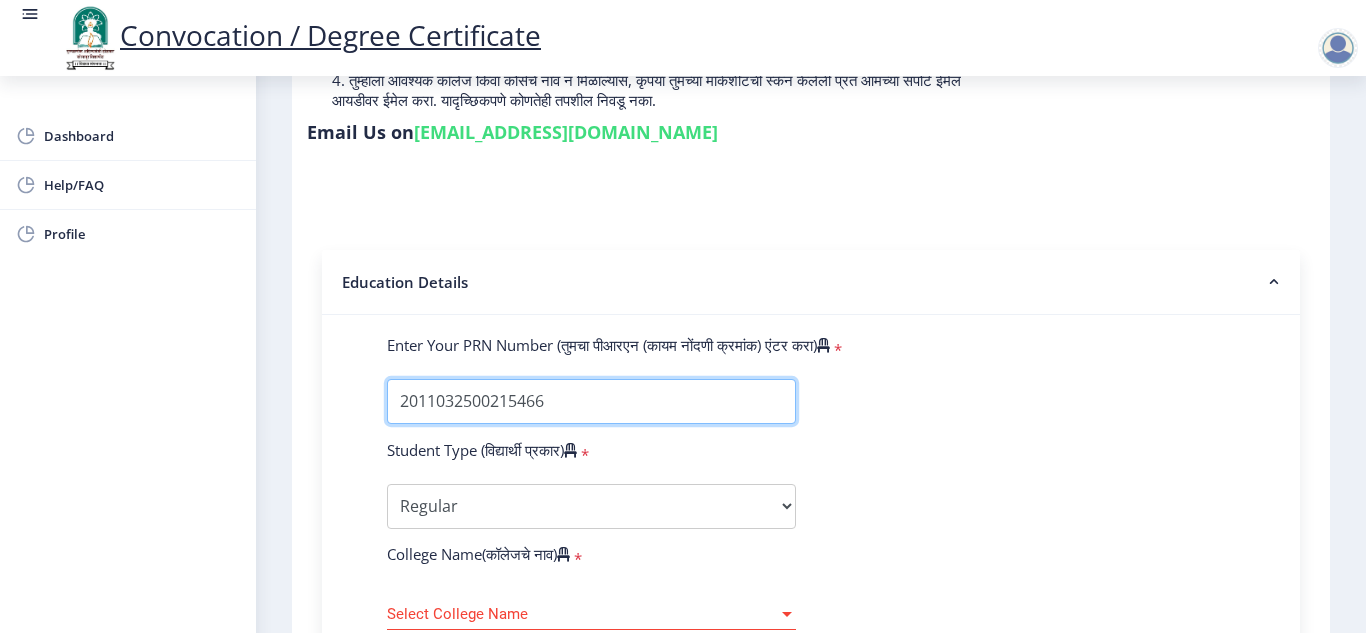 type on "2011032500215466" 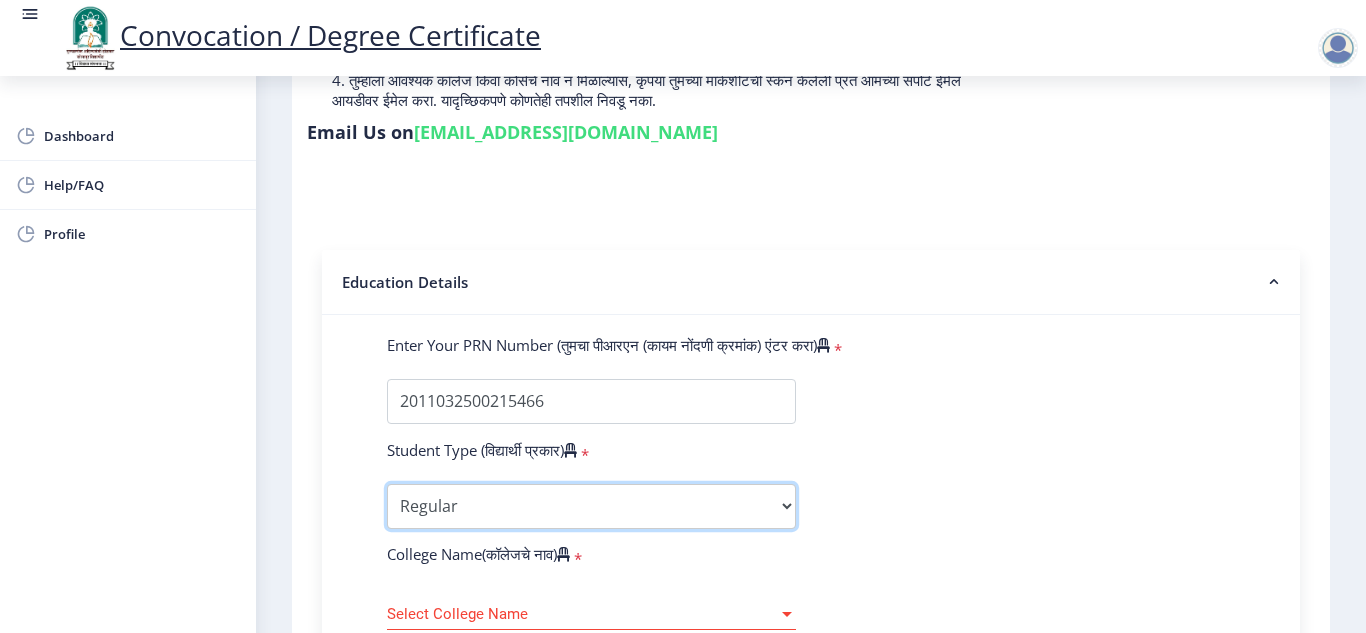 click on "Select Student Type Regular External" at bounding box center (591, 506) 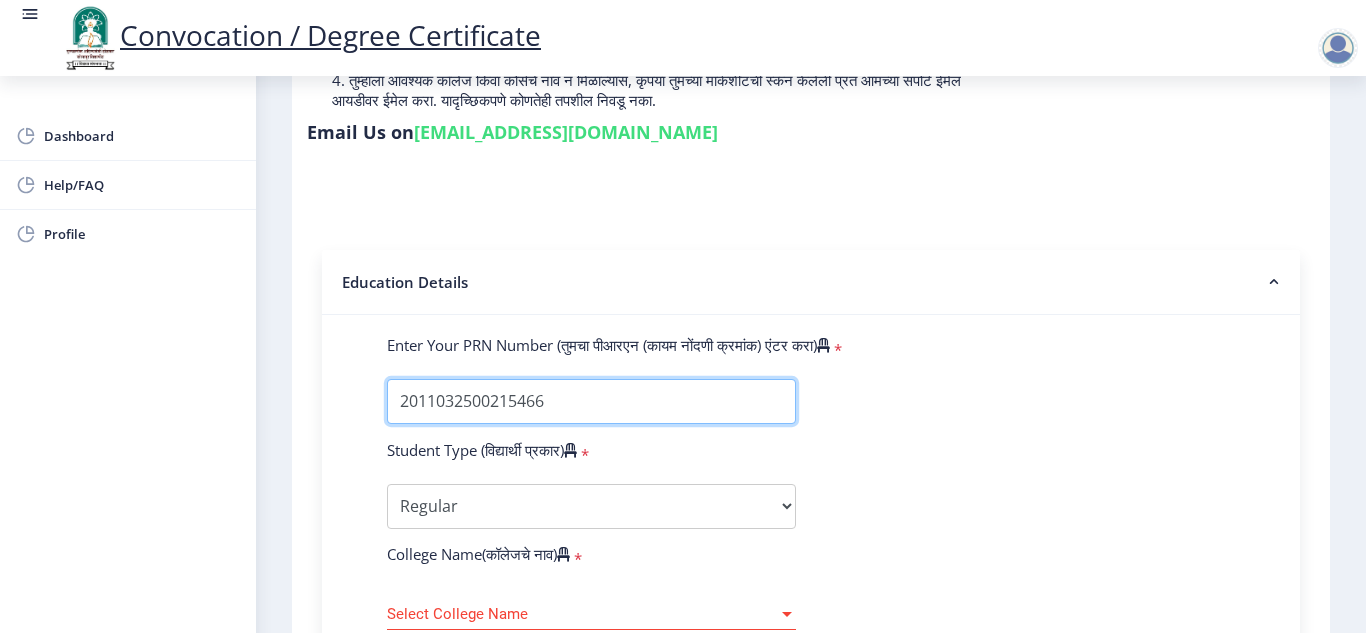 click on "Enter Your PRN Number (तुमचा पीआरएन (कायम नोंदणी क्रमांक) एंटर करा)" at bounding box center (591, 401) 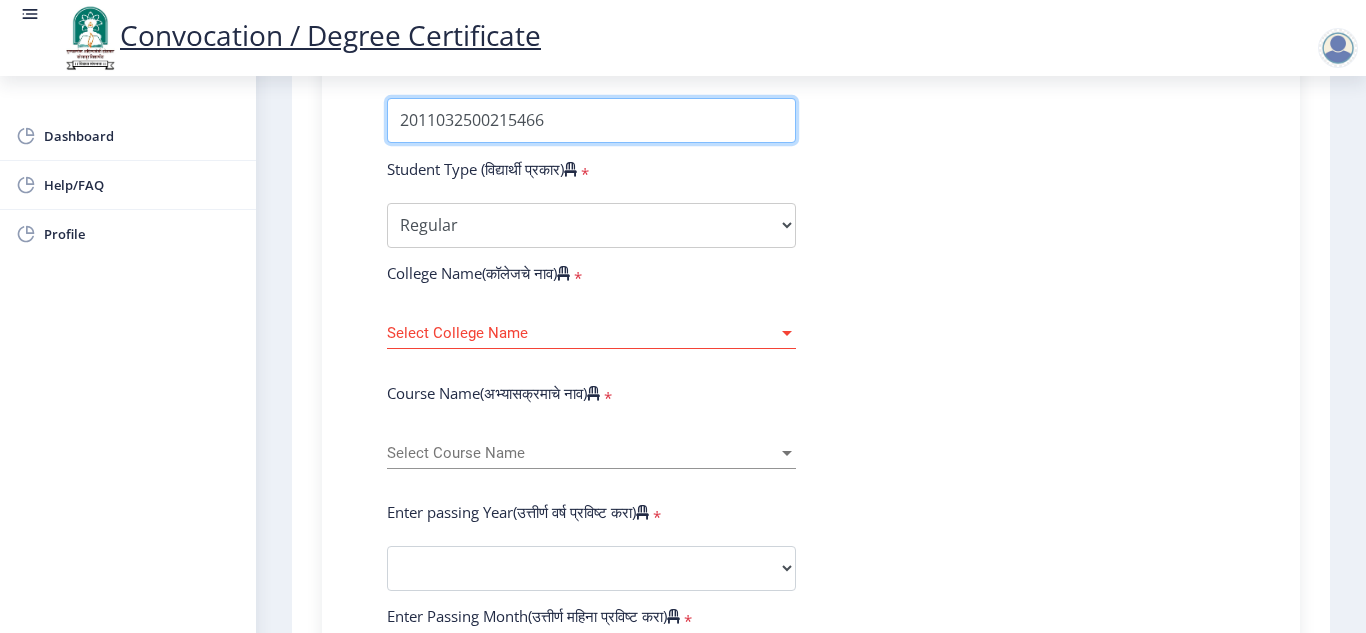 scroll, scrollTop: 600, scrollLeft: 0, axis: vertical 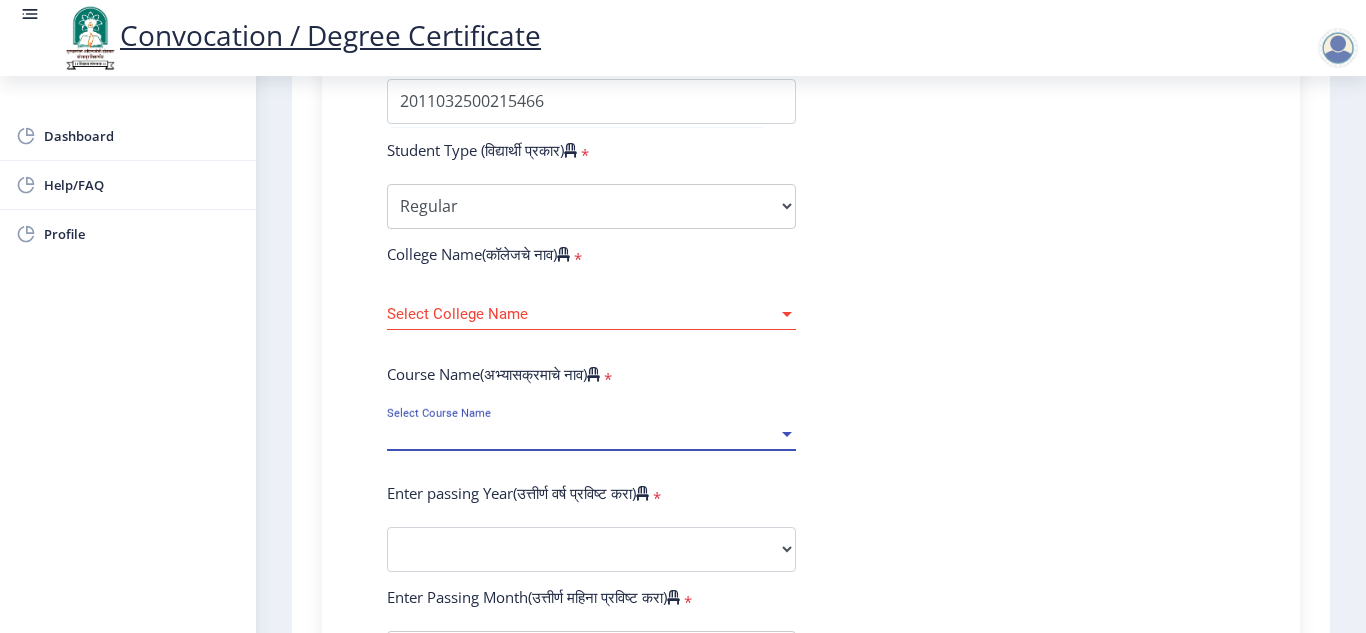 click on "Select Course Name" at bounding box center (582, 434) 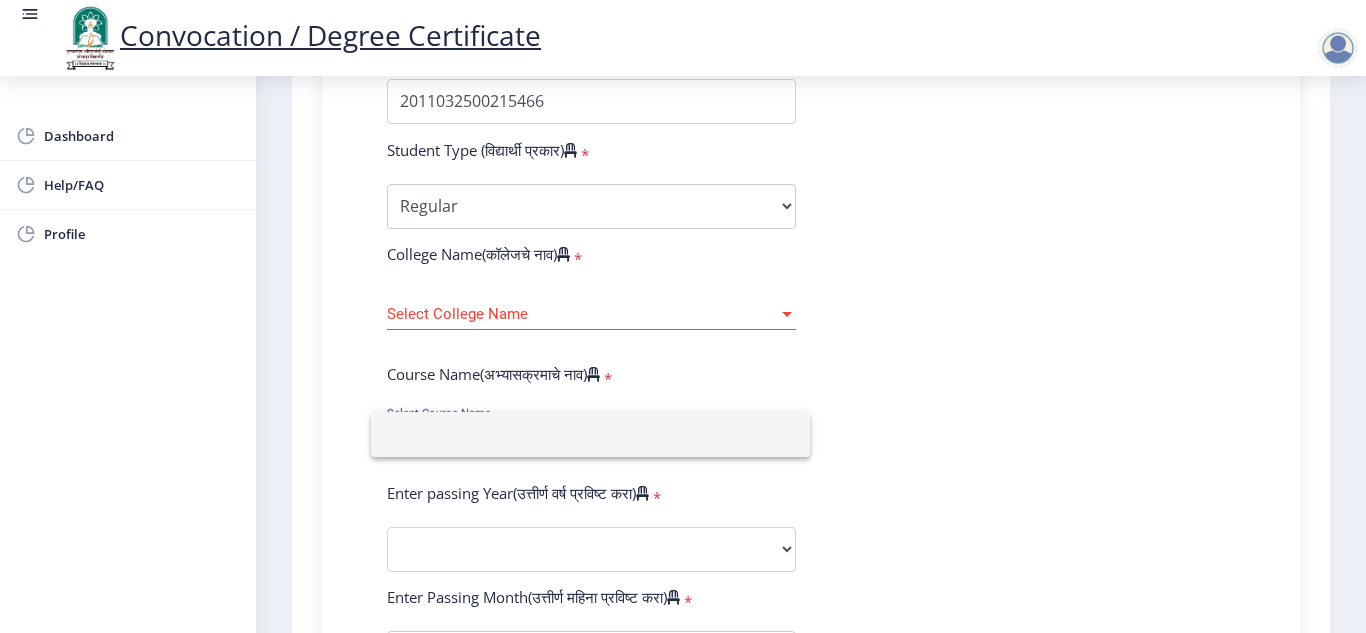click 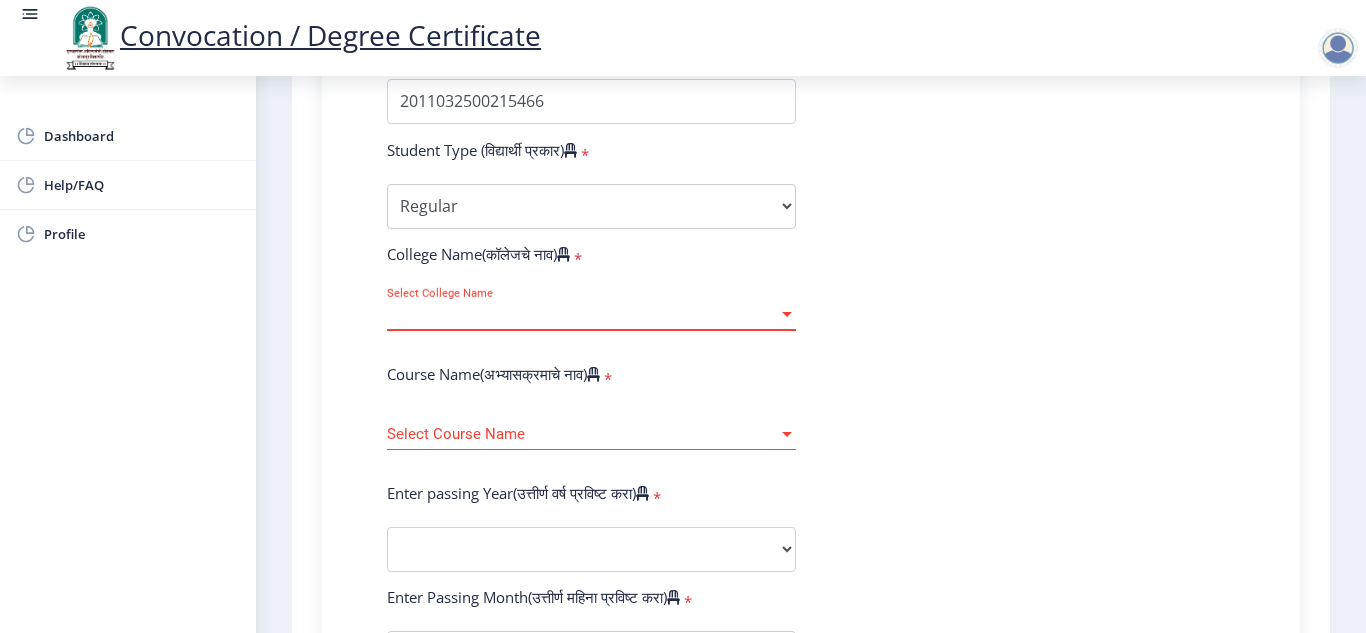 click on "Select College Name" at bounding box center [582, 314] 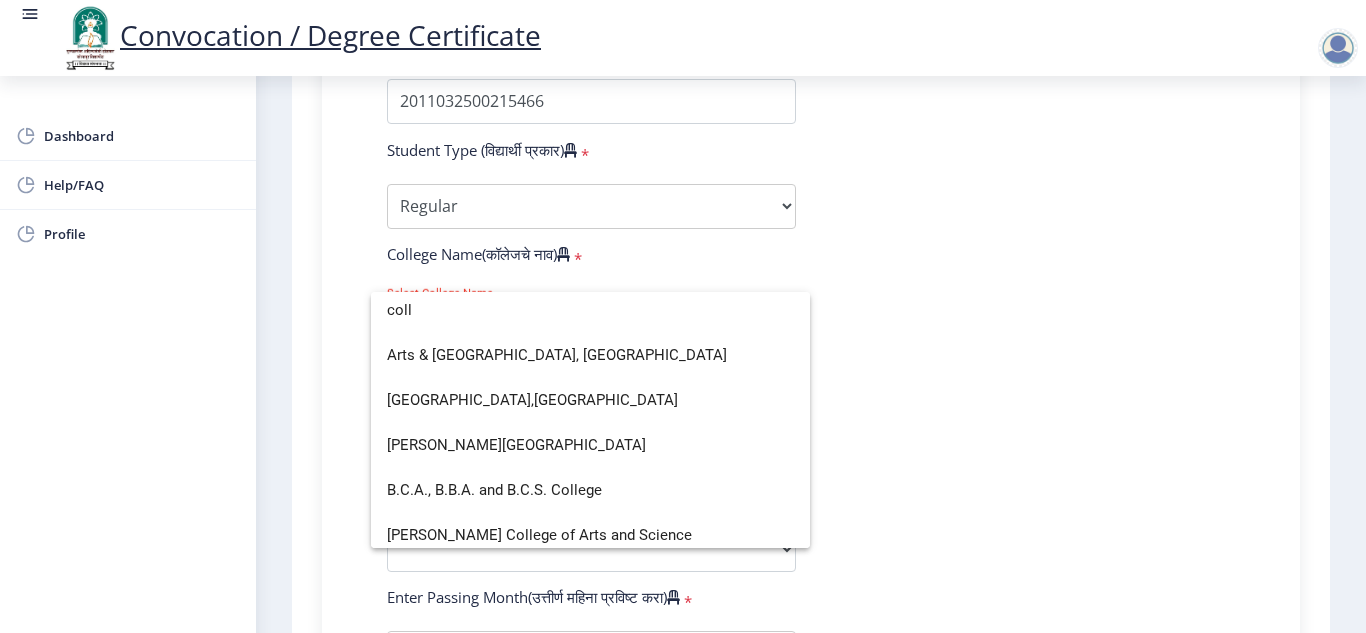 scroll, scrollTop: 0, scrollLeft: 0, axis: both 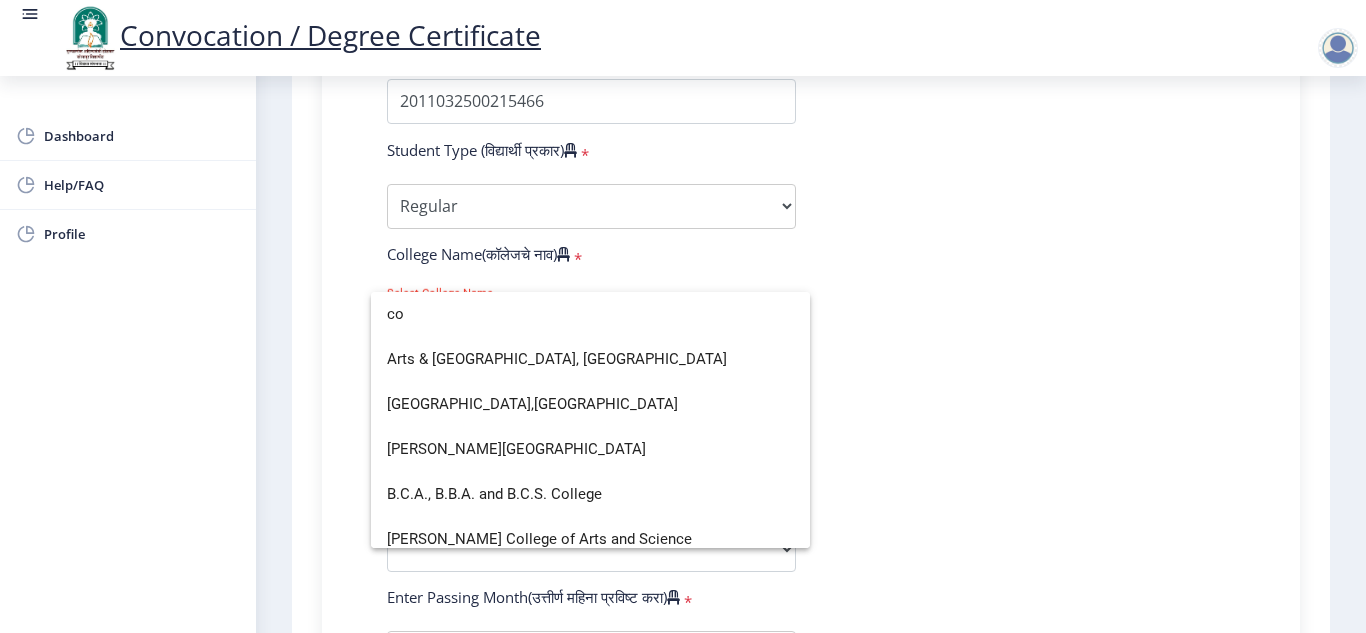 type on "c" 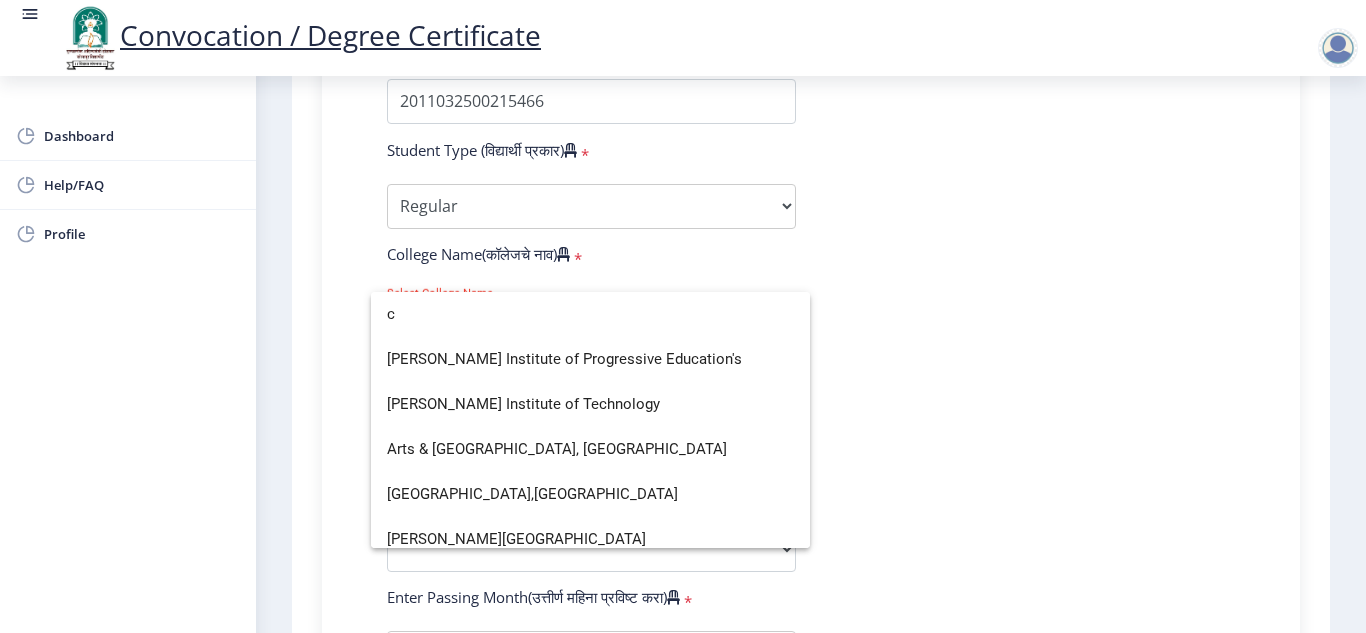type 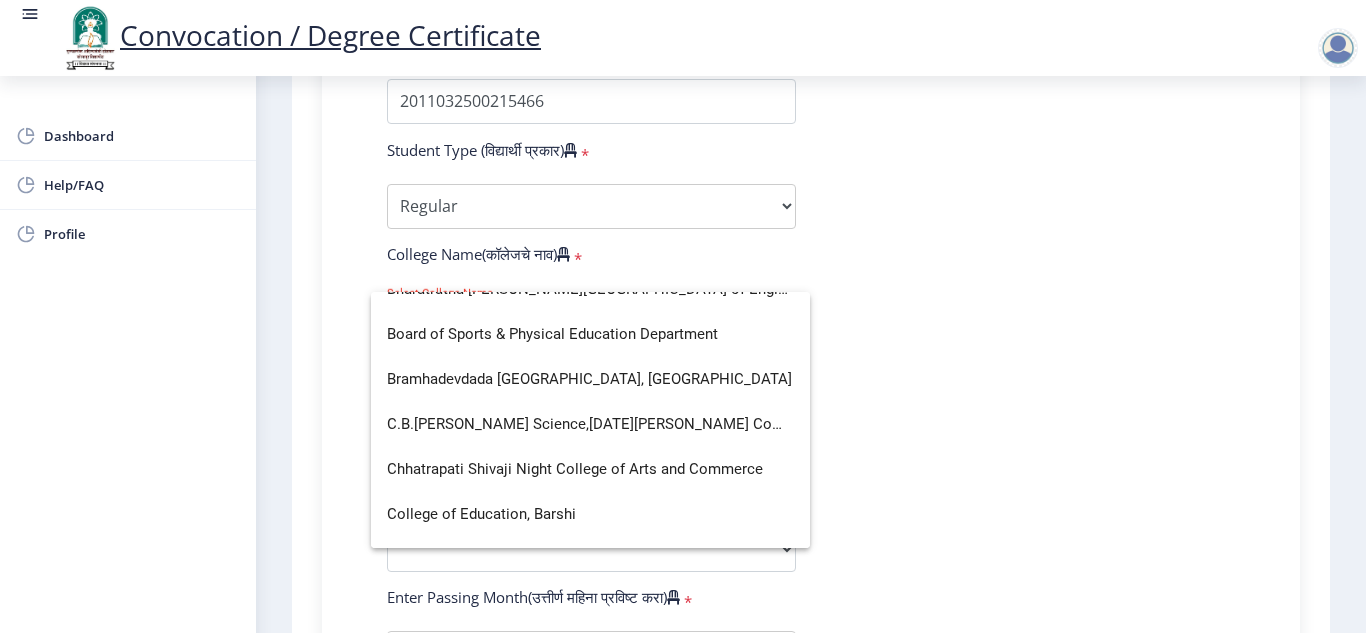 scroll, scrollTop: 800, scrollLeft: 0, axis: vertical 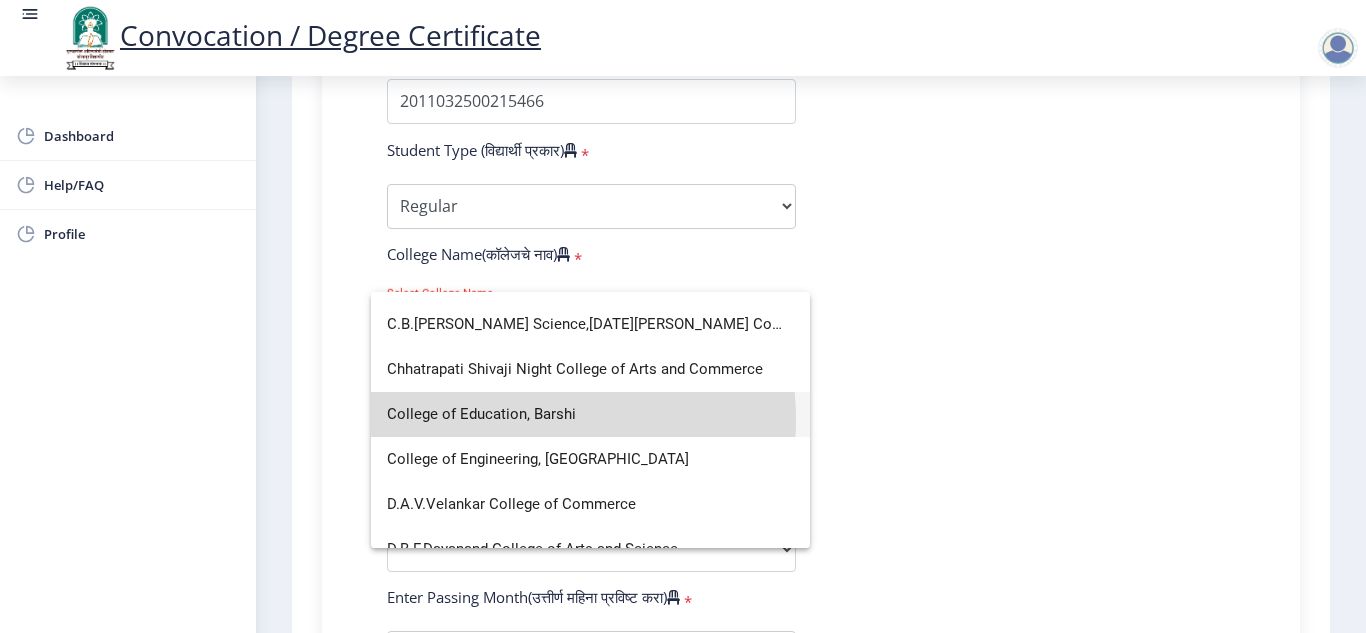 click on "College of Education, Barshi" at bounding box center [590, 414] 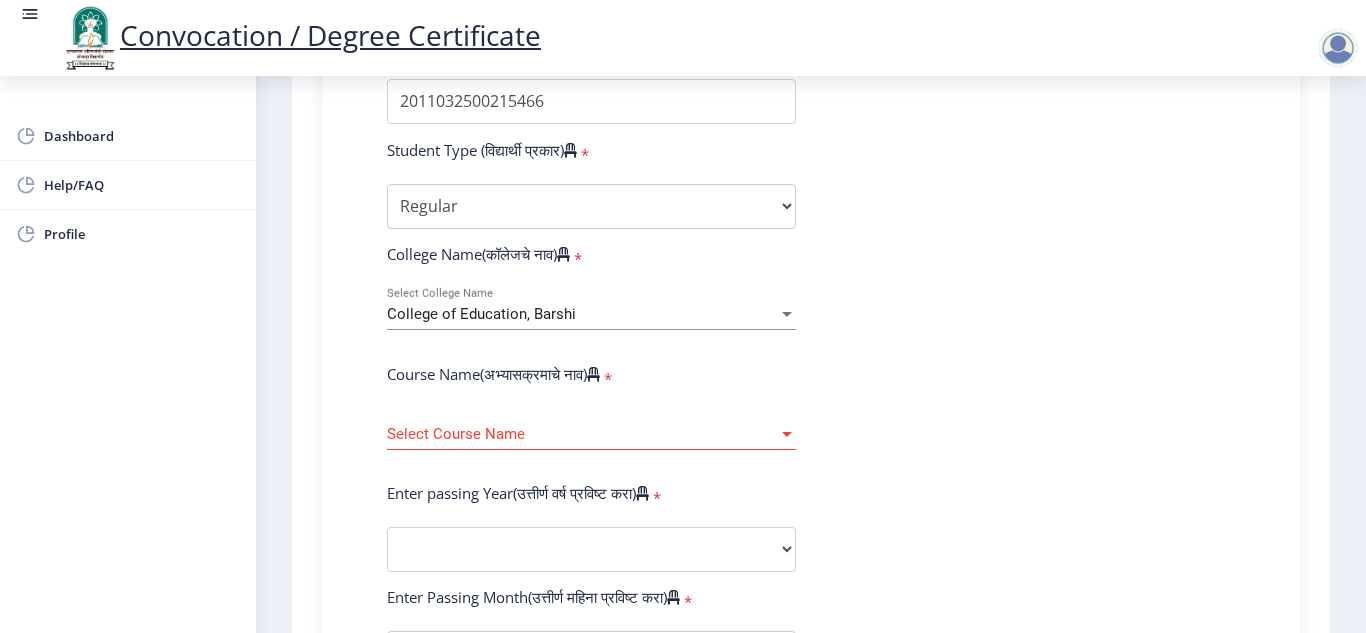 click on "Select Course Name" at bounding box center [582, 434] 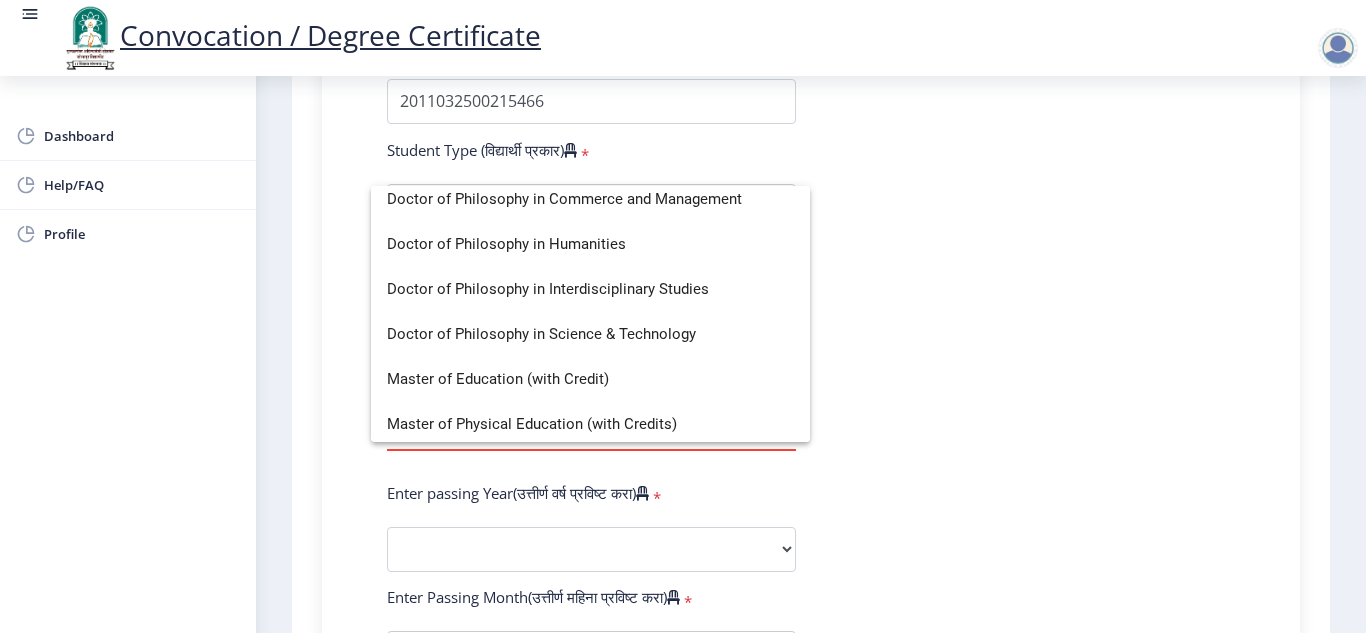 scroll, scrollTop: 149, scrollLeft: 0, axis: vertical 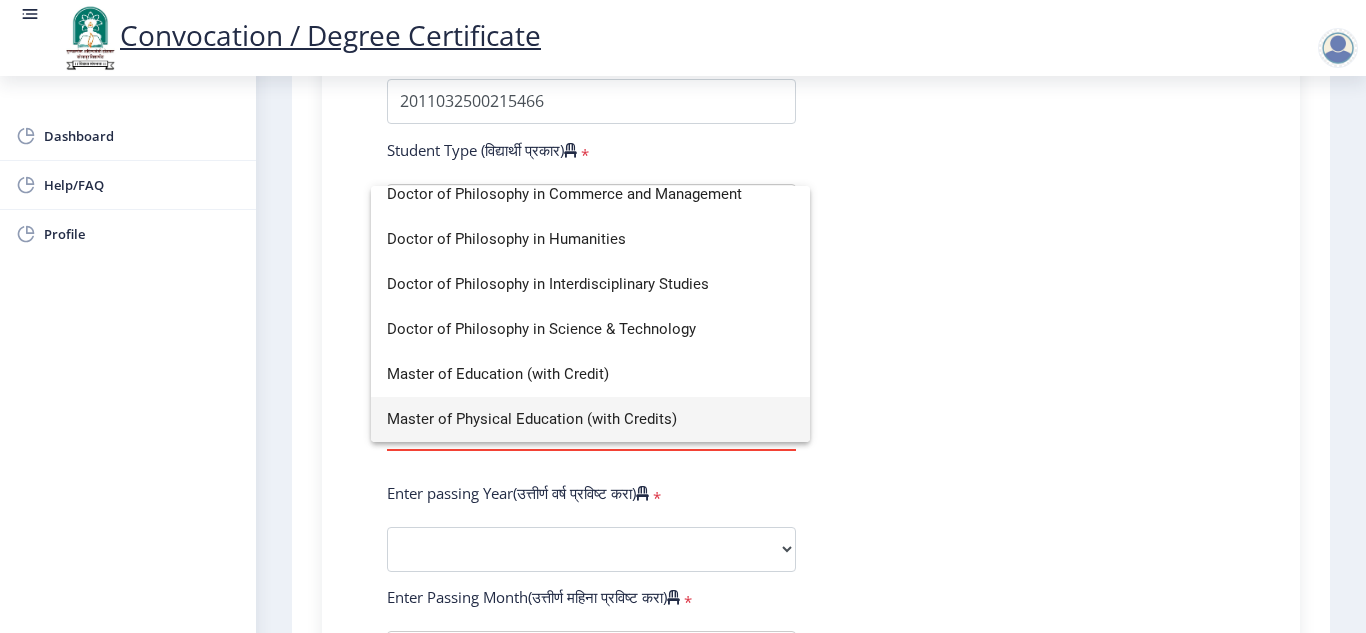 click on "Master of Physical Education (with Credits)" at bounding box center (590, 419) 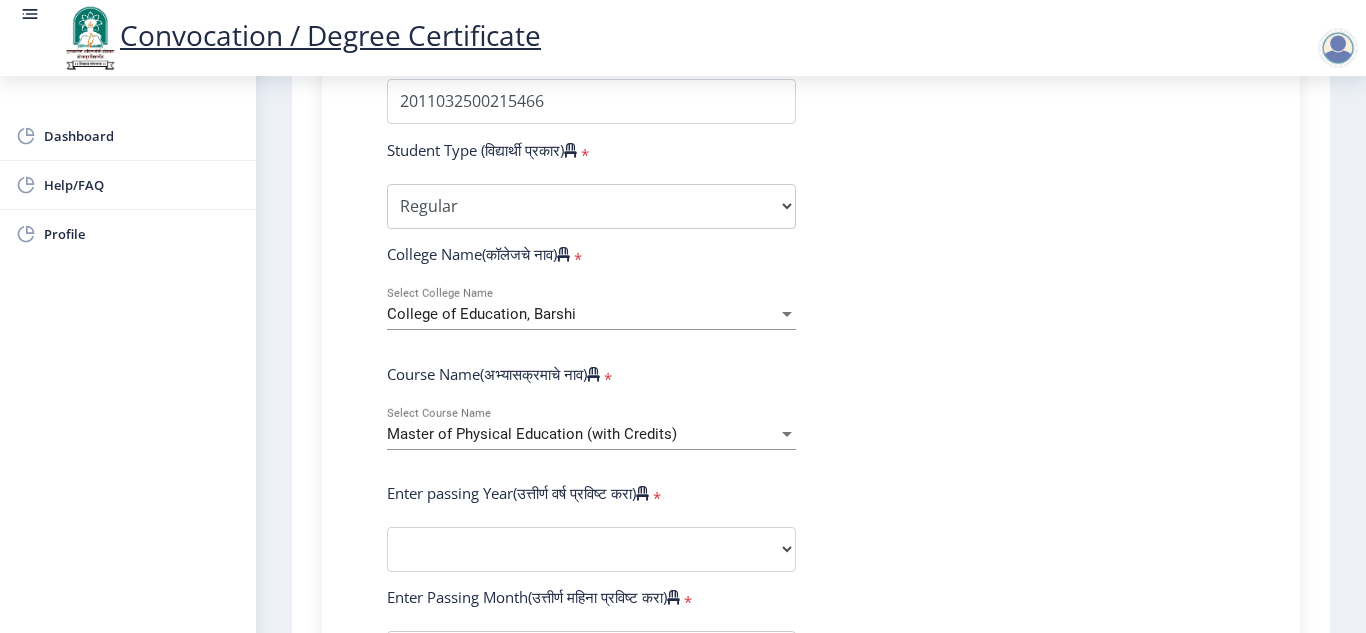 click on "Master of Physical Education (with Credits)" at bounding box center (532, 434) 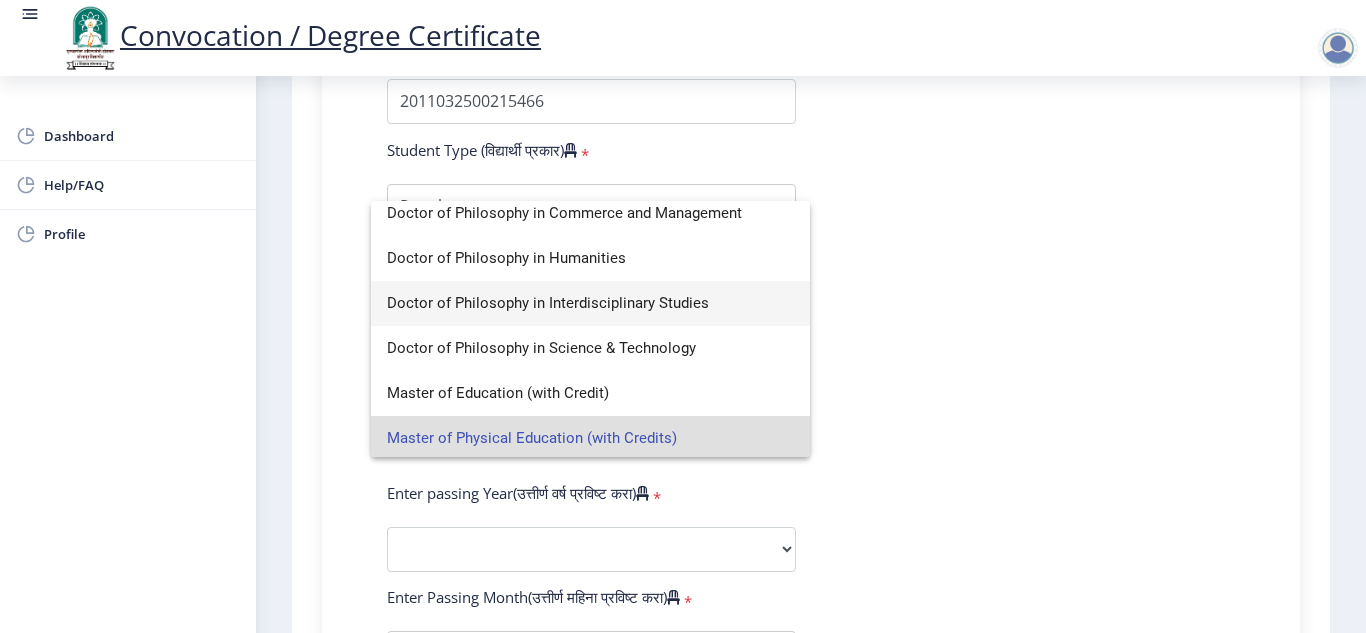 scroll, scrollTop: 149, scrollLeft: 0, axis: vertical 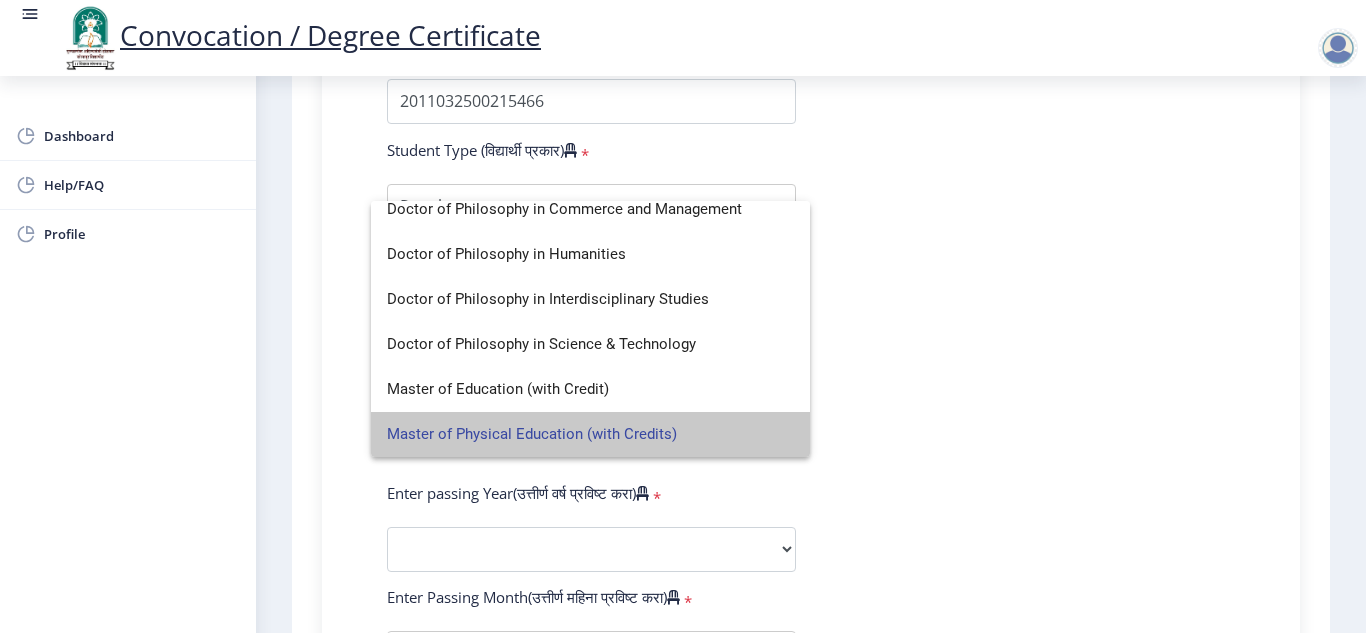 click on "Master of Physical Education (with Credits)" at bounding box center (590, 434) 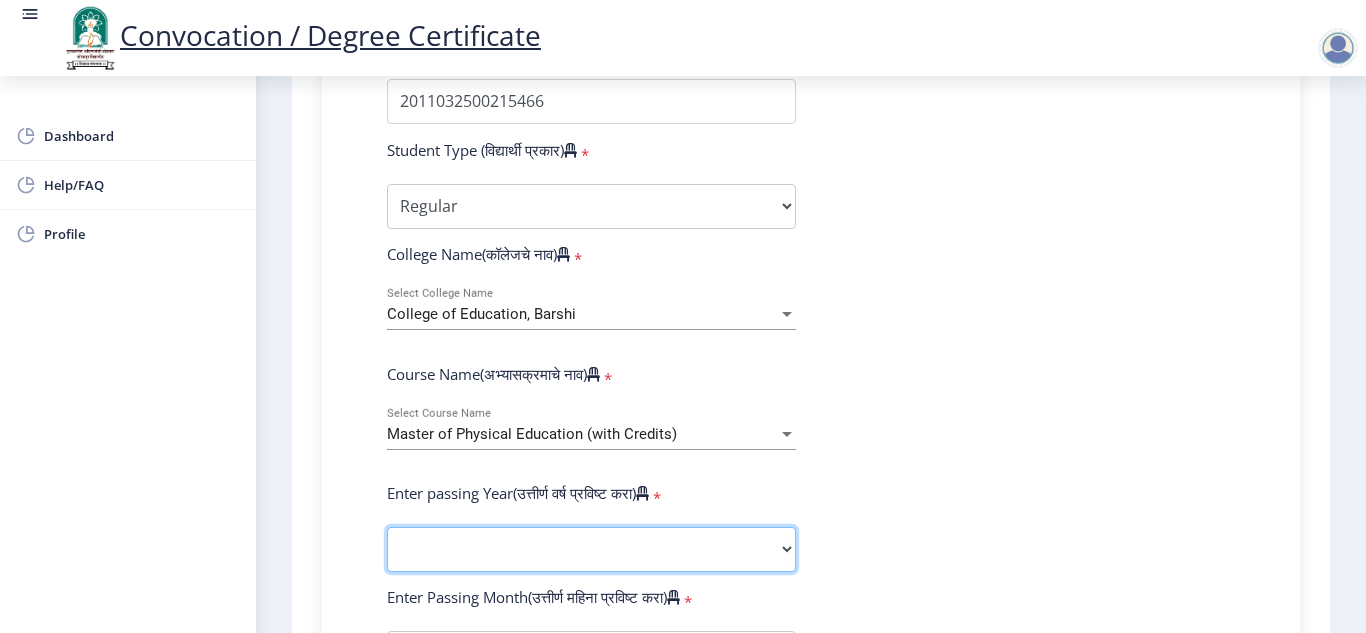 click on "2025   2024   2023   2022   2021   2020   2019   2018   2017   2016   2015   2014   2013   2012   2011   2010   2009   2008   2007   2006   2005   2004   2003   2002   2001   2000   1999   1998   1997   1996   1995   1994   1993   1992   1991   1990   1989   1988   1987   1986   1985   1984   1983   1982   1981   1980   1979   1978   1977   1976" 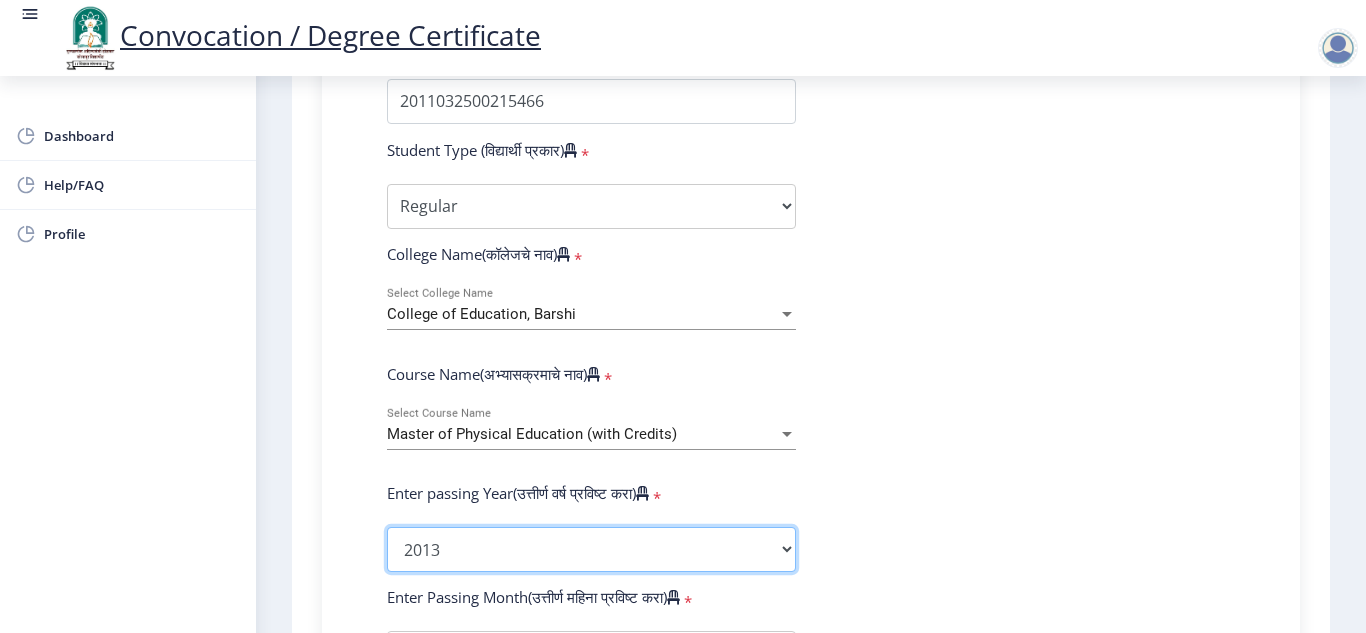 click on "2025   2024   2023   2022   2021   2020   2019   2018   2017   2016   2015   2014   2013   2012   2011   2010   2009   2008   2007   2006   2005   2004   2003   2002   2001   2000   1999   1998   1997   1996   1995   1994   1993   1992   1991   1990   1989   1988   1987   1986   1985   1984   1983   1982   1981   1980   1979   1978   1977   1976" 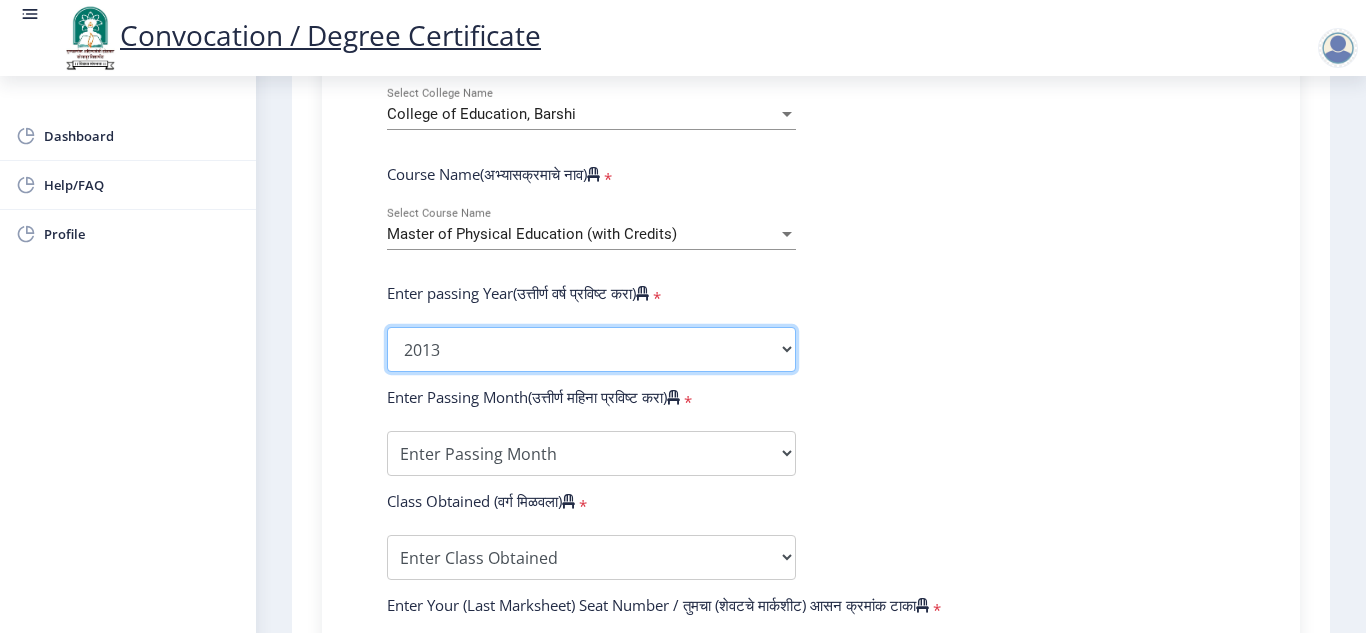 scroll, scrollTop: 900, scrollLeft: 0, axis: vertical 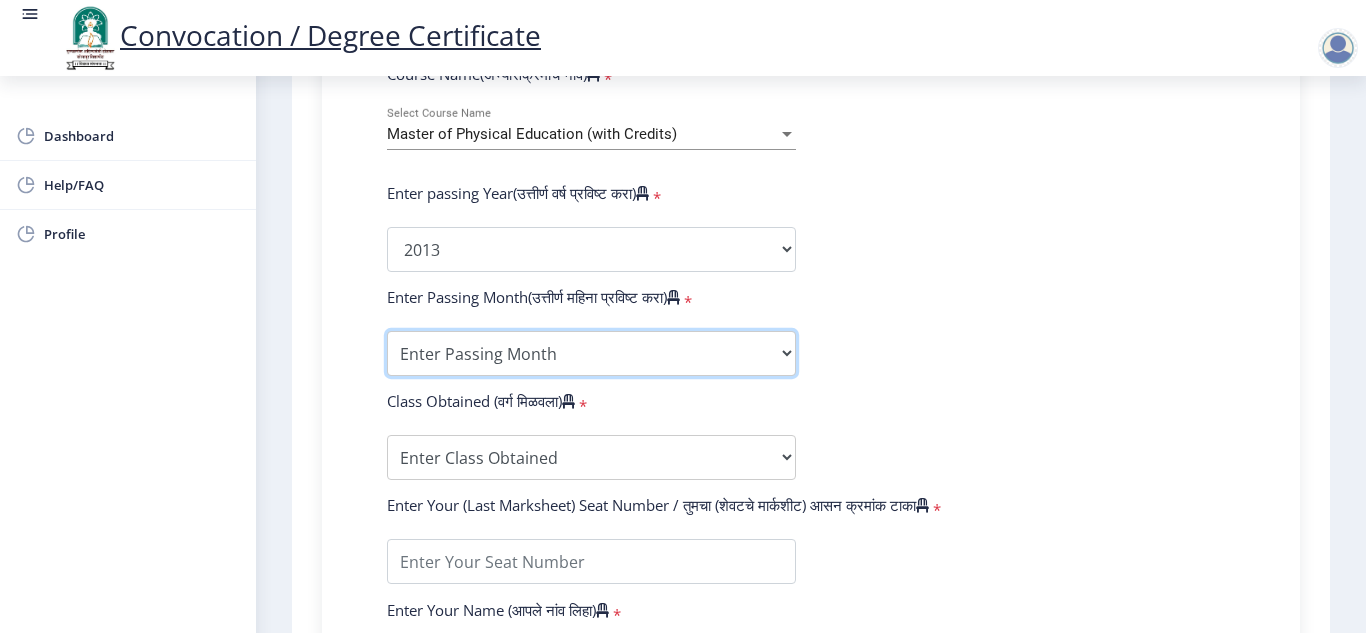 click on "Enter Passing Month March April May October November December" at bounding box center (591, 353) 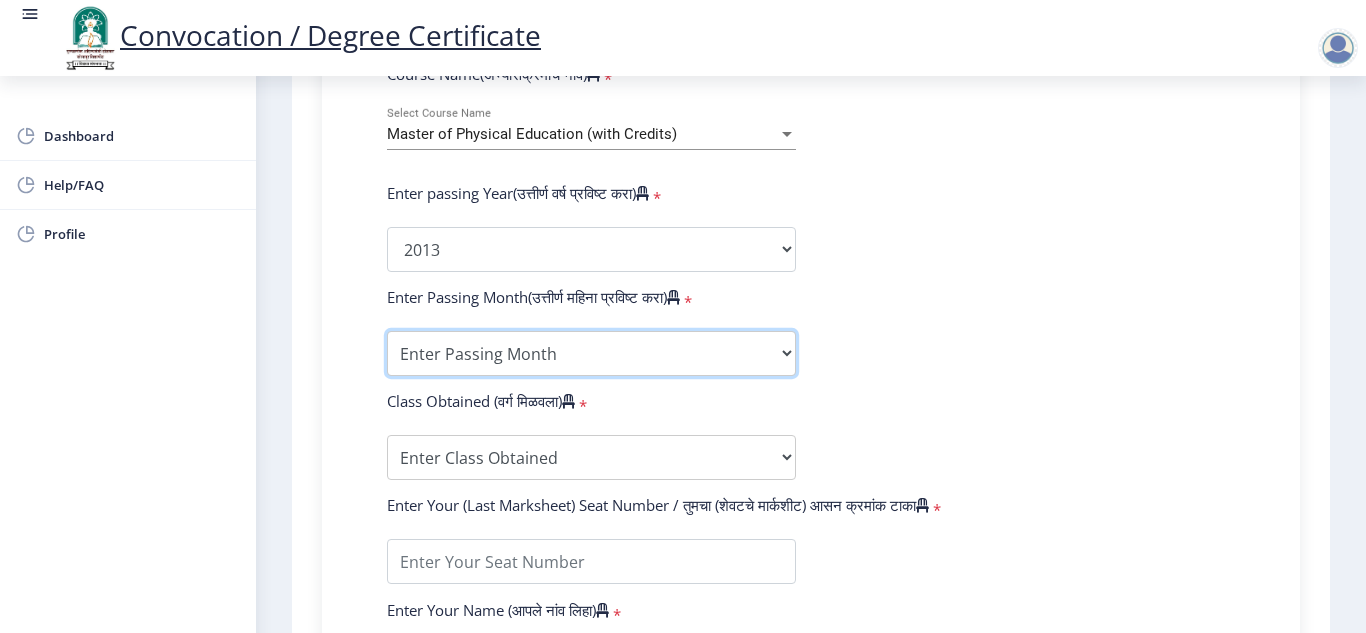 click on "Enter Passing Month March April May October November December" at bounding box center [591, 353] 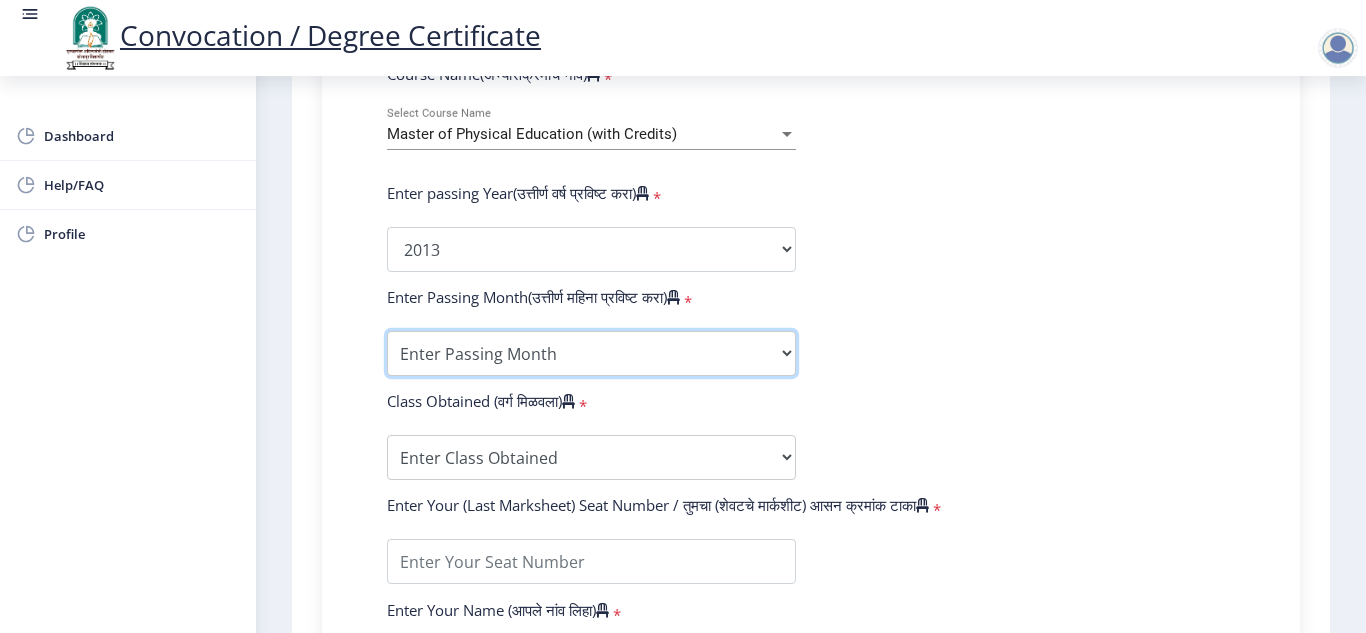 select on "March" 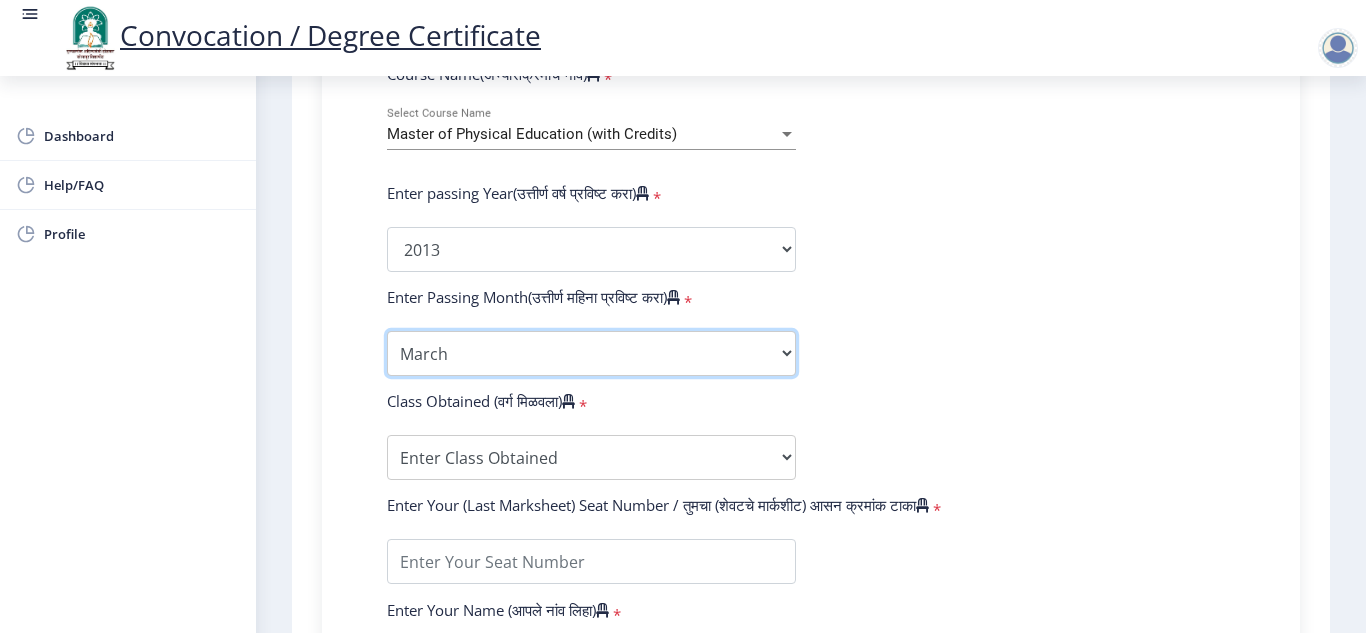 click on "Enter Passing Month March April May October November December" at bounding box center (591, 353) 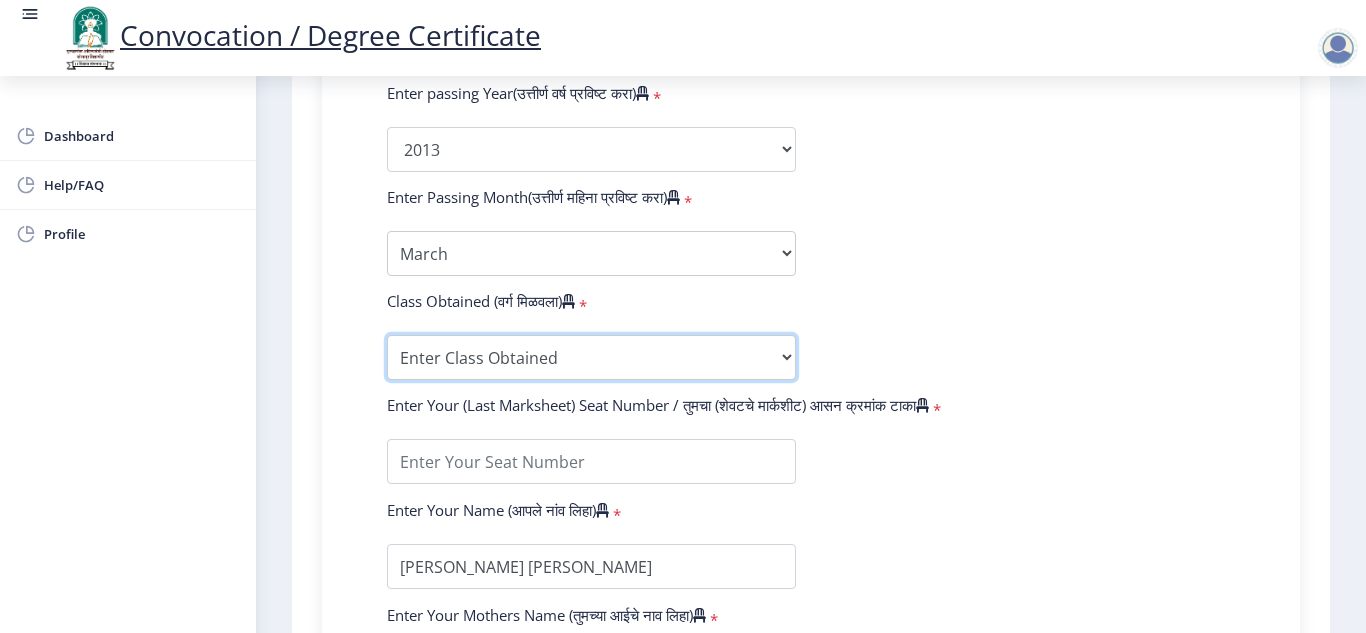 click on "Enter Class Obtained FIRST CLASS WITH DISTINCTION FIRST CLASS HIGHER SECOND CLASS SECOND CLASS PASS CLASS Grade O Grade A+ Grade A Grade B+ Grade B Grade C+ Grade C Grade D Grade E" at bounding box center [591, 357] 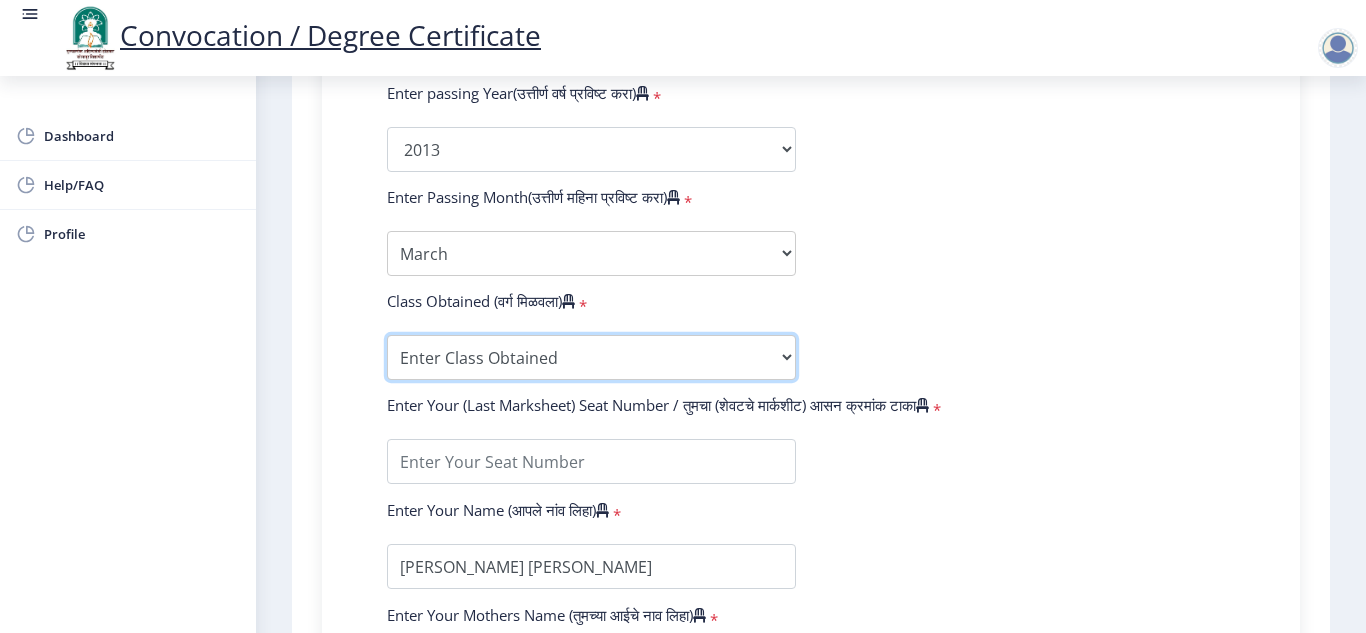click on "Enter Class Obtained FIRST CLASS WITH DISTINCTION FIRST CLASS HIGHER SECOND CLASS SECOND CLASS PASS CLASS Grade O Grade A+ Grade A Grade B+ Grade B Grade C+ Grade C Grade D Grade E" at bounding box center (591, 357) 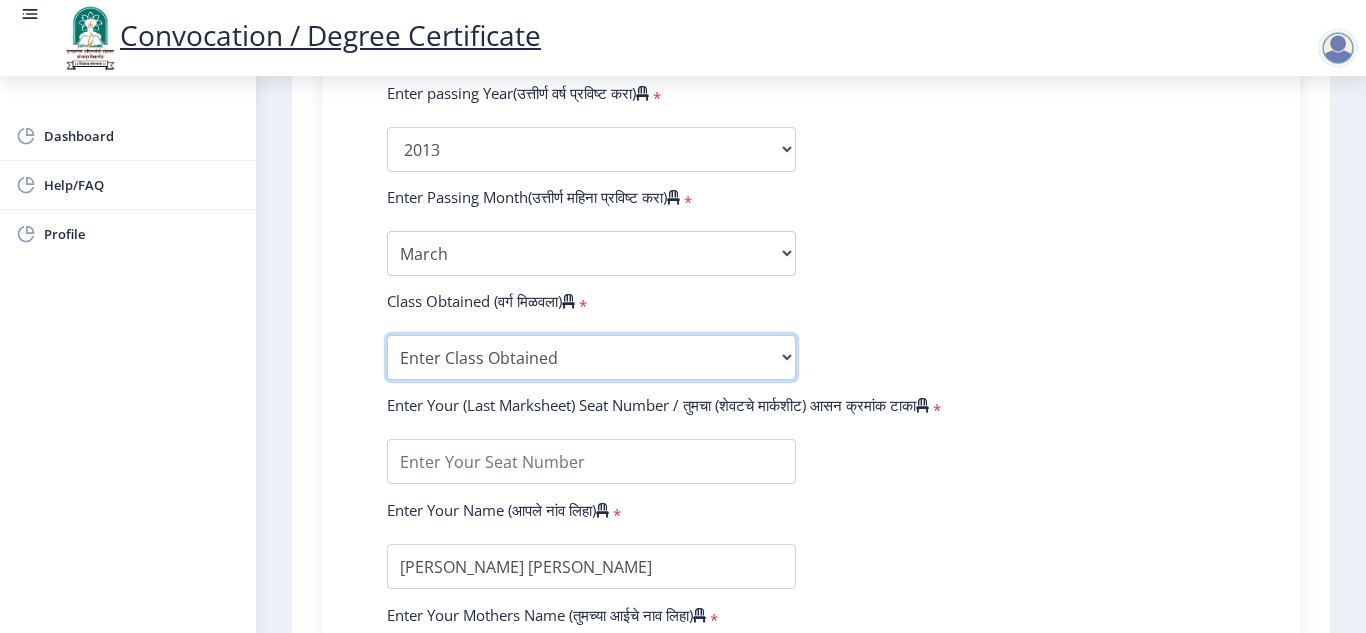 select on "FIRST CLASS" 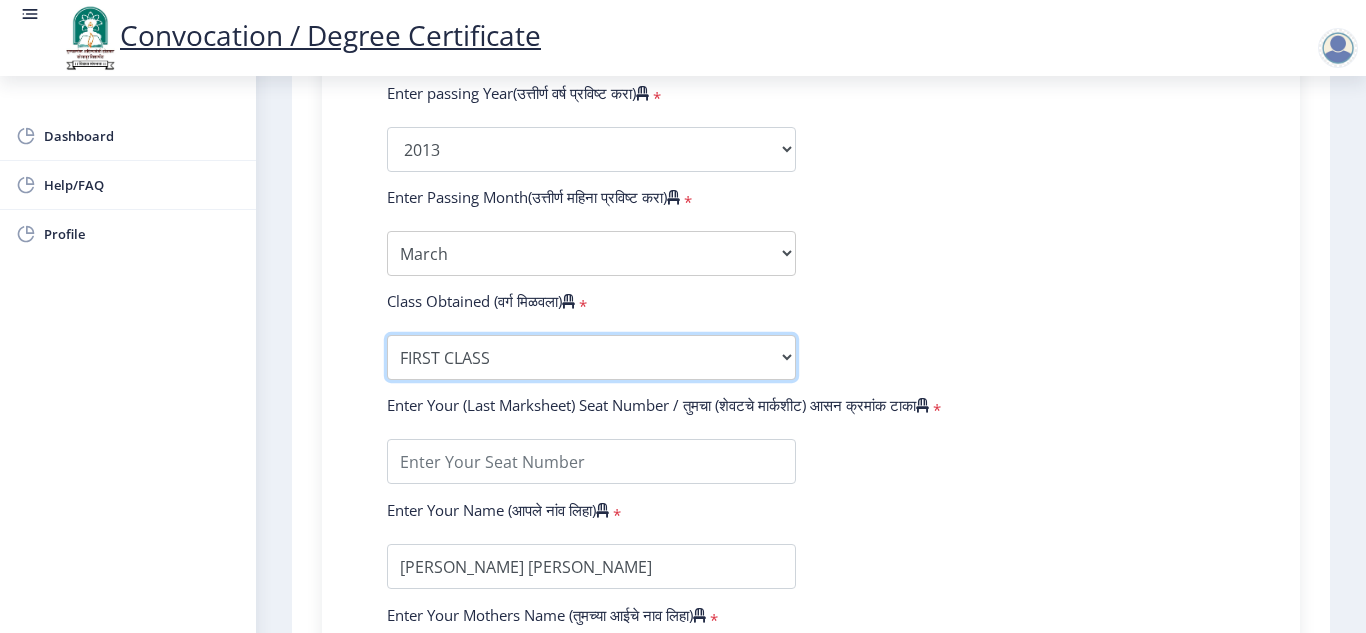 click on "Enter Class Obtained FIRST CLASS WITH DISTINCTION FIRST CLASS HIGHER SECOND CLASS SECOND CLASS PASS CLASS Grade O Grade A+ Grade A Grade B+ Grade B Grade C+ Grade C Grade D Grade E" at bounding box center [591, 357] 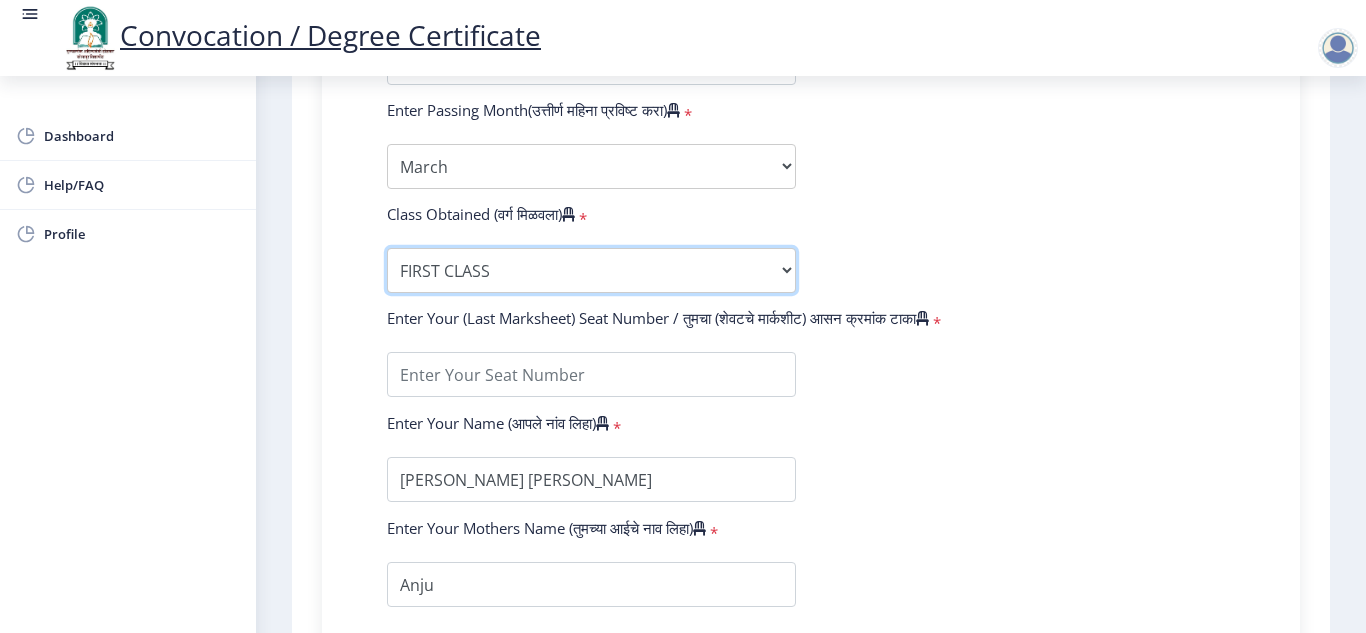 scroll, scrollTop: 1200, scrollLeft: 0, axis: vertical 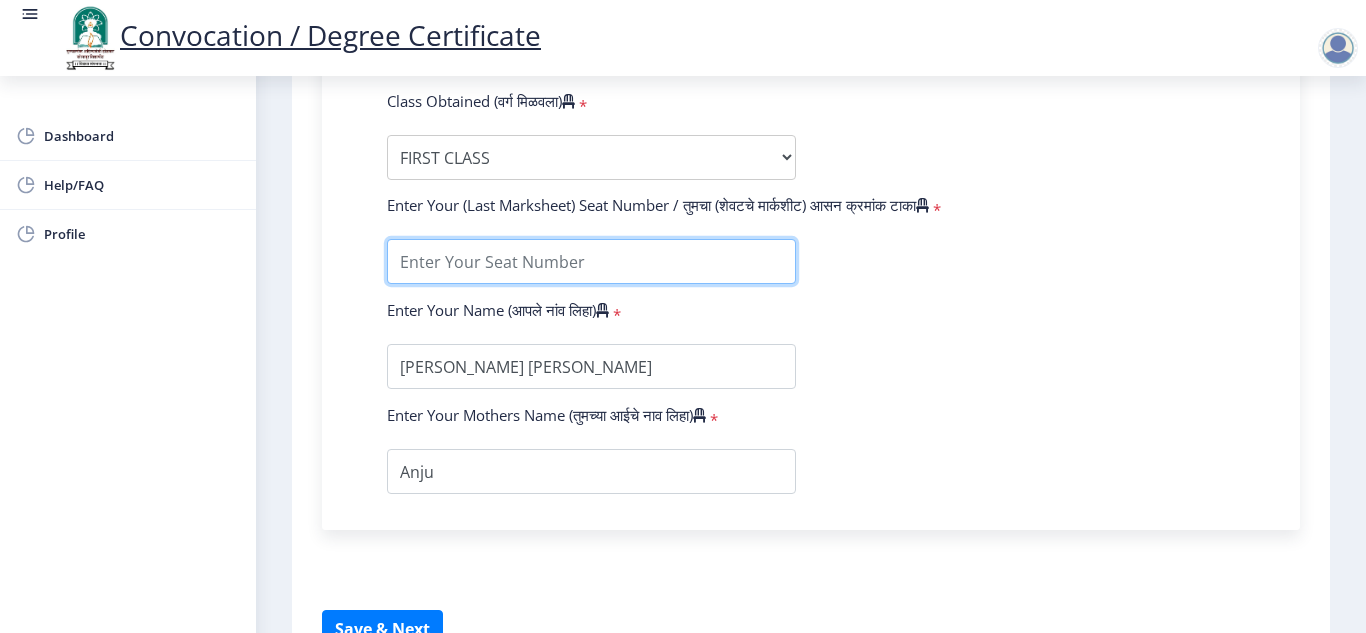 click at bounding box center (591, 261) 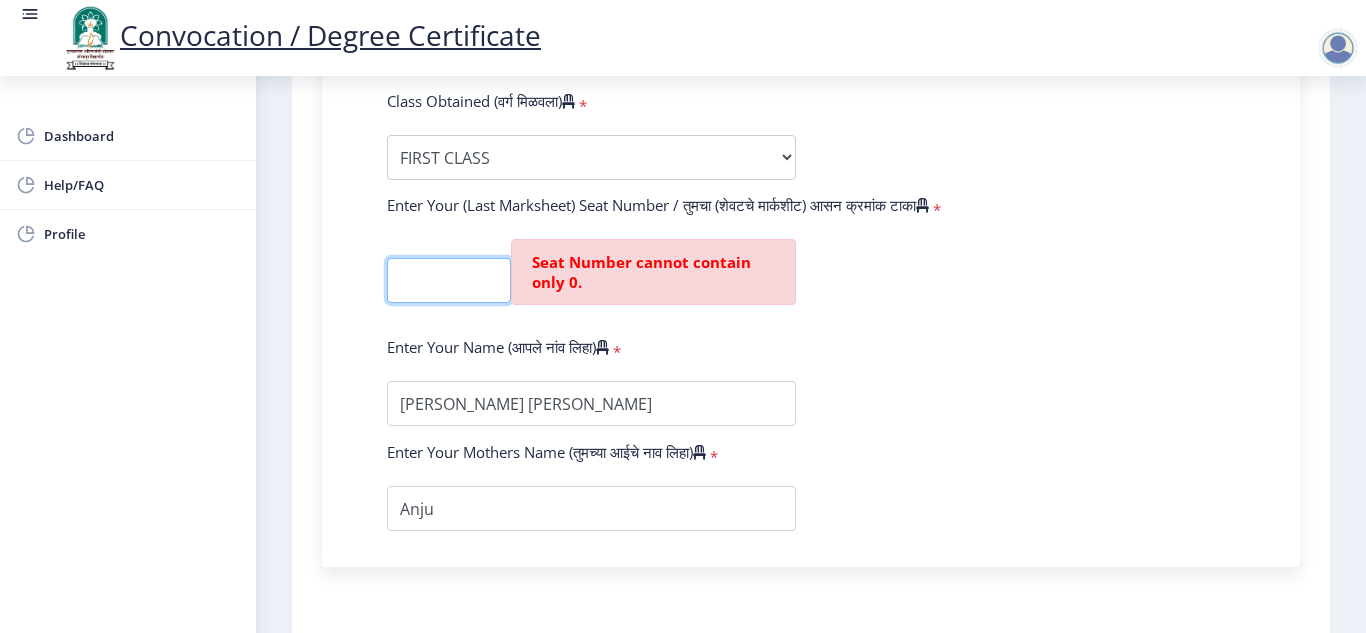 click at bounding box center (449, 280) 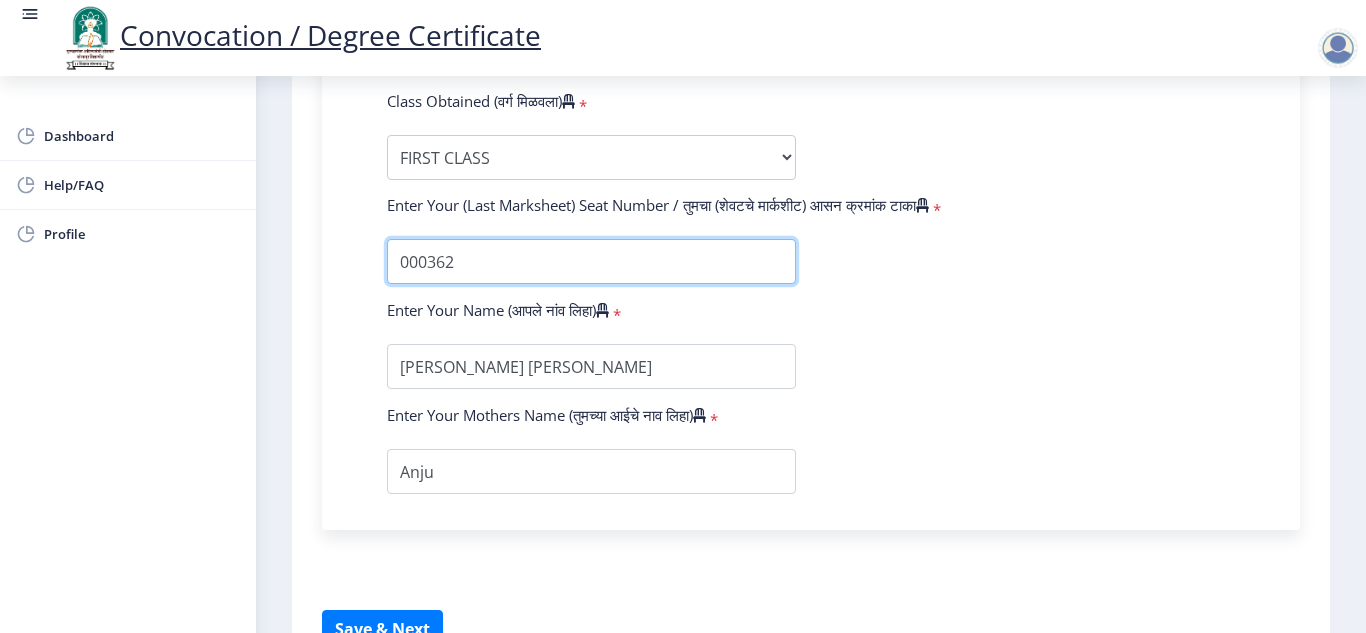 type on "000362" 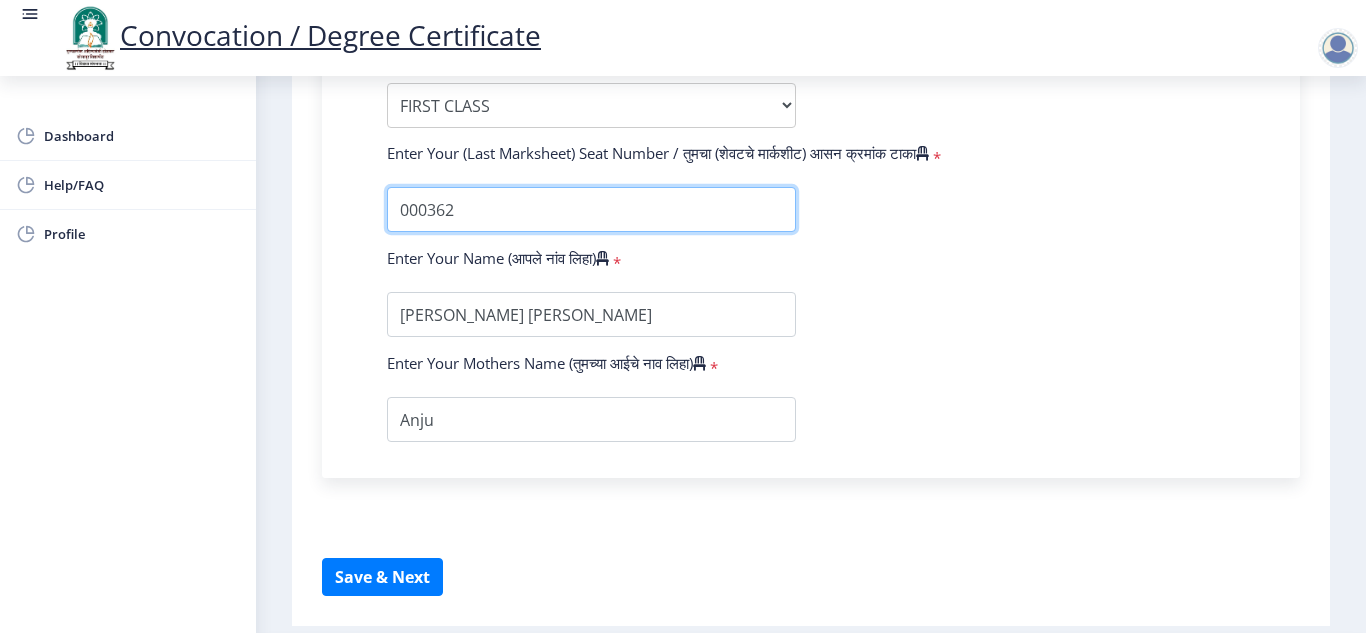 scroll, scrollTop: 1318, scrollLeft: 0, axis: vertical 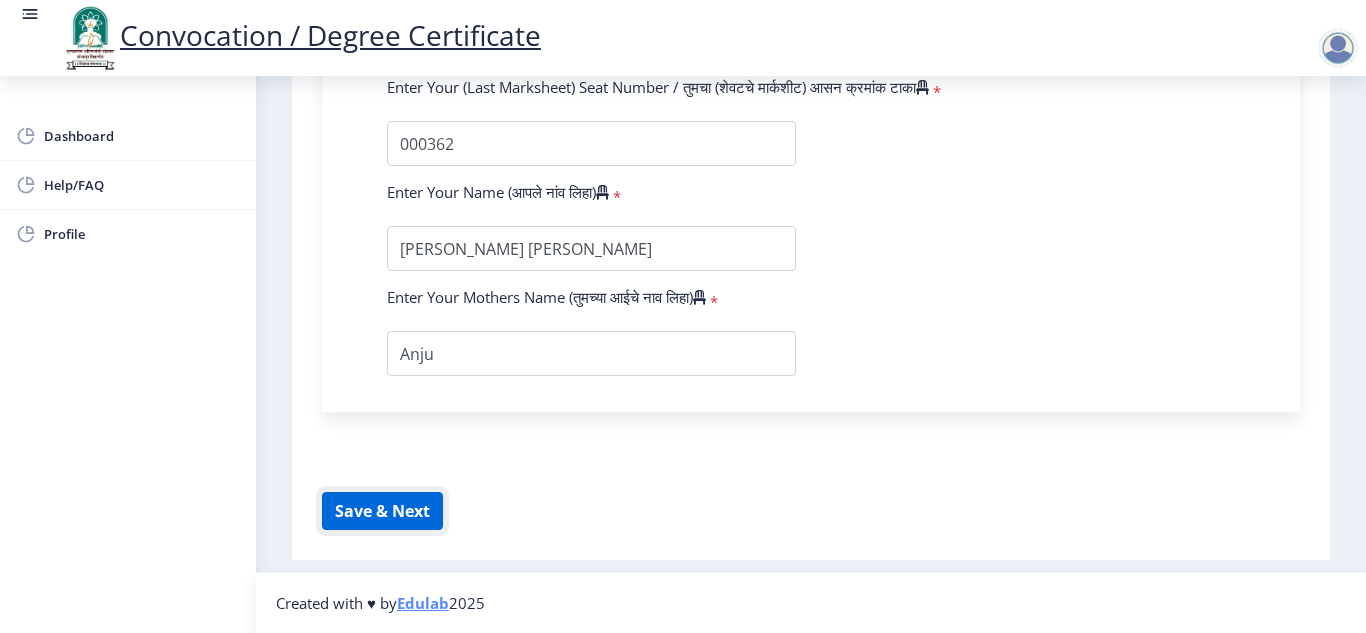 click on "Save & Next" 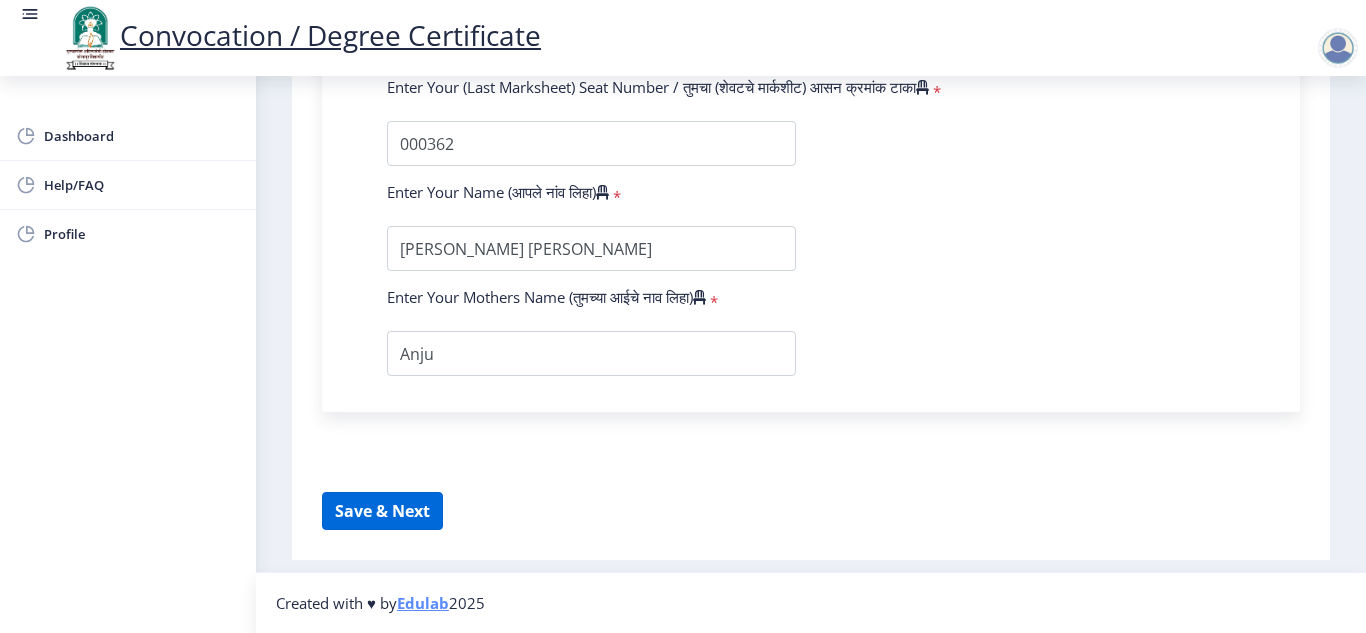 select 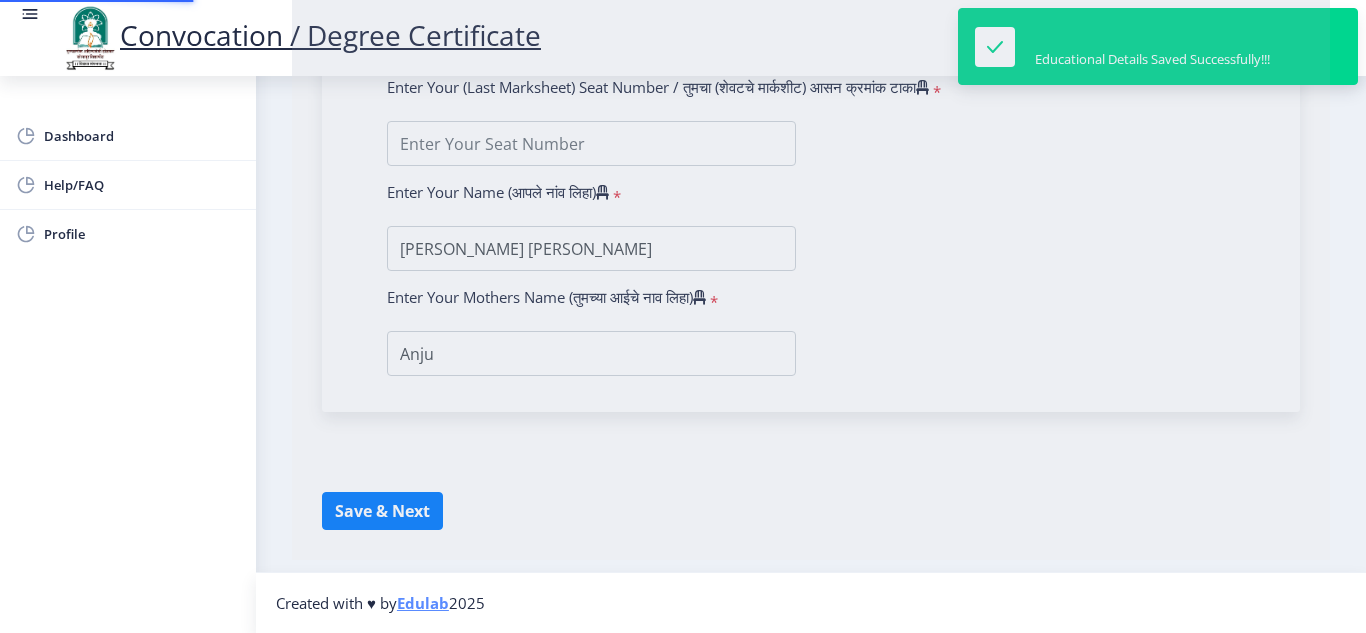 scroll, scrollTop: 0, scrollLeft: 0, axis: both 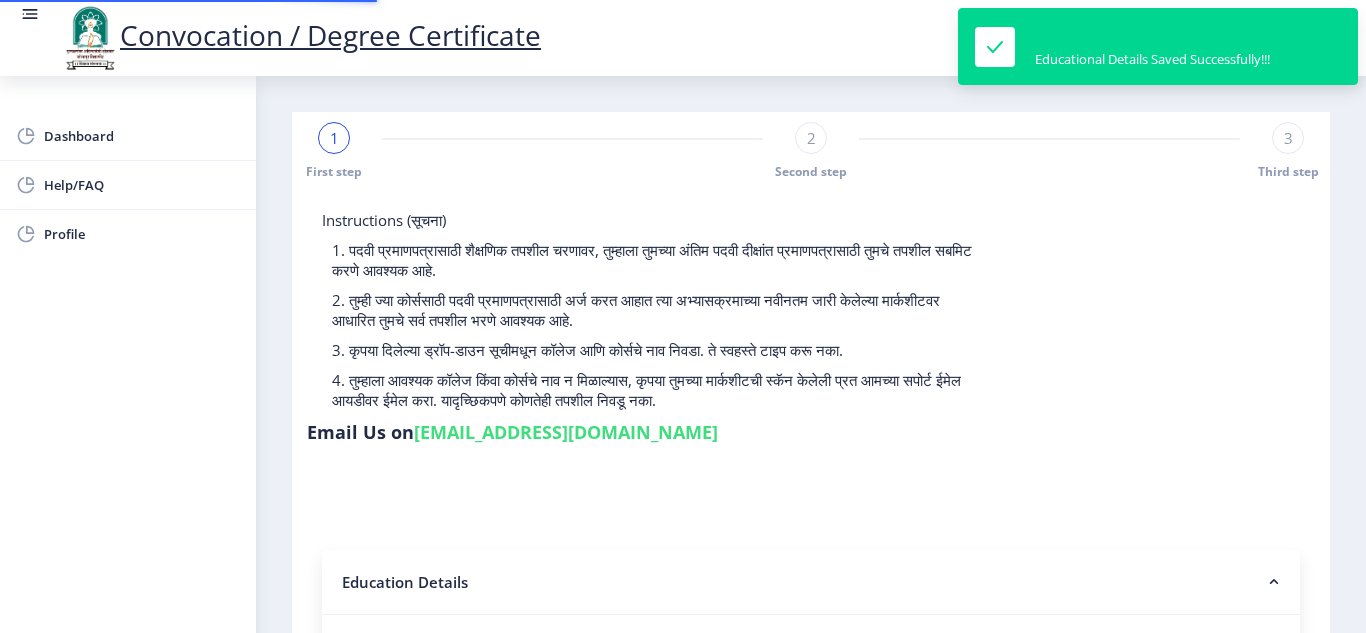 type on "2011032500215466" 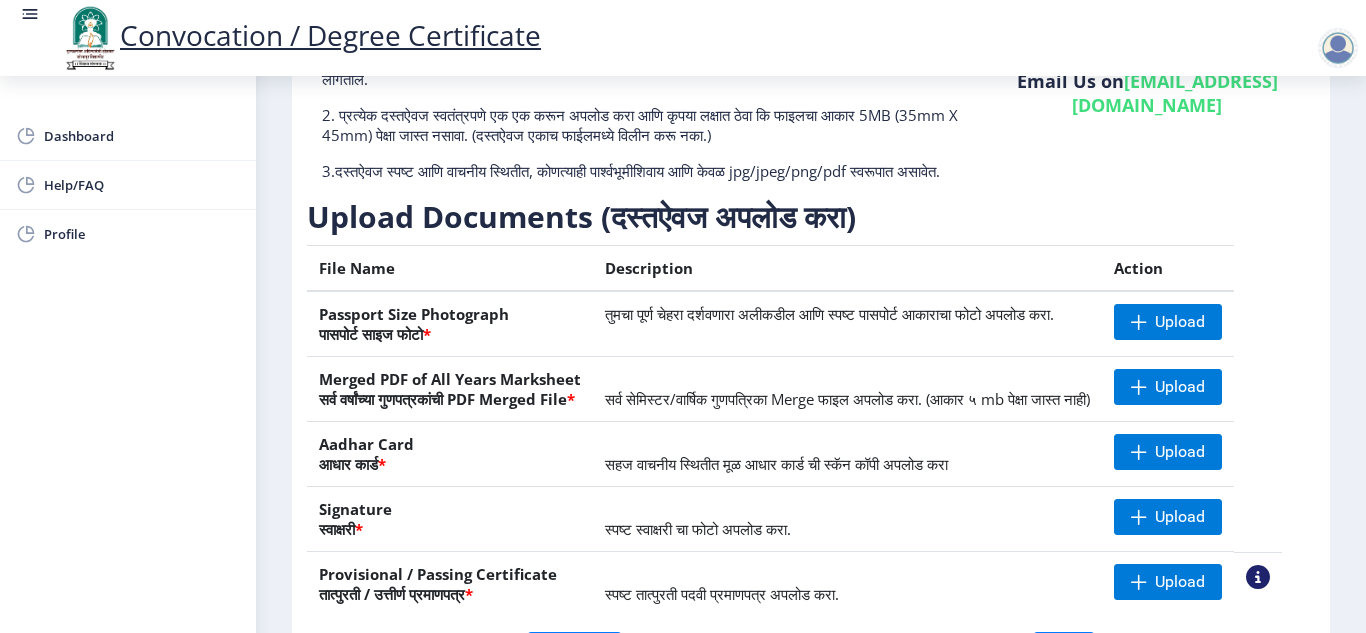 scroll, scrollTop: 0, scrollLeft: 0, axis: both 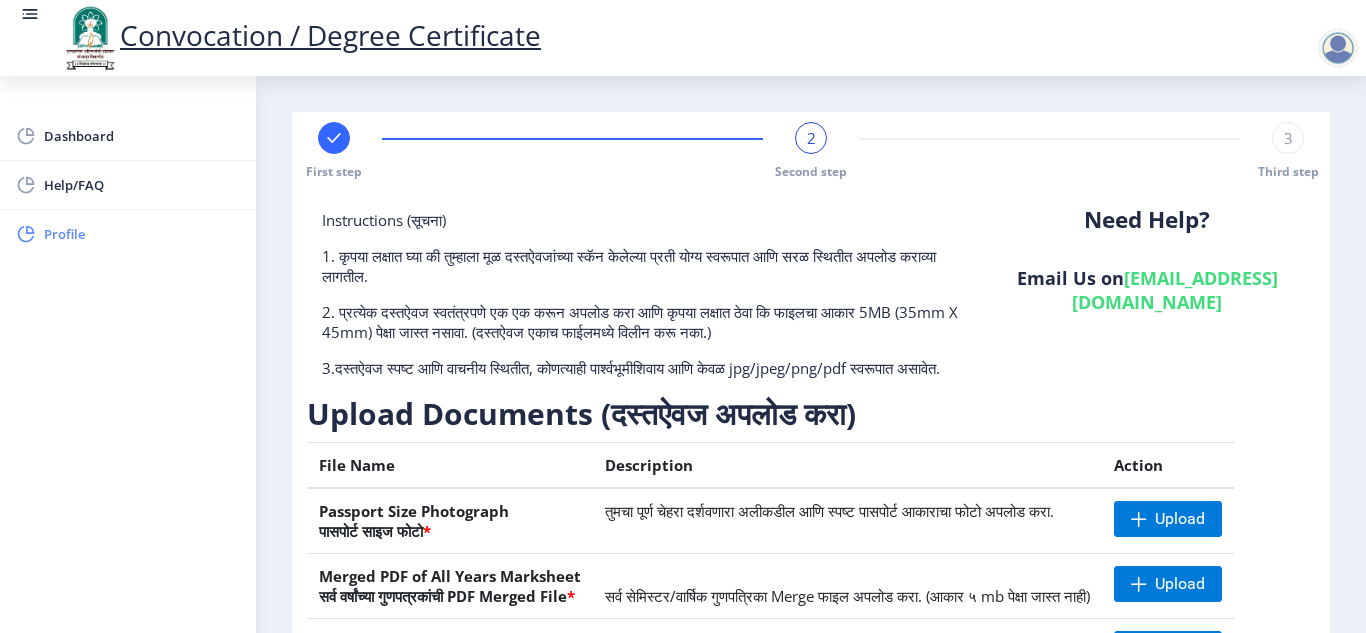 click on "Profile" 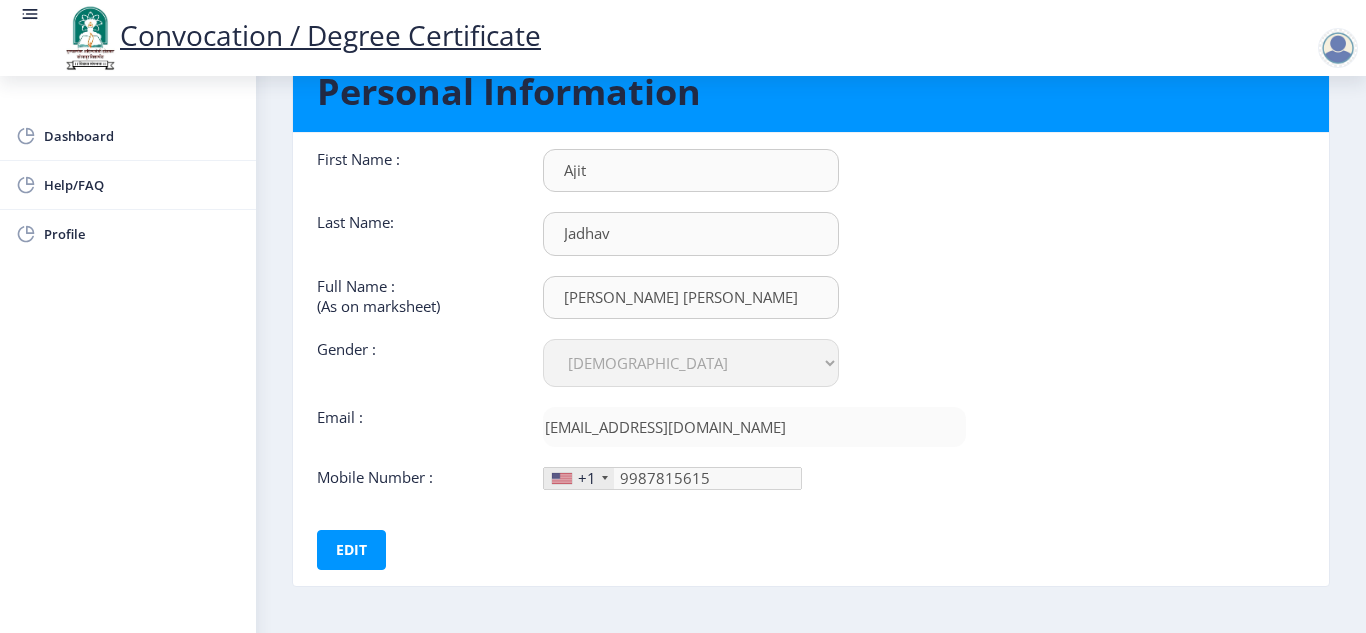 scroll, scrollTop: 158, scrollLeft: 0, axis: vertical 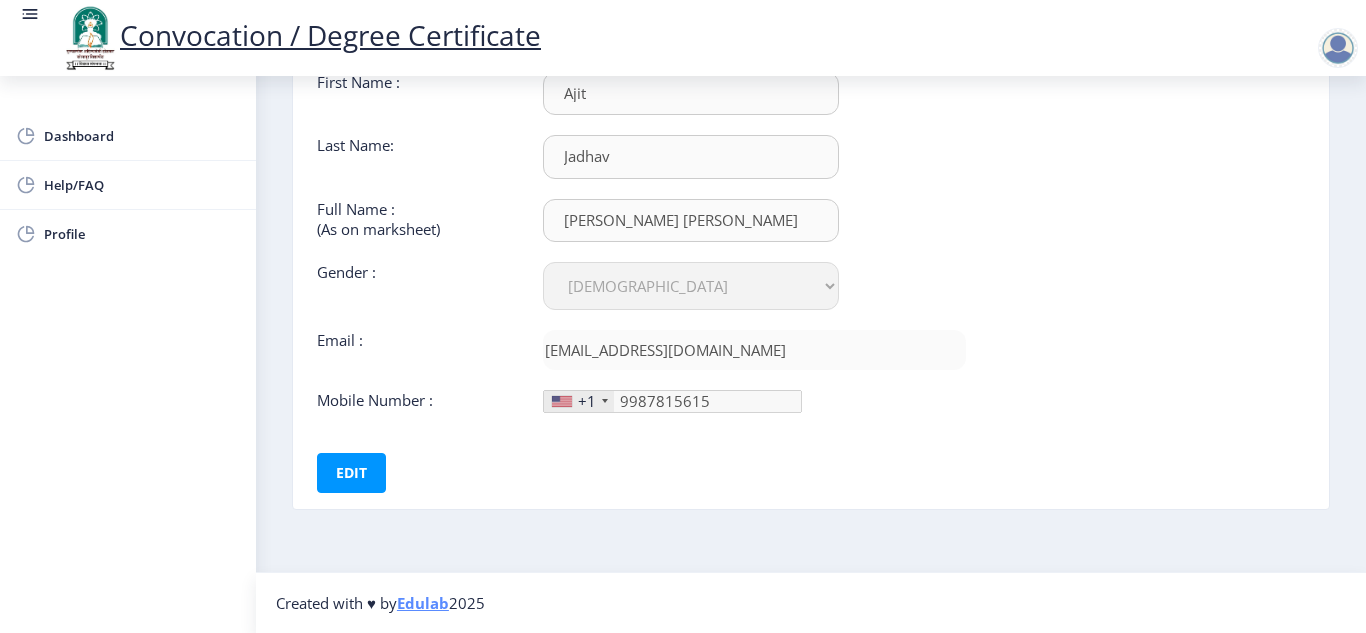 click 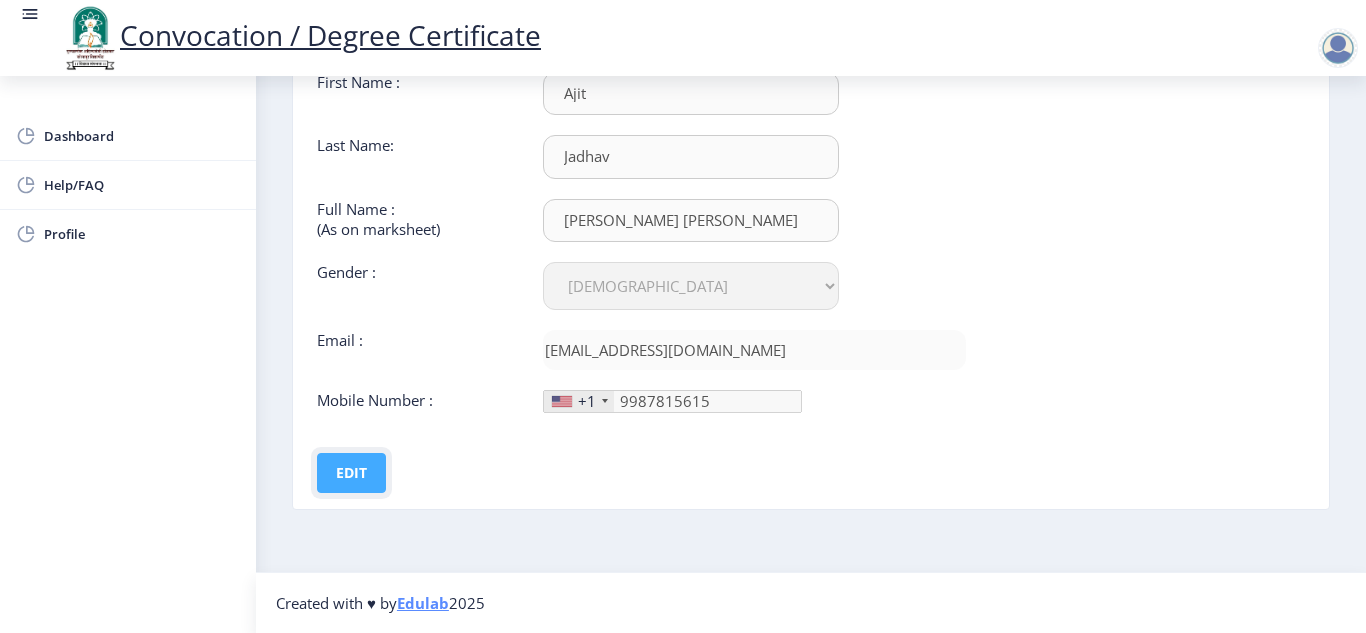 click on "Edit" 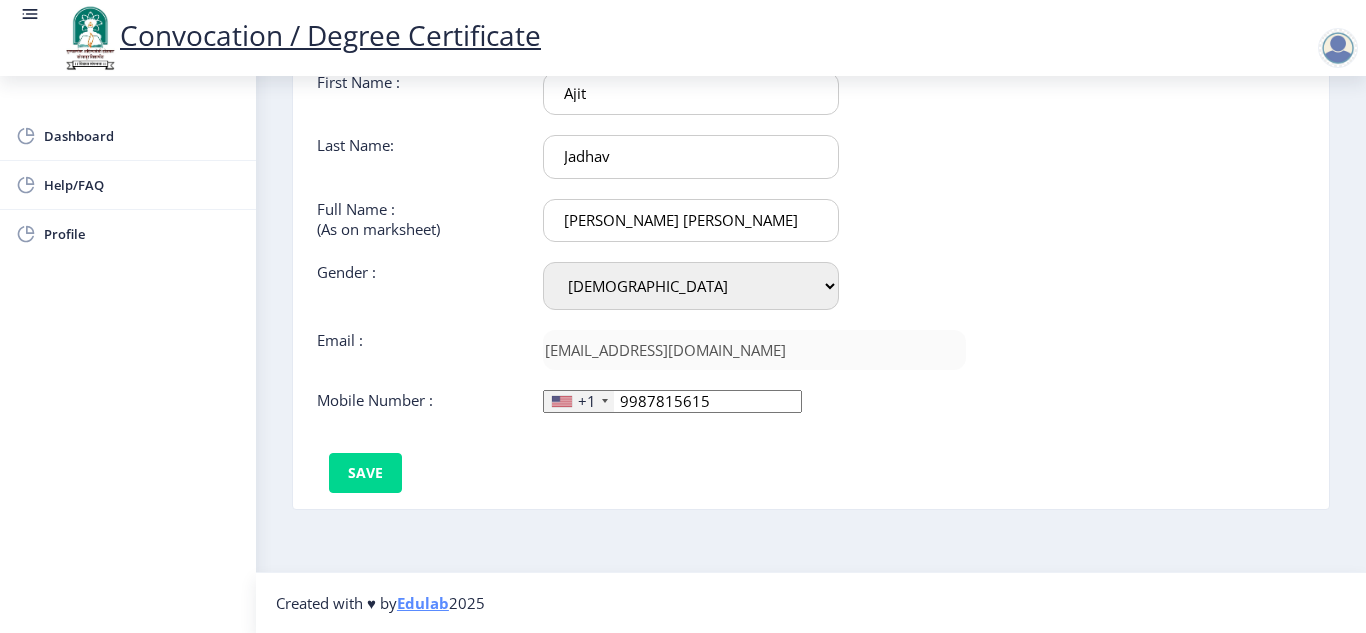 drag, startPoint x: 583, startPoint y: 399, endPoint x: 581, endPoint y: 425, distance: 26.076809 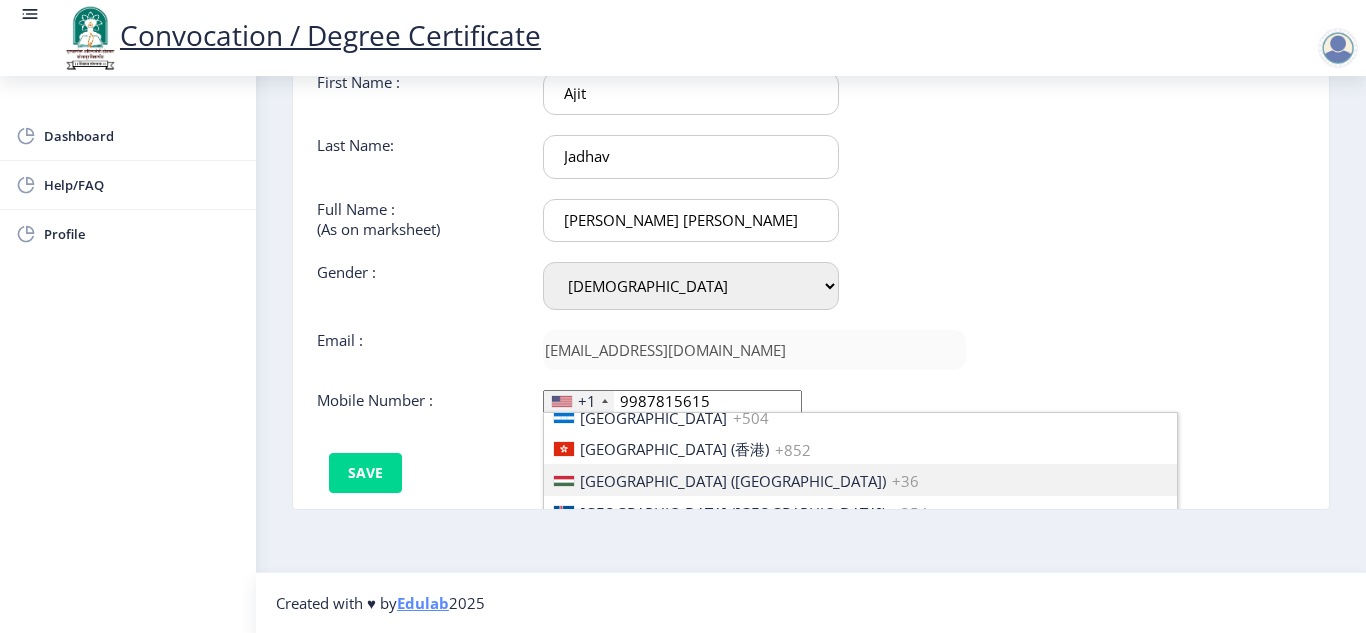 scroll, scrollTop: 3162, scrollLeft: 0, axis: vertical 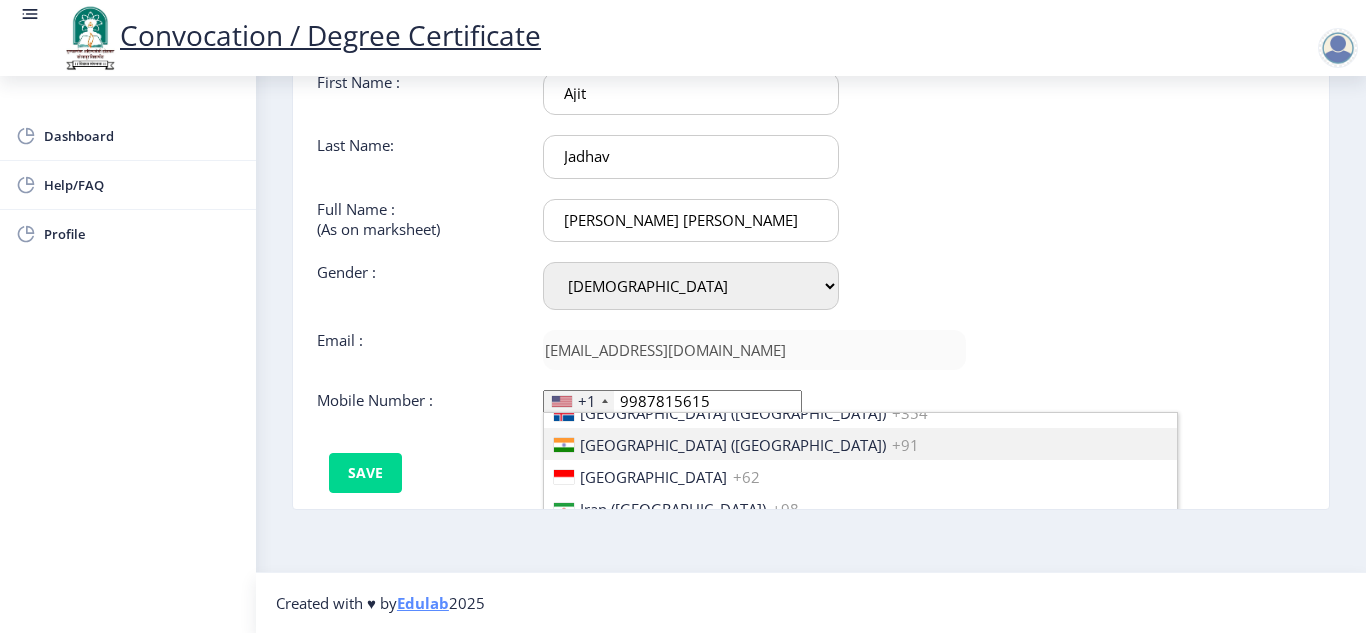 click on "[GEOGRAPHIC_DATA] ([GEOGRAPHIC_DATA])" at bounding box center [733, 445] 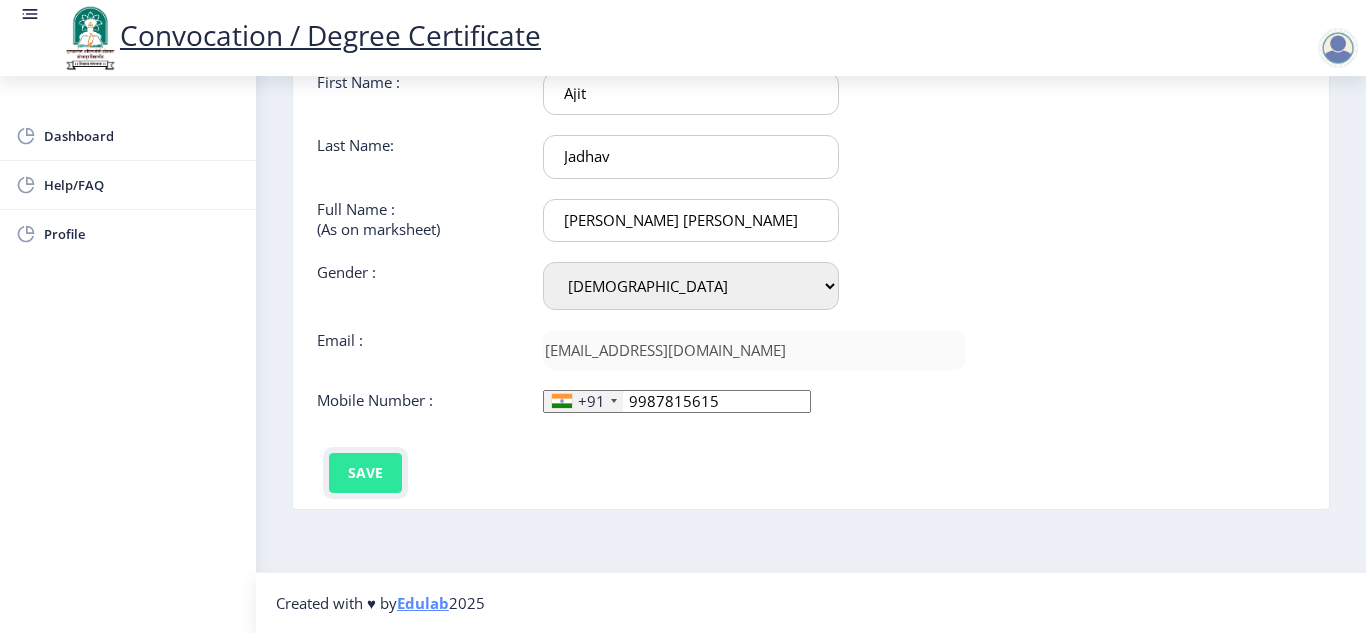 click on "Save" 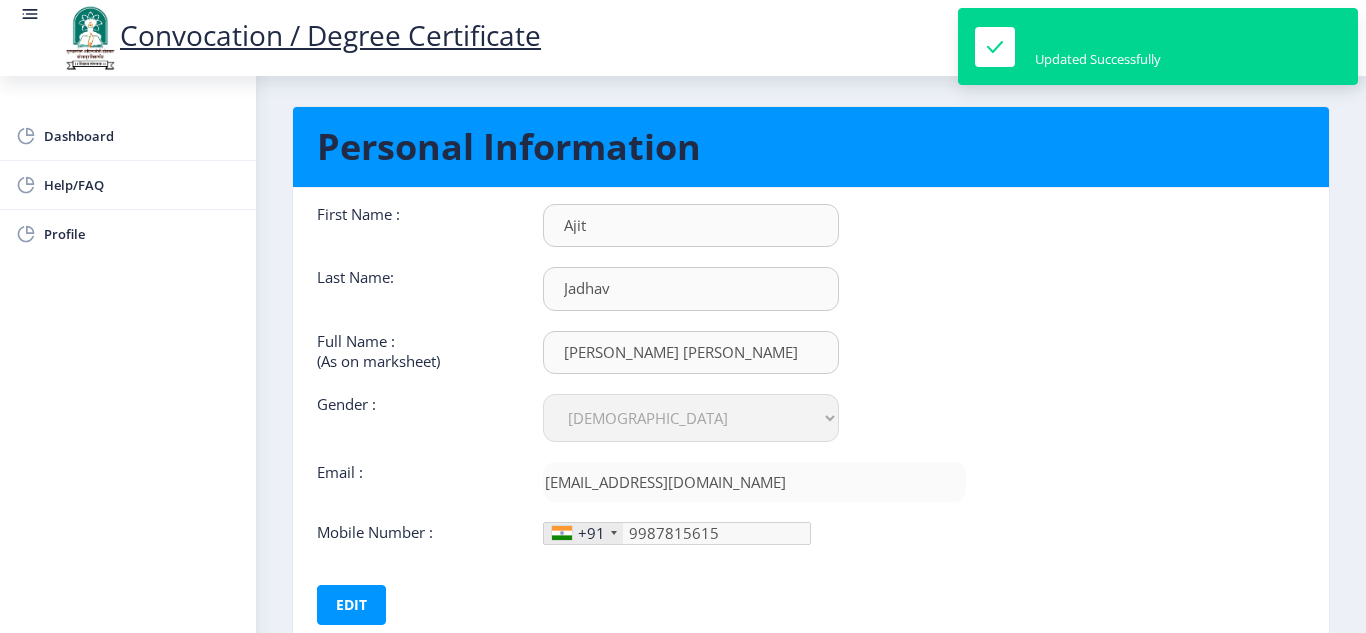 scroll, scrollTop: 0, scrollLeft: 0, axis: both 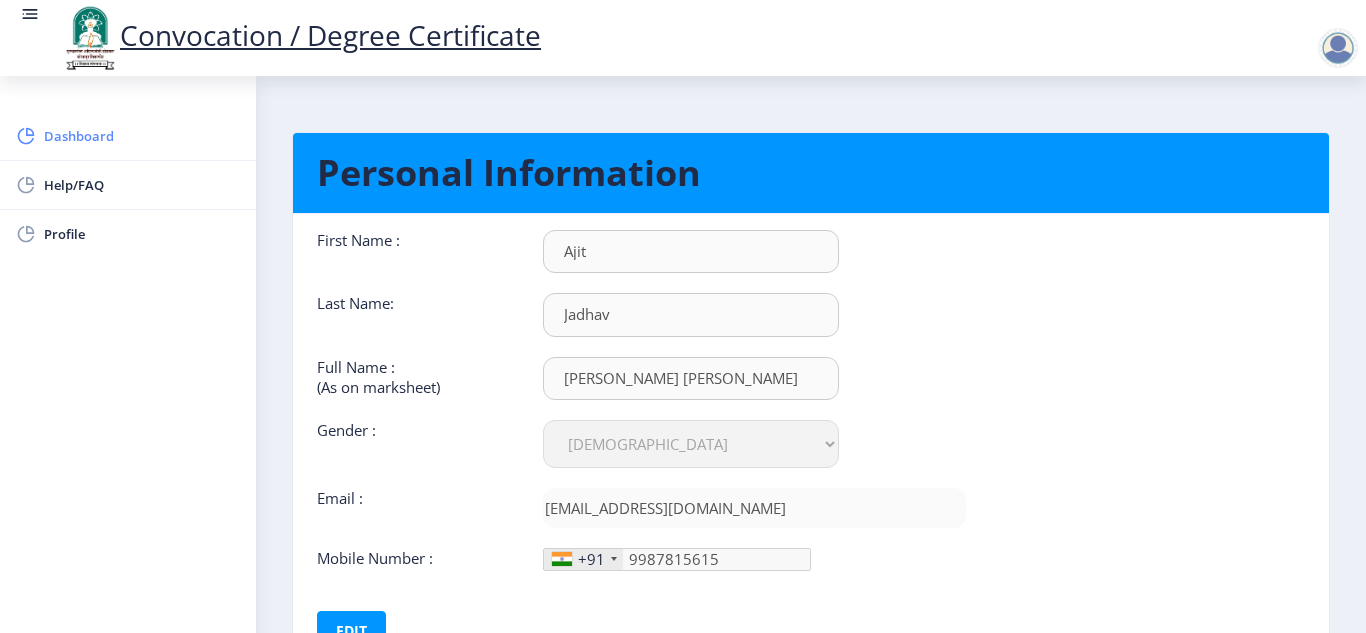 click on "Dashboard" 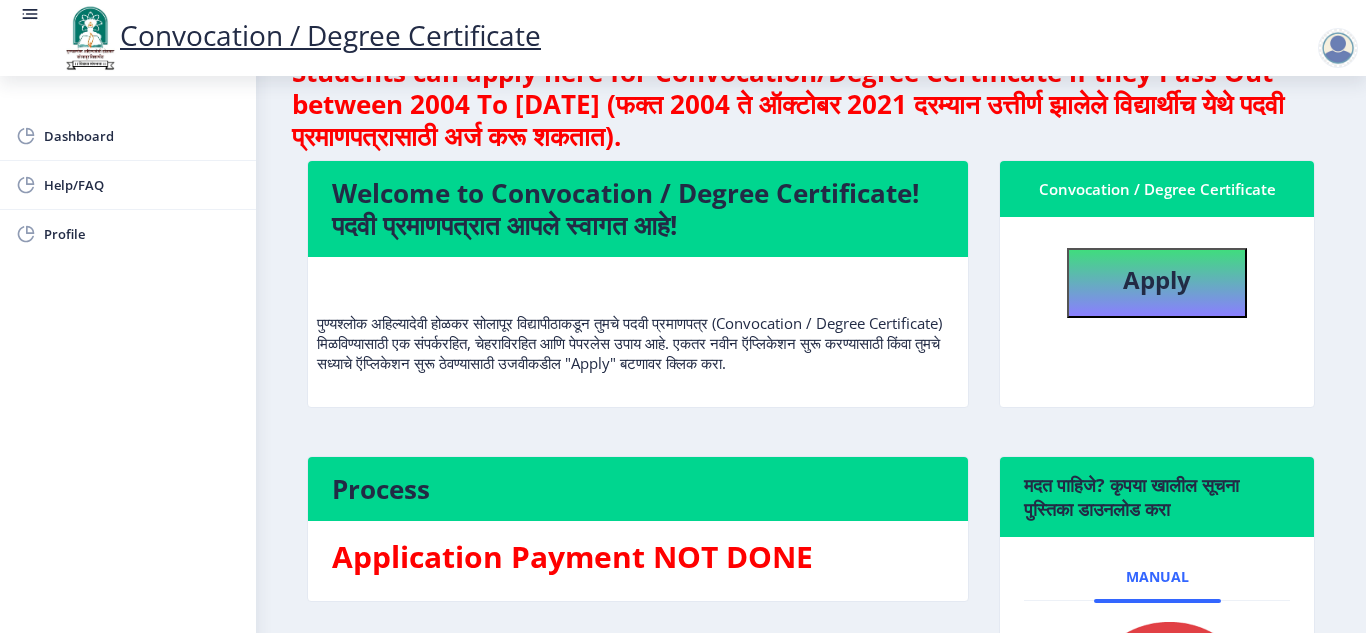 scroll, scrollTop: 100, scrollLeft: 0, axis: vertical 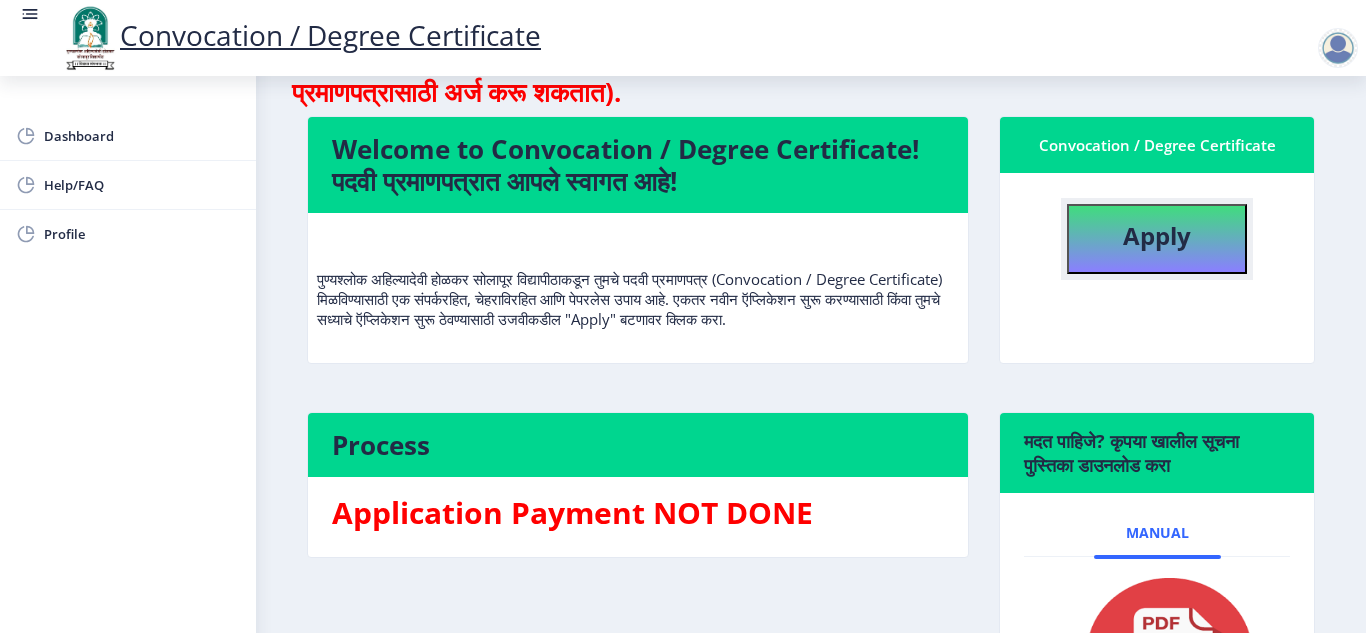 click on "Apply" 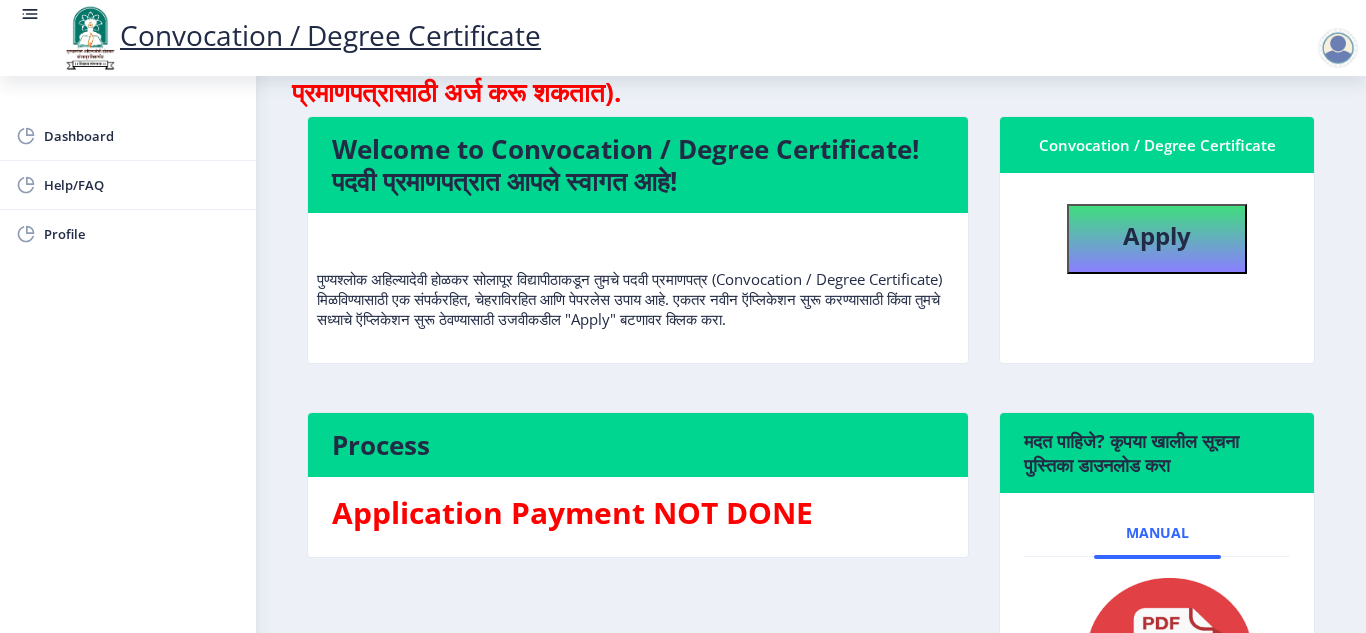select 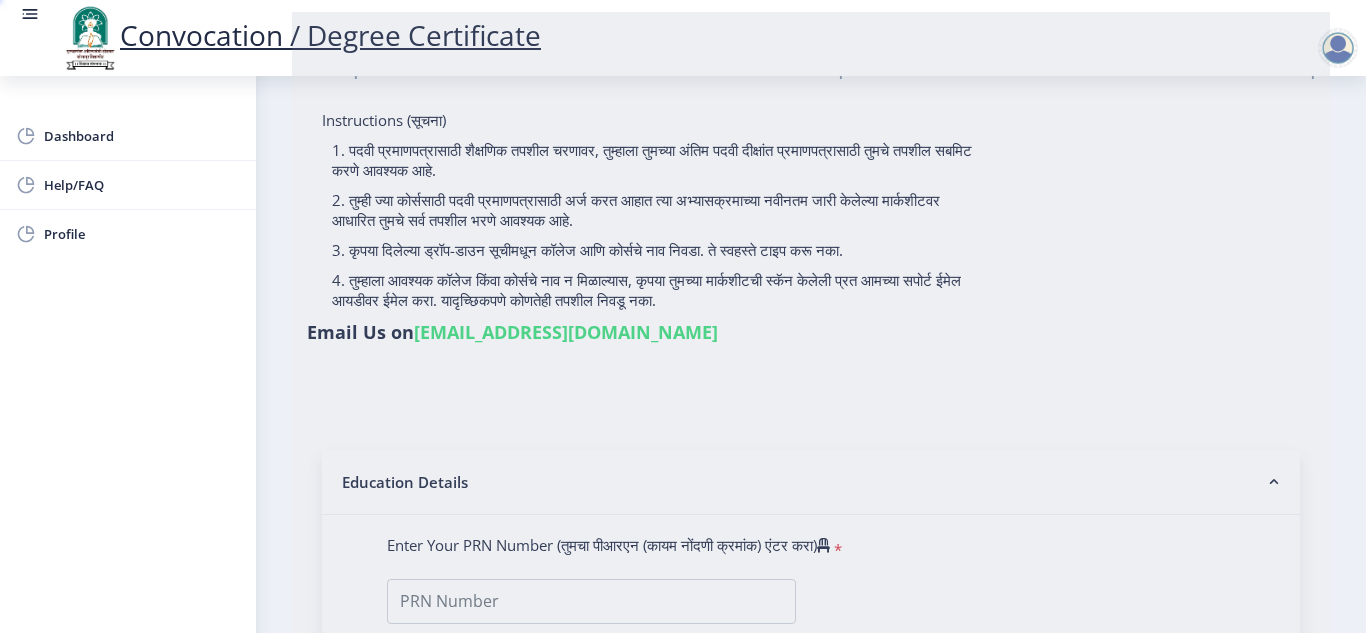 type on "2011032500215466" 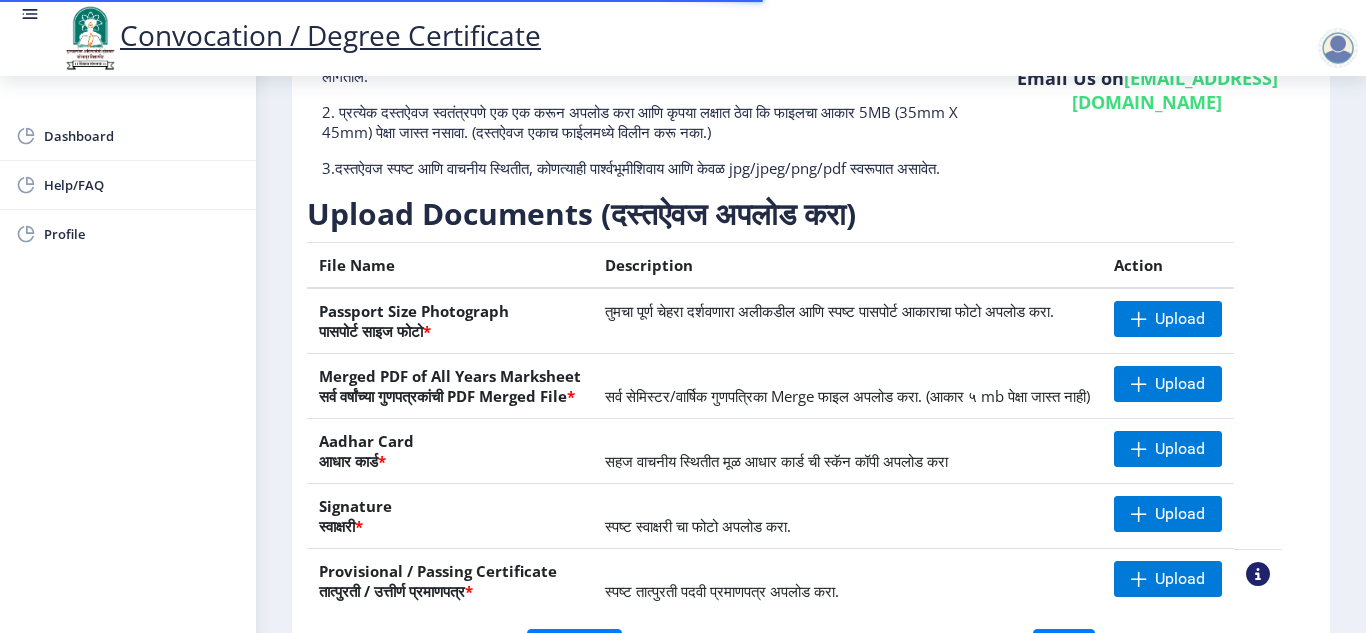 scroll, scrollTop: 377, scrollLeft: 0, axis: vertical 